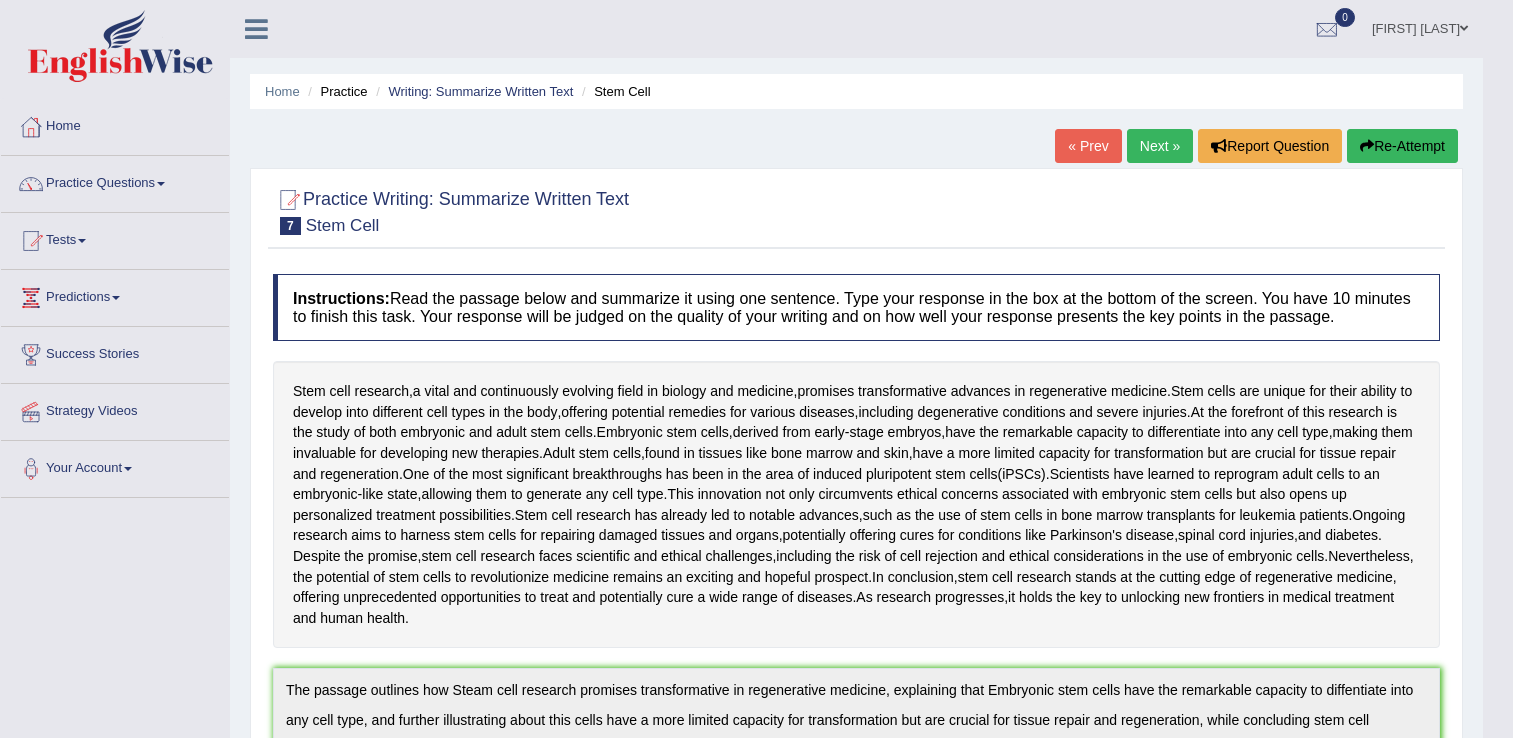 scroll, scrollTop: 500, scrollLeft: 0, axis: vertical 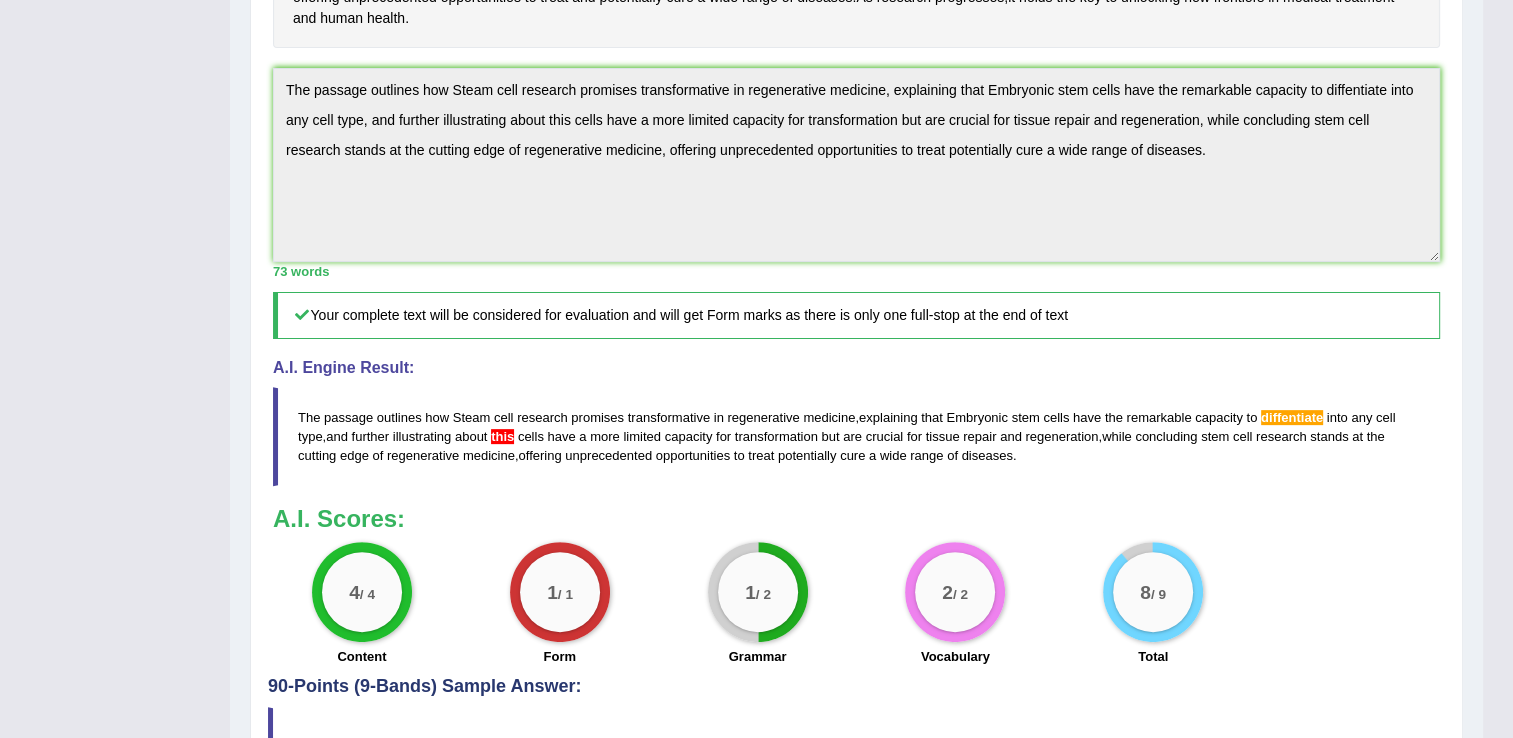 drag, startPoint x: 1031, startPoint y: 456, endPoint x: 792, endPoint y: 444, distance: 239.30107 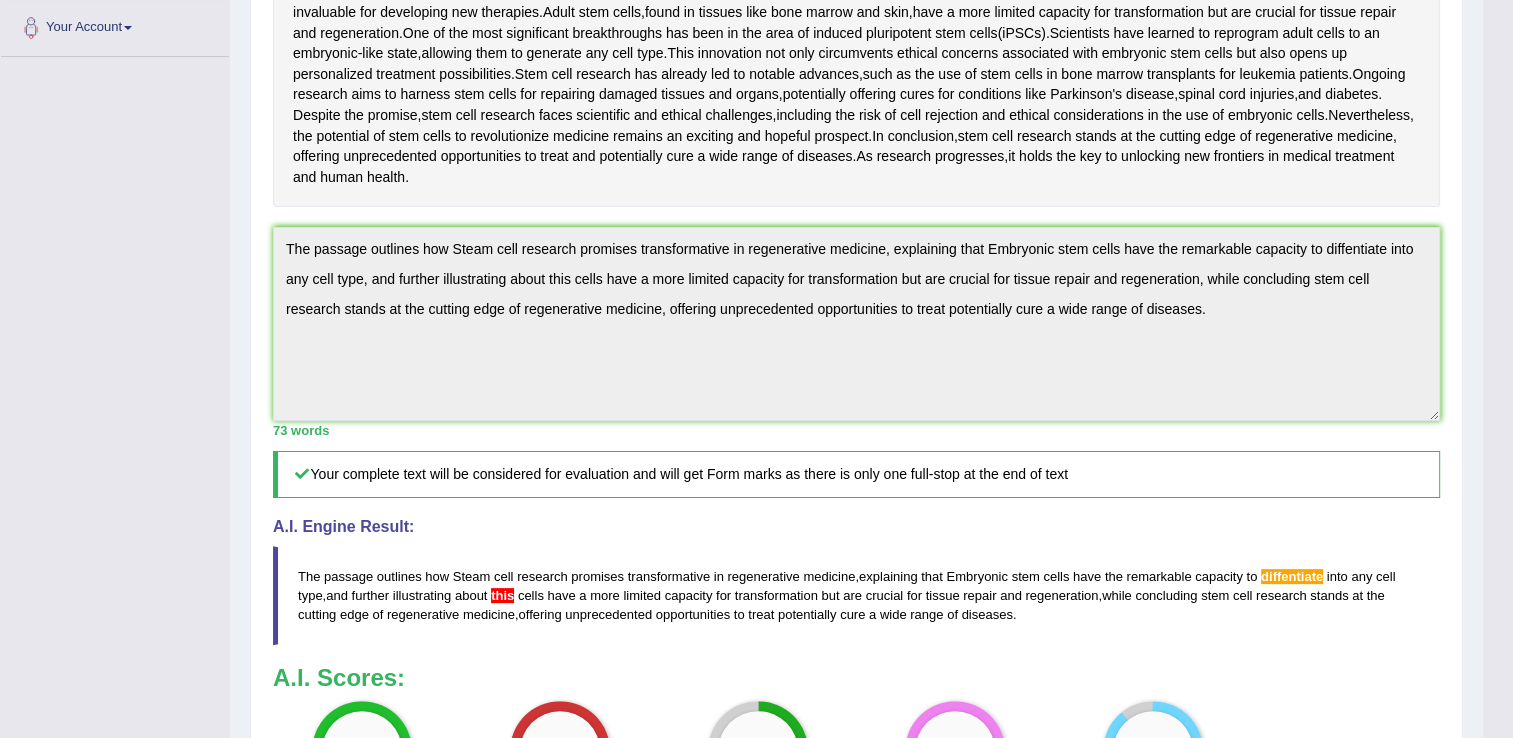 scroll, scrollTop: 424, scrollLeft: 0, axis: vertical 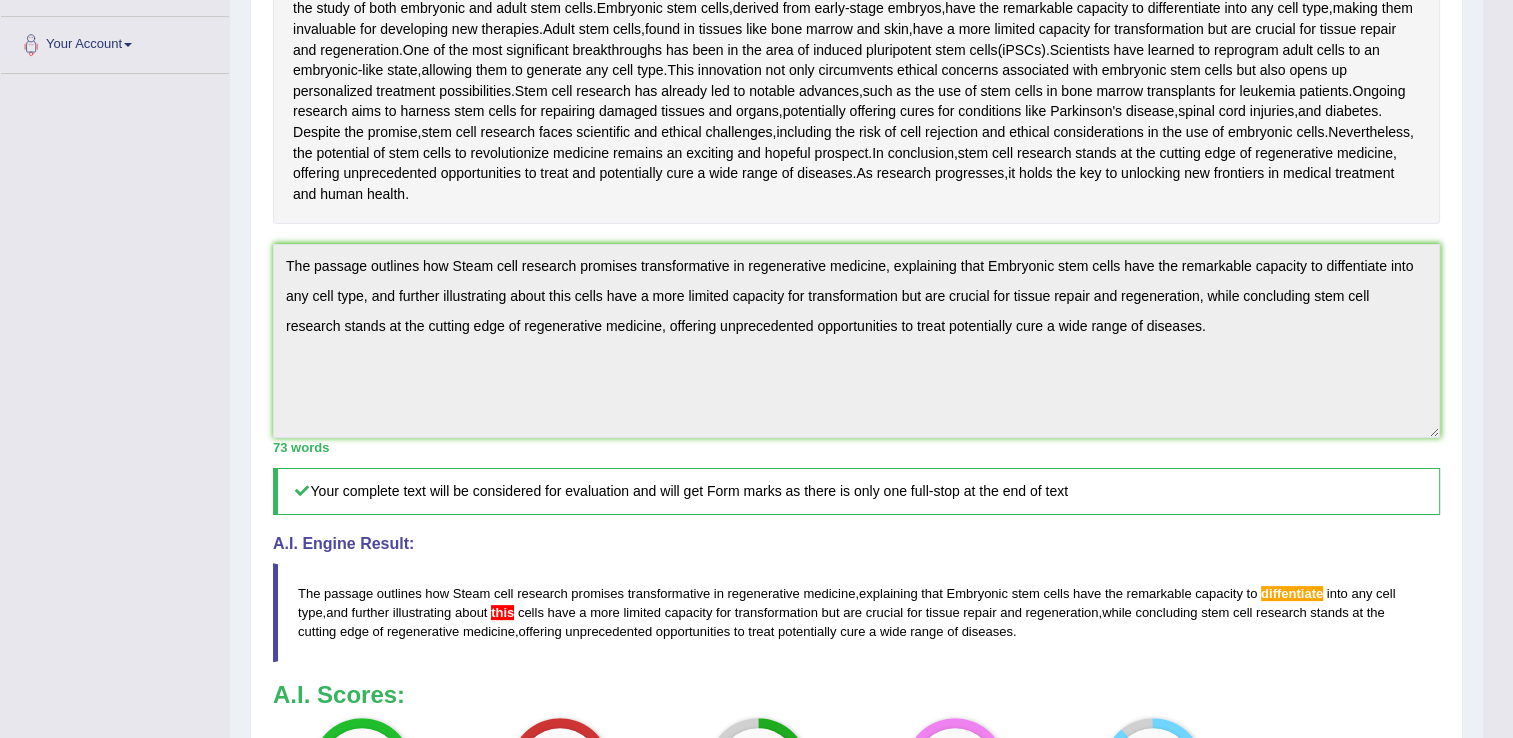 click on "Toggle navigation
Home
Practice Questions   Speaking Practice Read Aloud
Repeat Sentence
Describe Image
Re-tell Lecture
Answer Short Question
Summarize Group Discussion
Respond To A Situation
Writing Practice  Summarize Written Text
Write Essay
Reading Practice  Reading & Writing: Fill In The Blanks
Choose Multiple Answers
Re-order Paragraphs
Fill In The Blanks
Choose Single Answer
Listening Practice  Summarize Spoken Text
Highlight Incorrect Words
Highlight Correct Summary
Select Missing Word
Choose Single Answer
Choose Multiple Answers
Fill In The Blanks
Write From Dictation
Pronunciation
Tests  Take Practice Sectional Test
Take Mock Test" at bounding box center [741, 303] 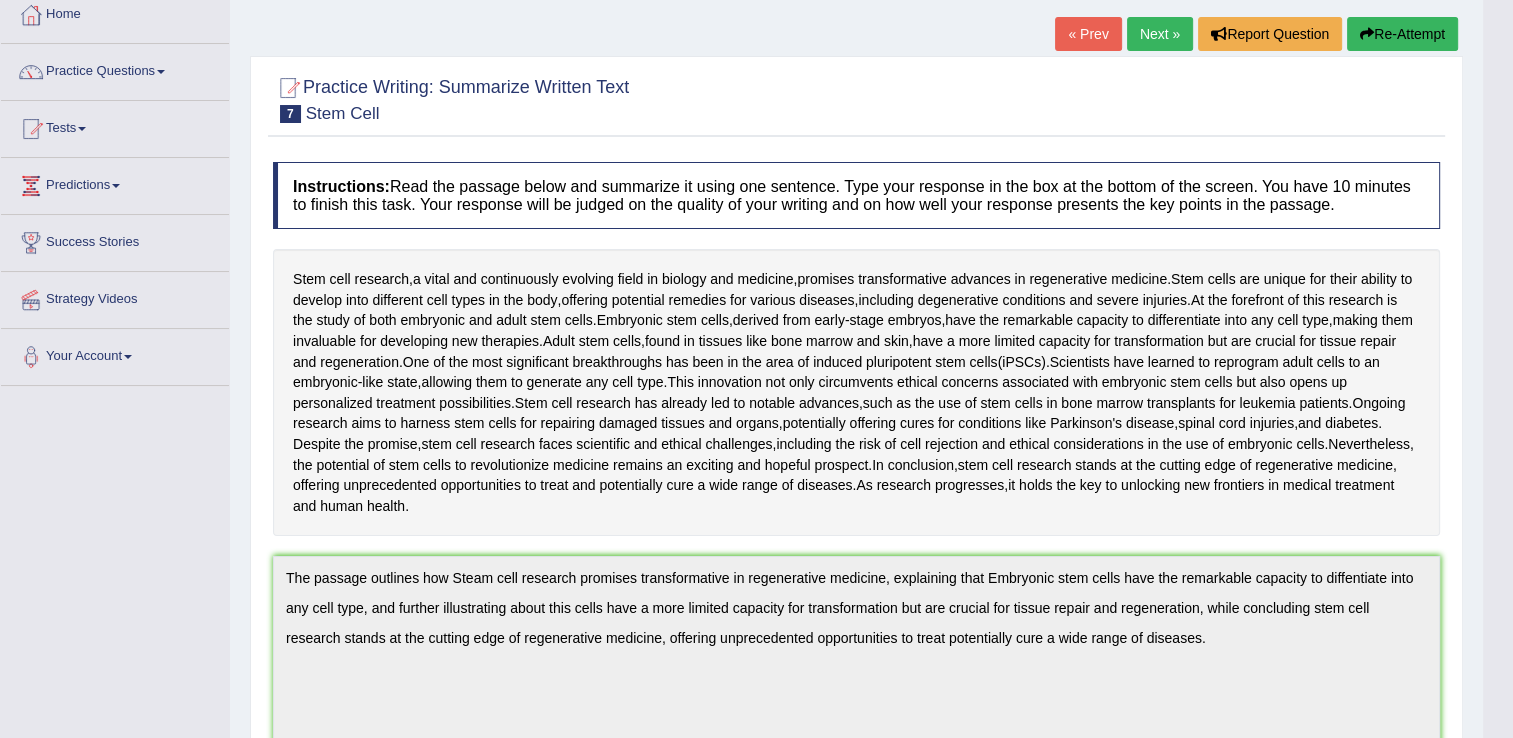 scroll, scrollTop: 0, scrollLeft: 0, axis: both 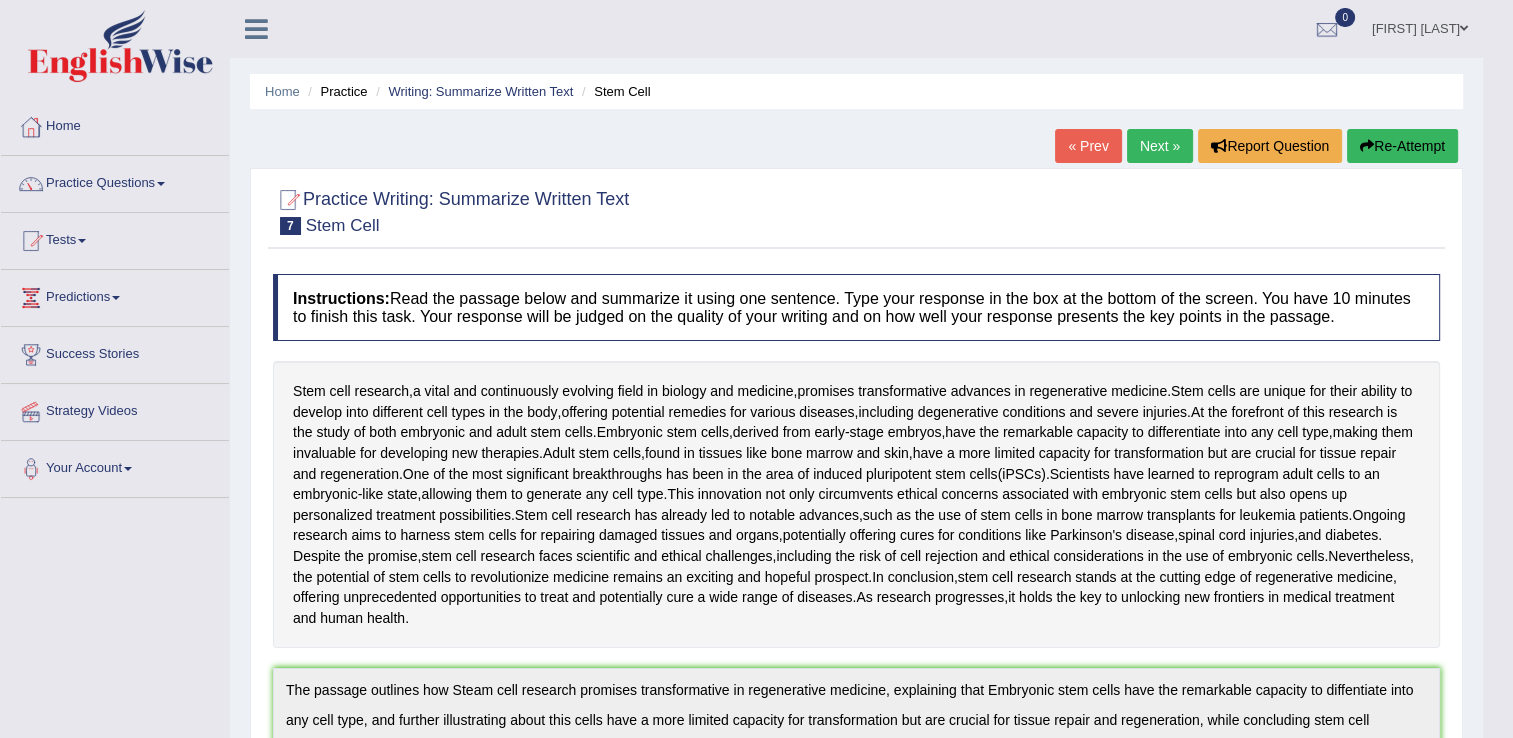 click on "Re-Attempt" at bounding box center [1402, 146] 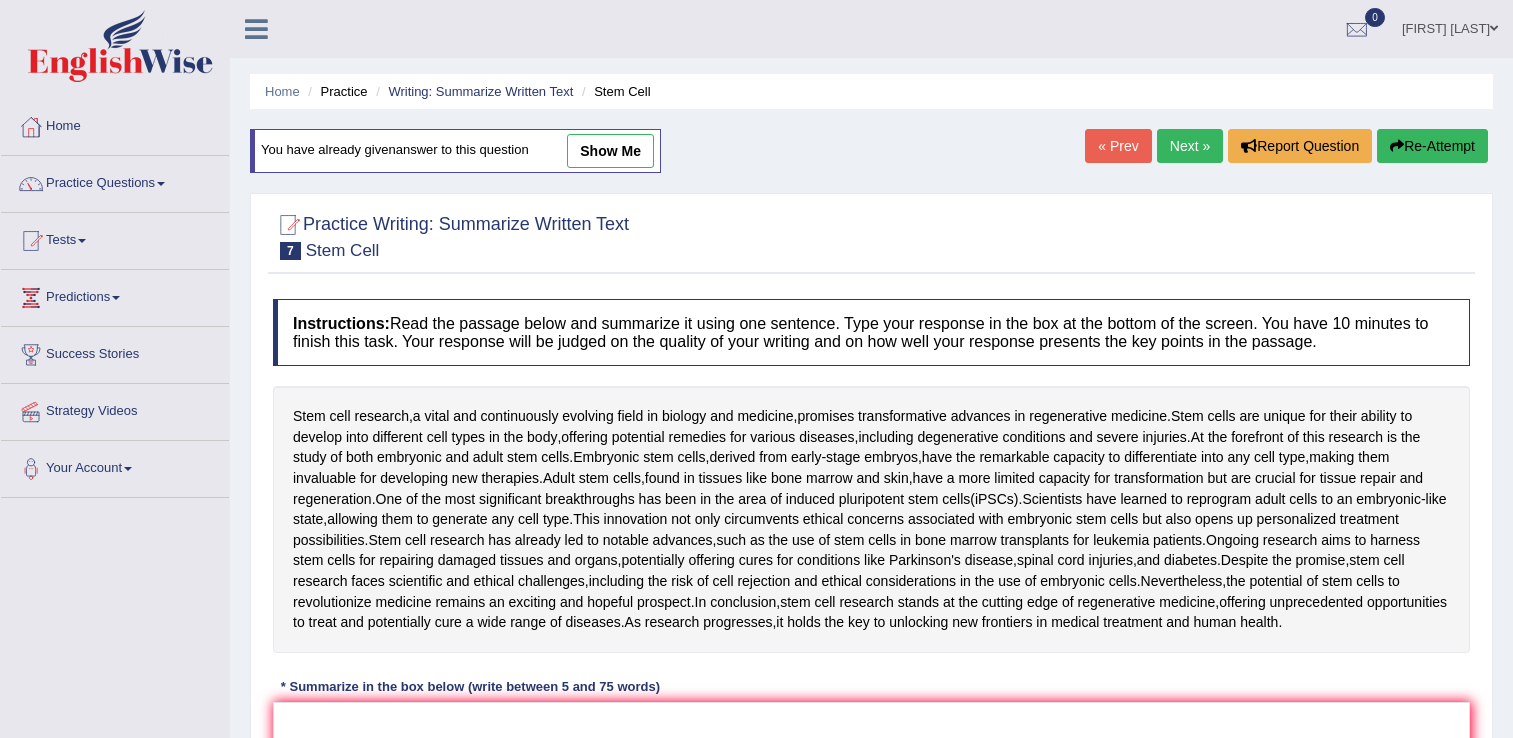 scroll, scrollTop: 300, scrollLeft: 0, axis: vertical 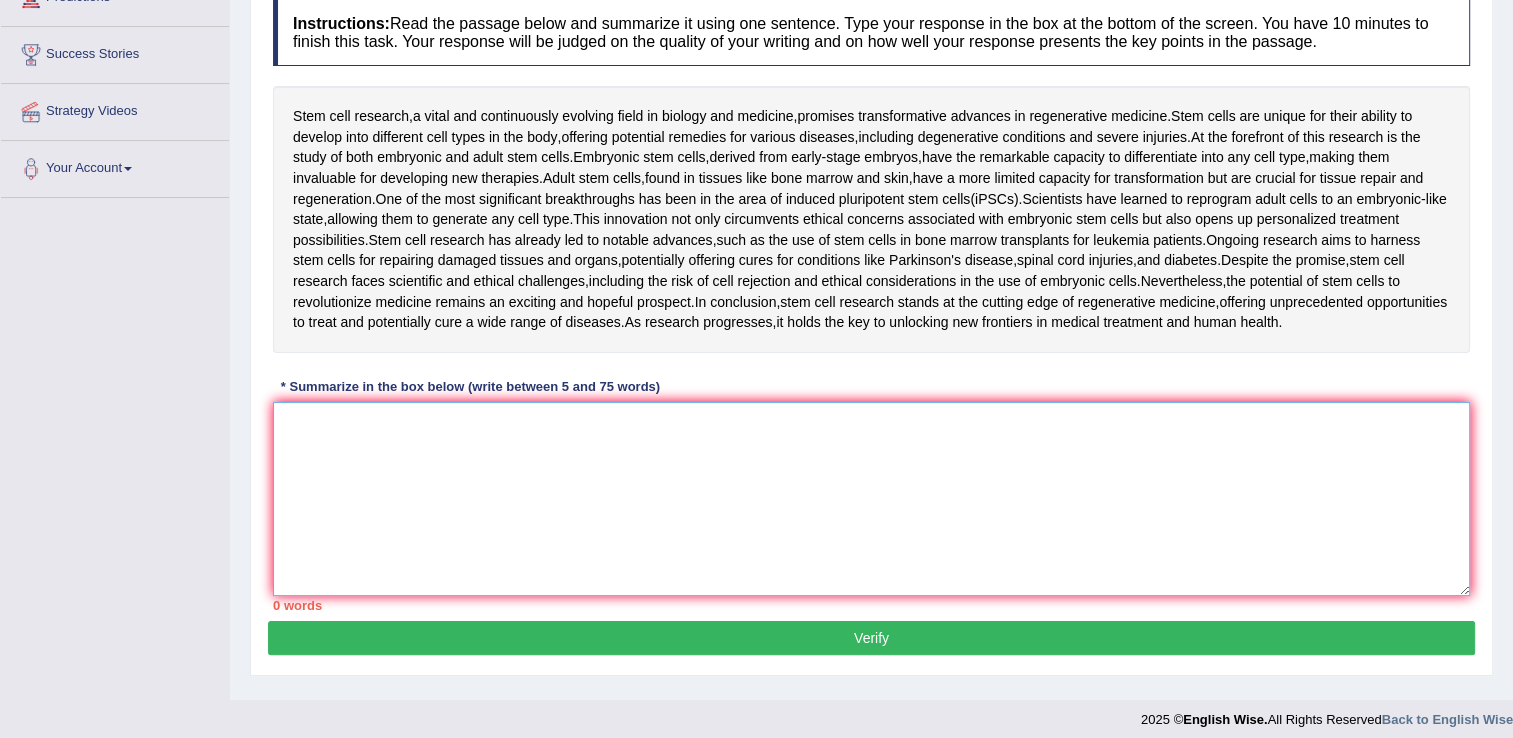 click at bounding box center [871, 499] 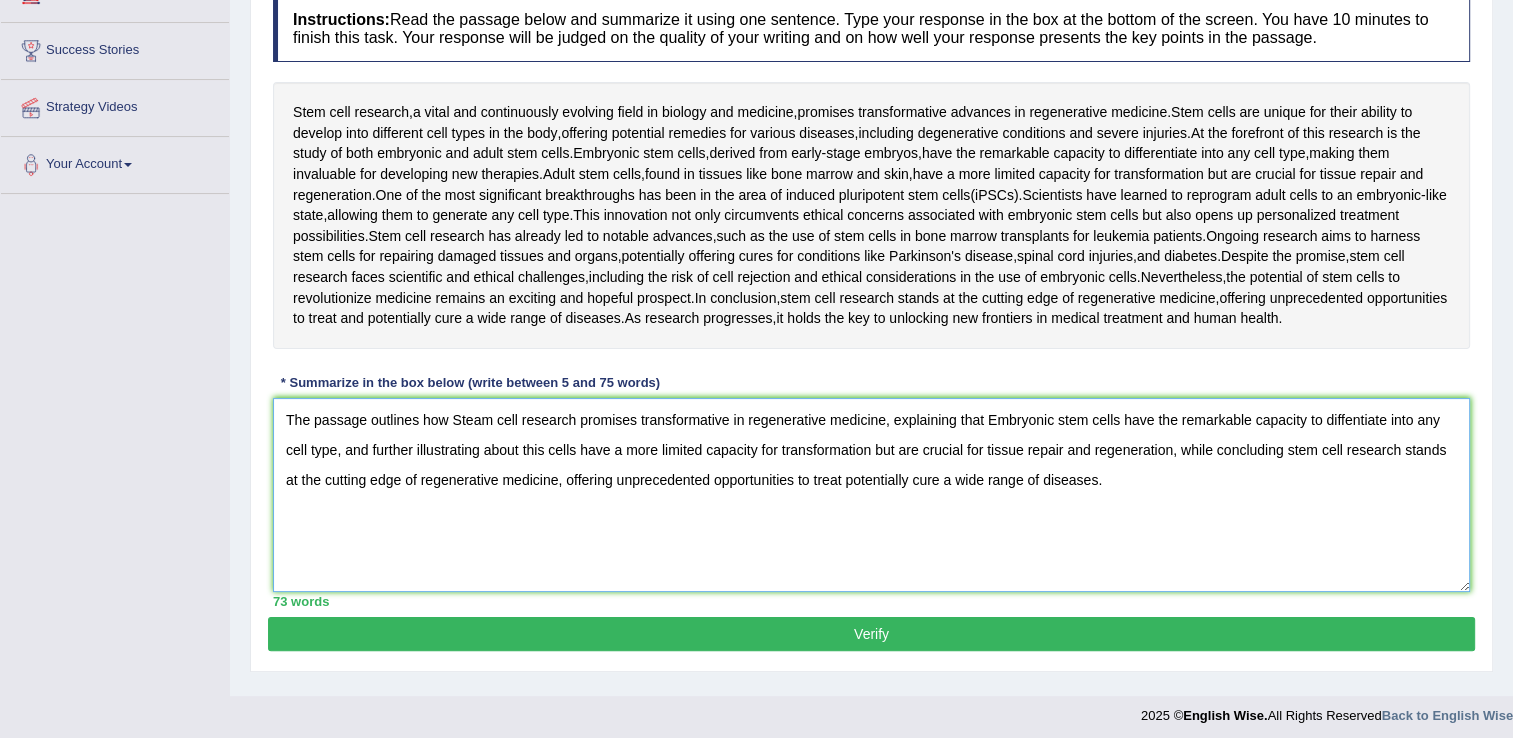 scroll, scrollTop: 312, scrollLeft: 0, axis: vertical 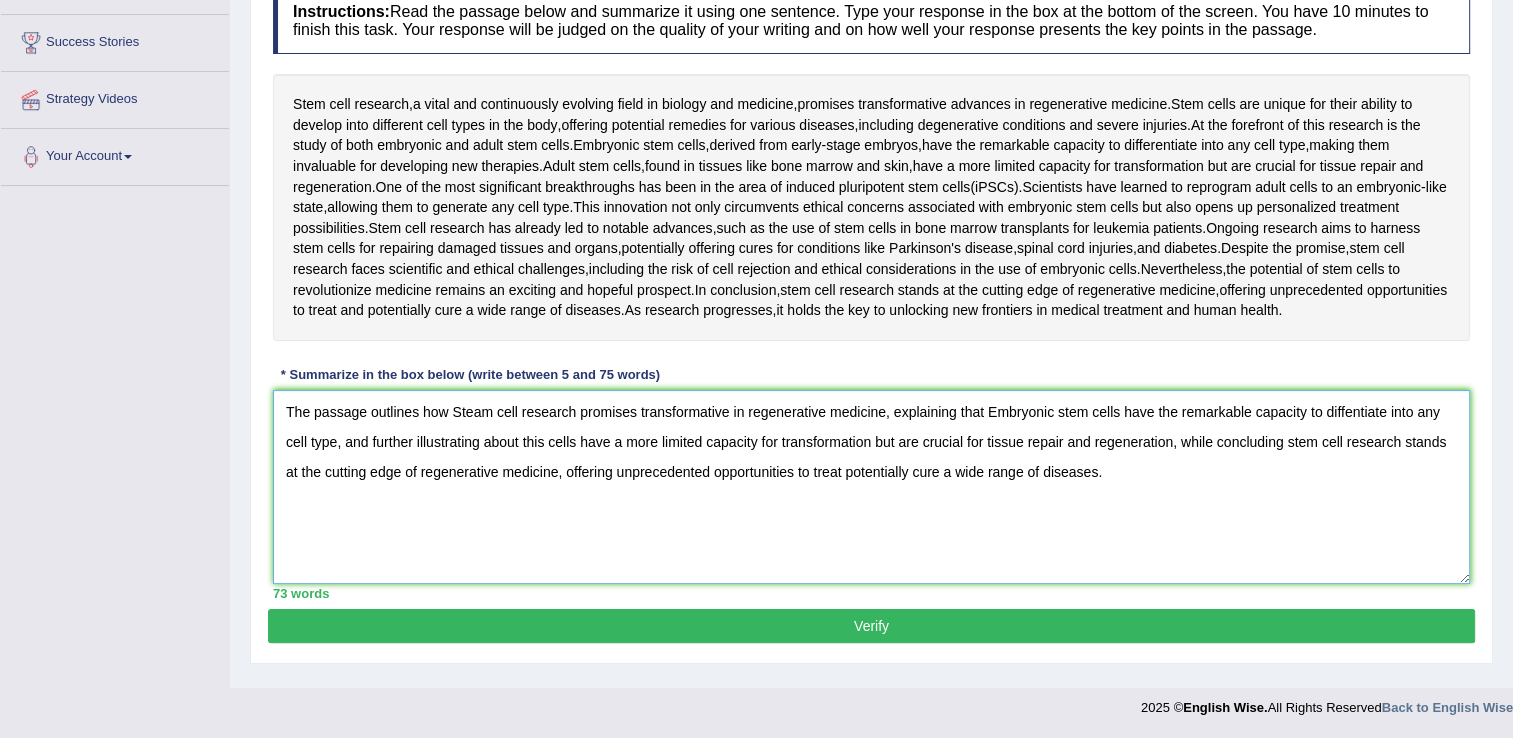 click on "The passage outlines how Steam cell research promises transformative in regenerative medicine, explaining that Embryonic stem cells have the remarkable capacity to diffentiate into any cell type, and further illustrating about this cells have a more limited capacity for transformation but are crucial for tissue repair and regeneration, while concluding stem cell research stands at the cutting edge of regenerative medicine, offering unprecedented opportunities to treat potentially cure a wide range of diseases." at bounding box center [871, 487] 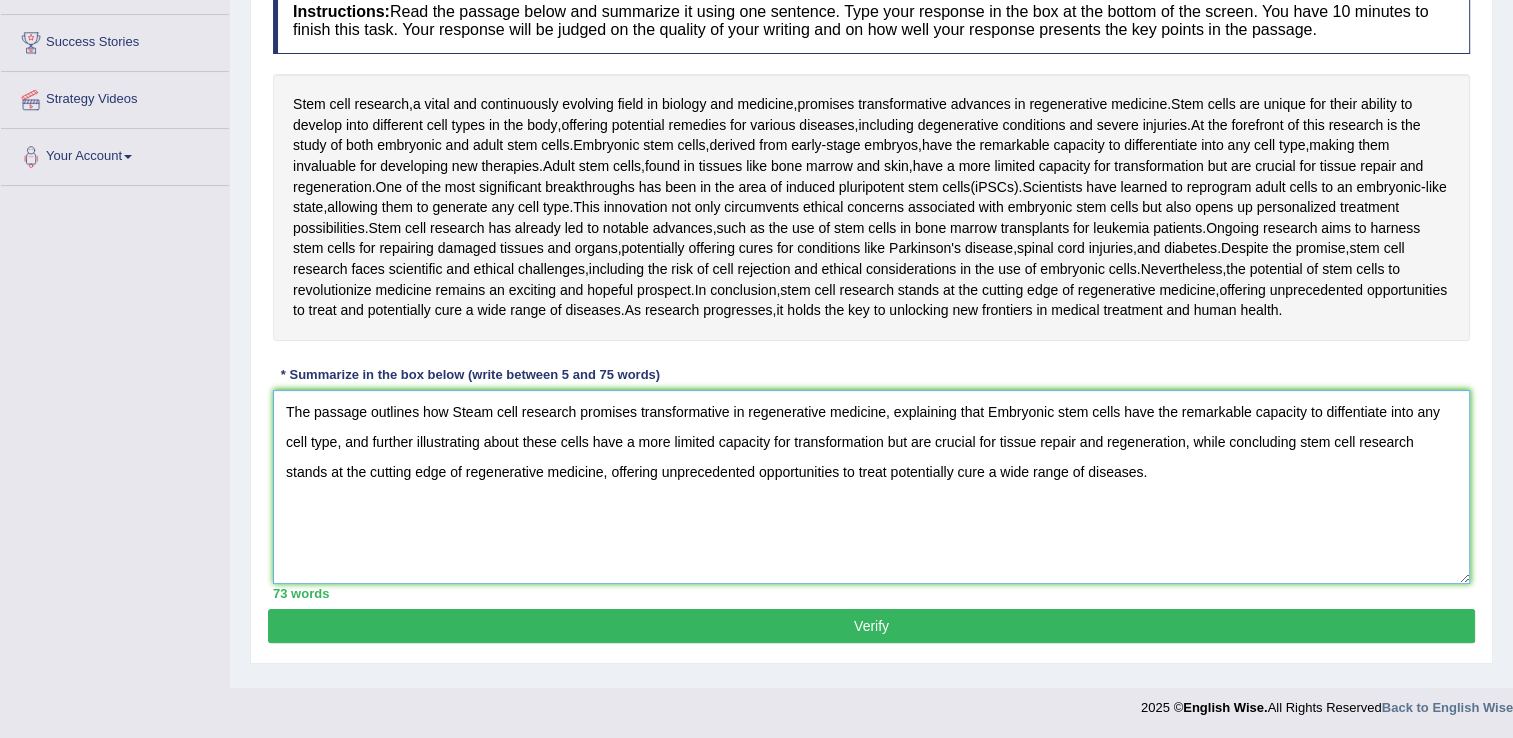 click on "The passage outlines how Steam cell research promises transformative in regenerative medicine, explaining that Embryonic stem cells have the remarkable capacity to diffentiate into any cell type, and further illustrating about these cells have a more limited capacity for transformation but are crucial for tissue repair and regeneration, while concluding stem cell research stands at the cutting edge of regenerative medicine, offering unprecedented opportunities to treat potentially cure a wide range of diseases." at bounding box center (871, 487) 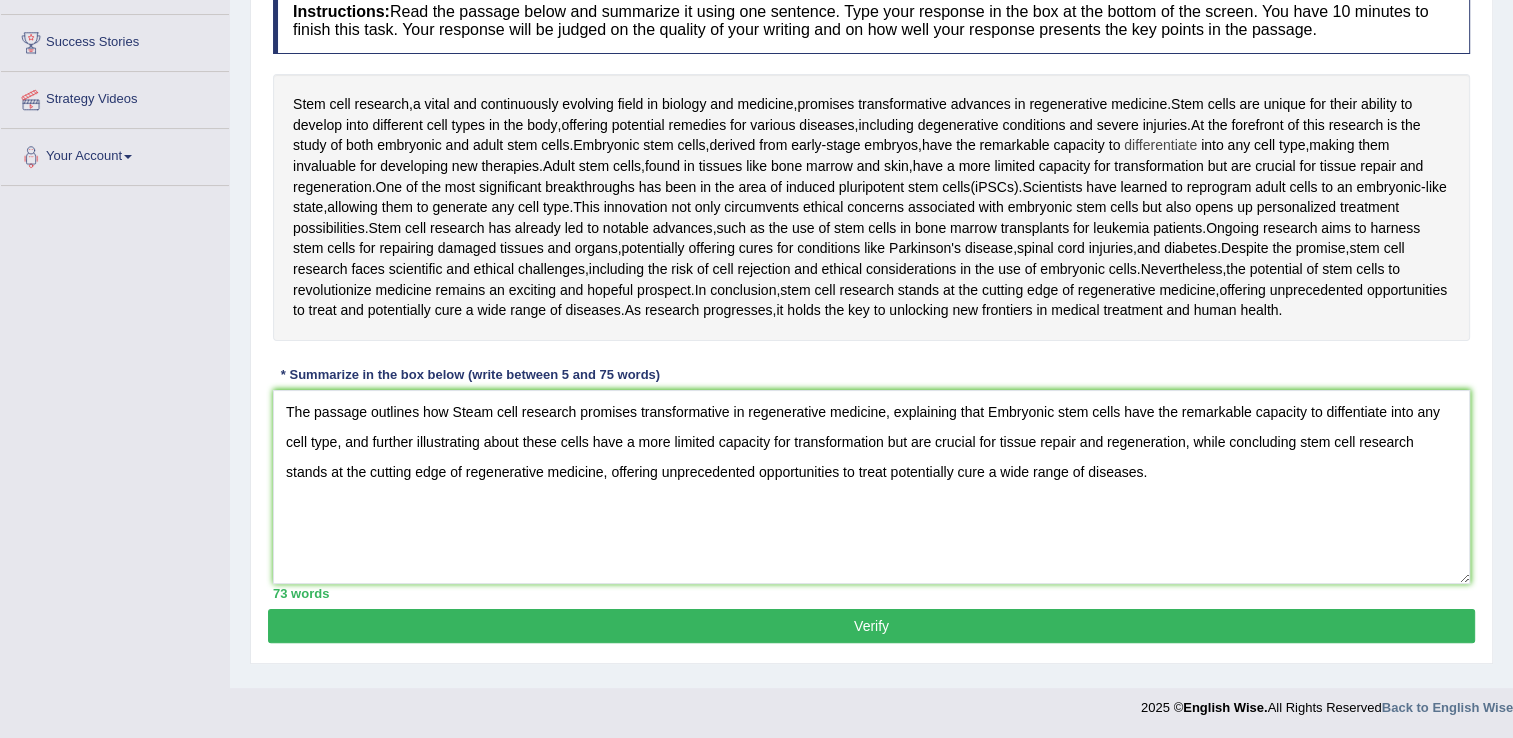 click on "differentiate" at bounding box center [1160, 145] 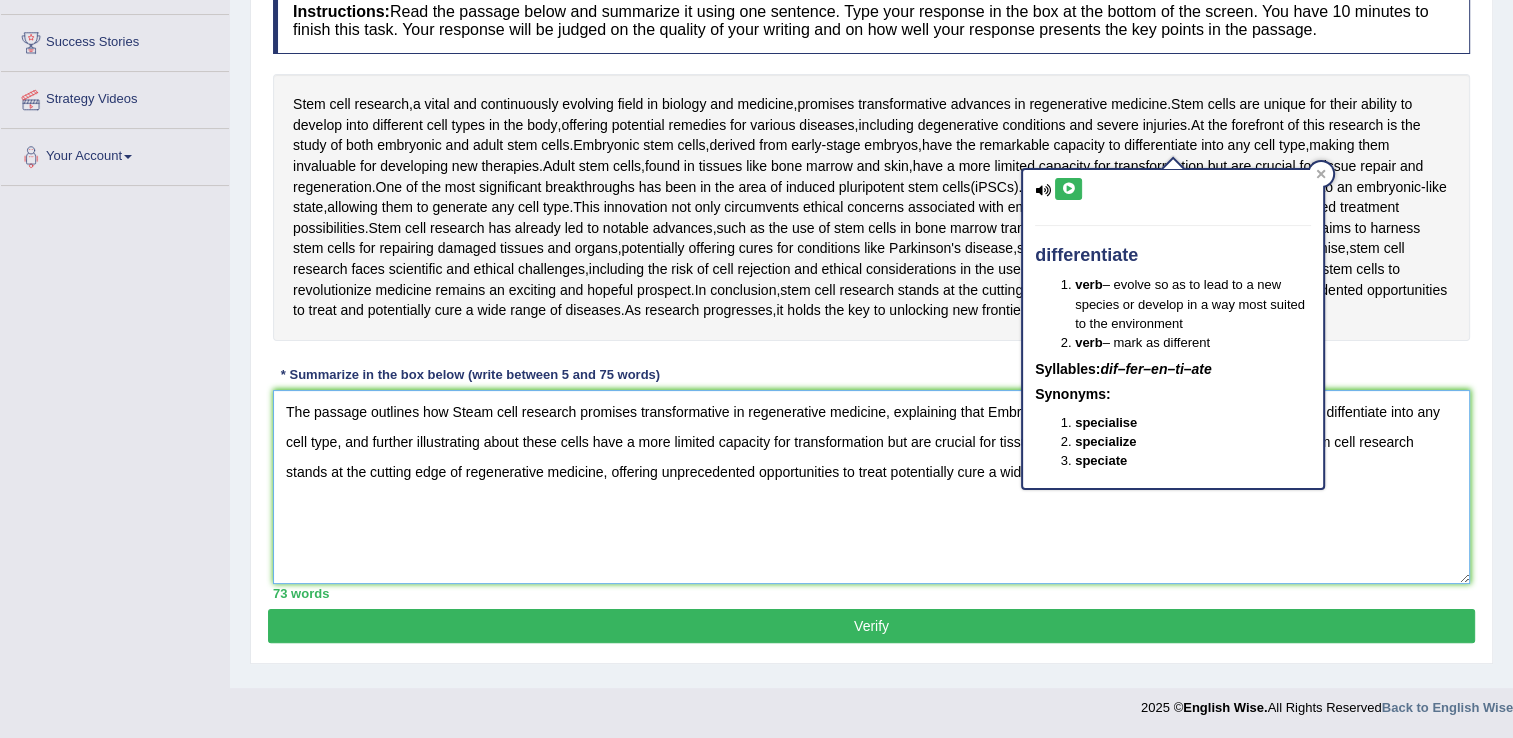 click on "The passage outlines how Steam cell research promises transformative in regenerative medicine, explaining that Embryonic stem cells have the remarkable capacity to diffentiate into any cell type, and further illustrating about these cells have a more limited capacity for transformation but are crucial for tissue repair and regeneration, while concluding stem cell research stands at the cutting edge of regenerative medicine, offering unprecedented opportunities to treat potentially cure a wide range of diseases." at bounding box center [871, 487] 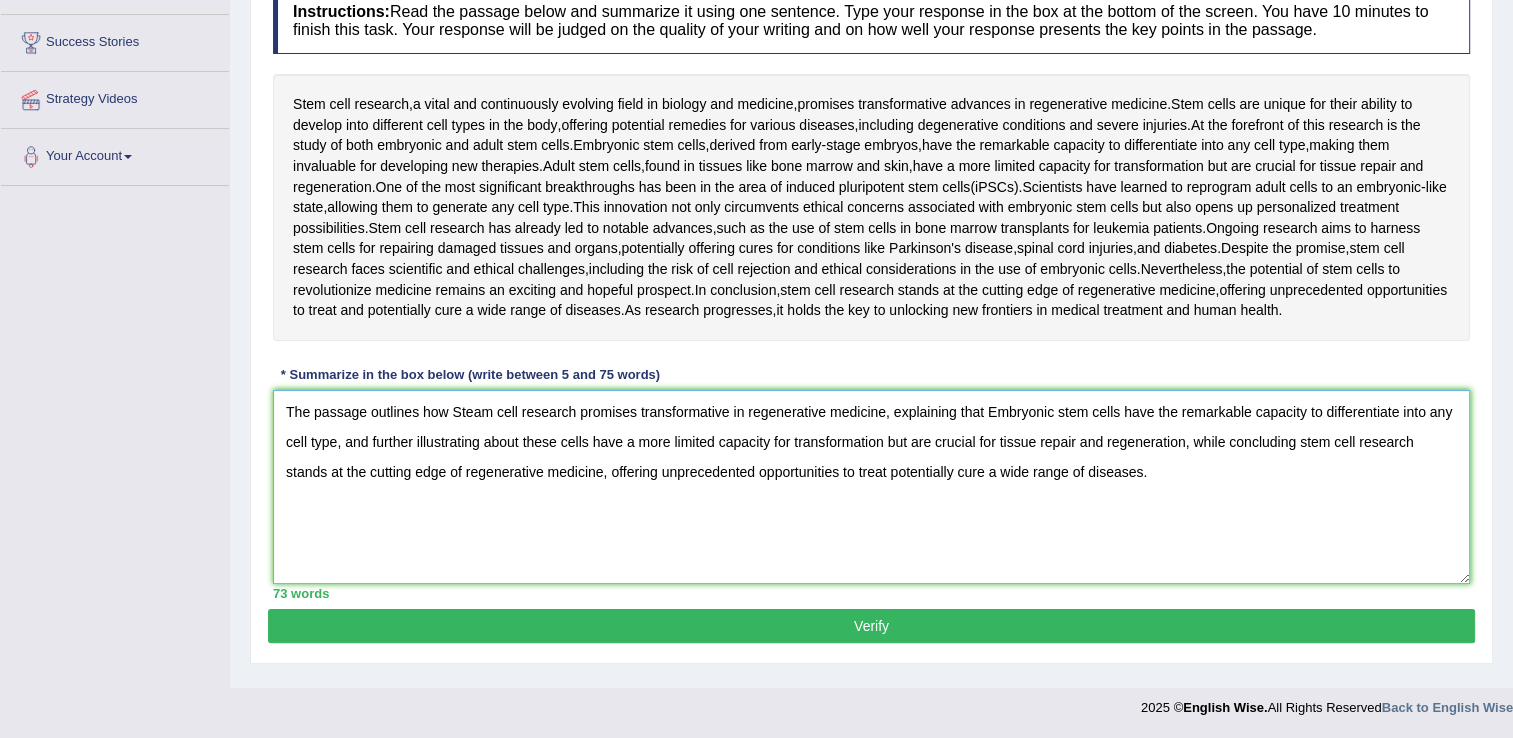type on "The passage outlines how Steam cell research promises transformative in regenerative medicine, explaining that Embryonic stem cells have the remarkable capacity to differentiate into any cell type, and further illustrating about these cells have a more limited capacity for transformation but are crucial for tissue repair and regeneration, while concluding stem cell research stands at the cutting edge of regenerative medicine, offering unprecedented opportunities to treat potentially cure a wide range of diseases." 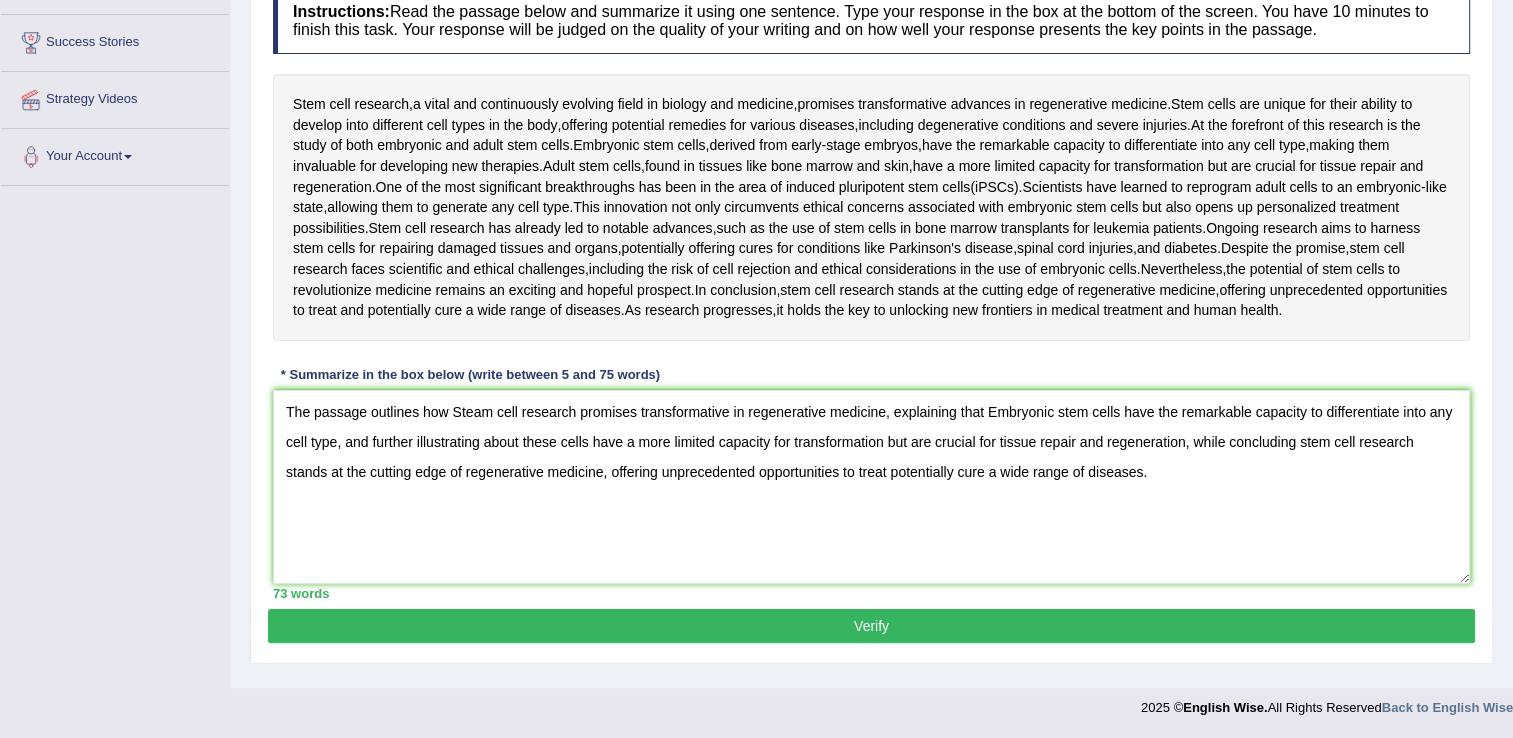 click on "Verify" at bounding box center (871, 626) 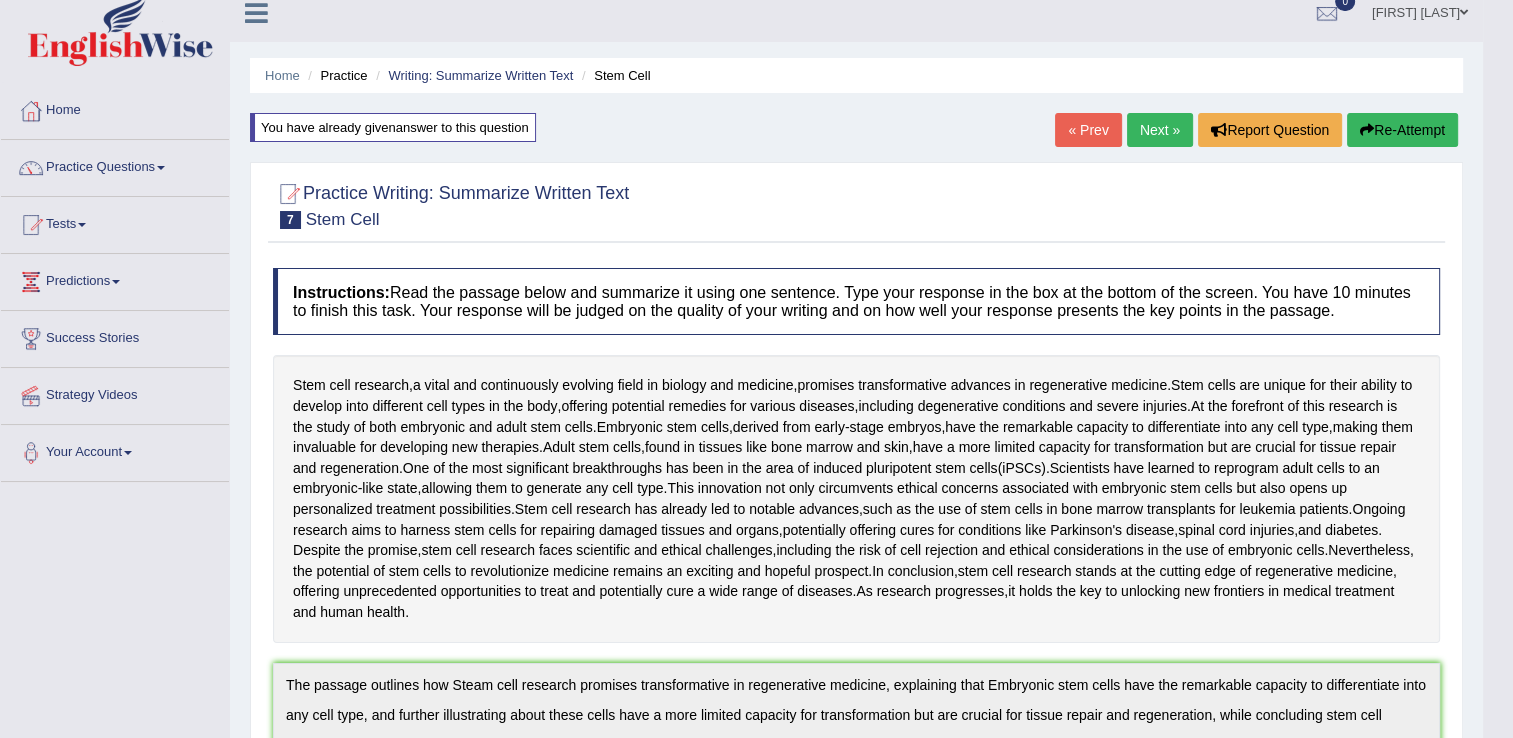 scroll, scrollTop: 0, scrollLeft: 0, axis: both 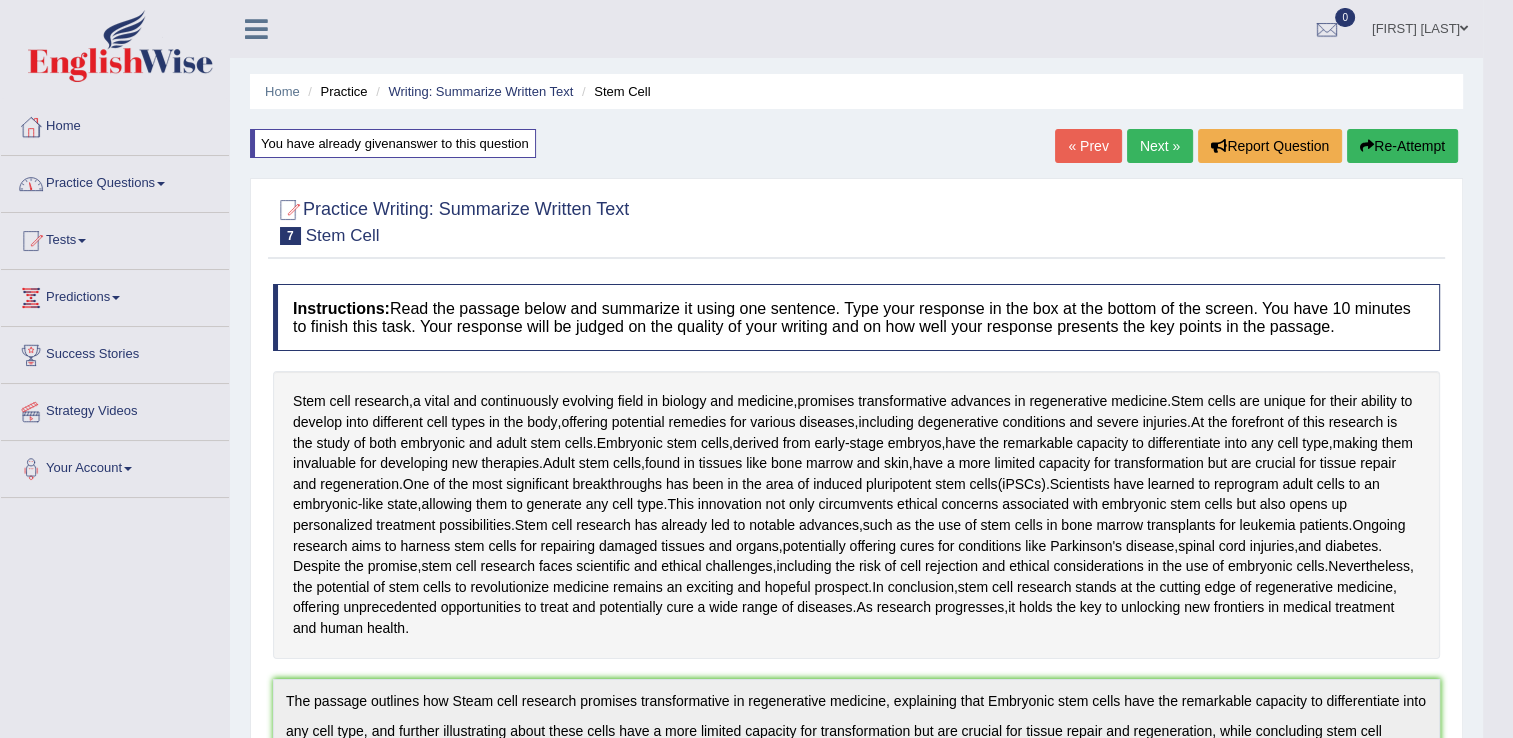 click on "Practice Questions" at bounding box center (115, 181) 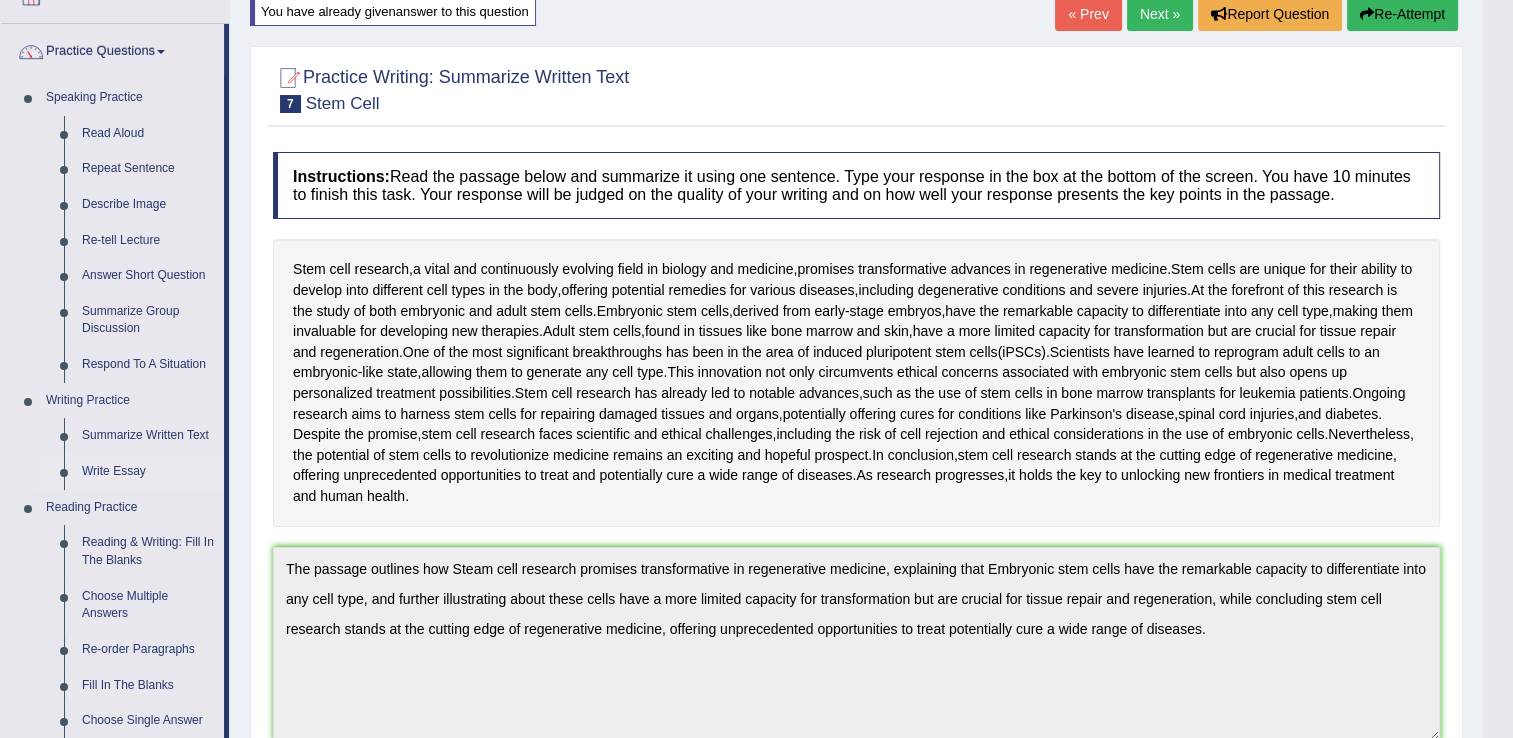 scroll, scrollTop: 127, scrollLeft: 0, axis: vertical 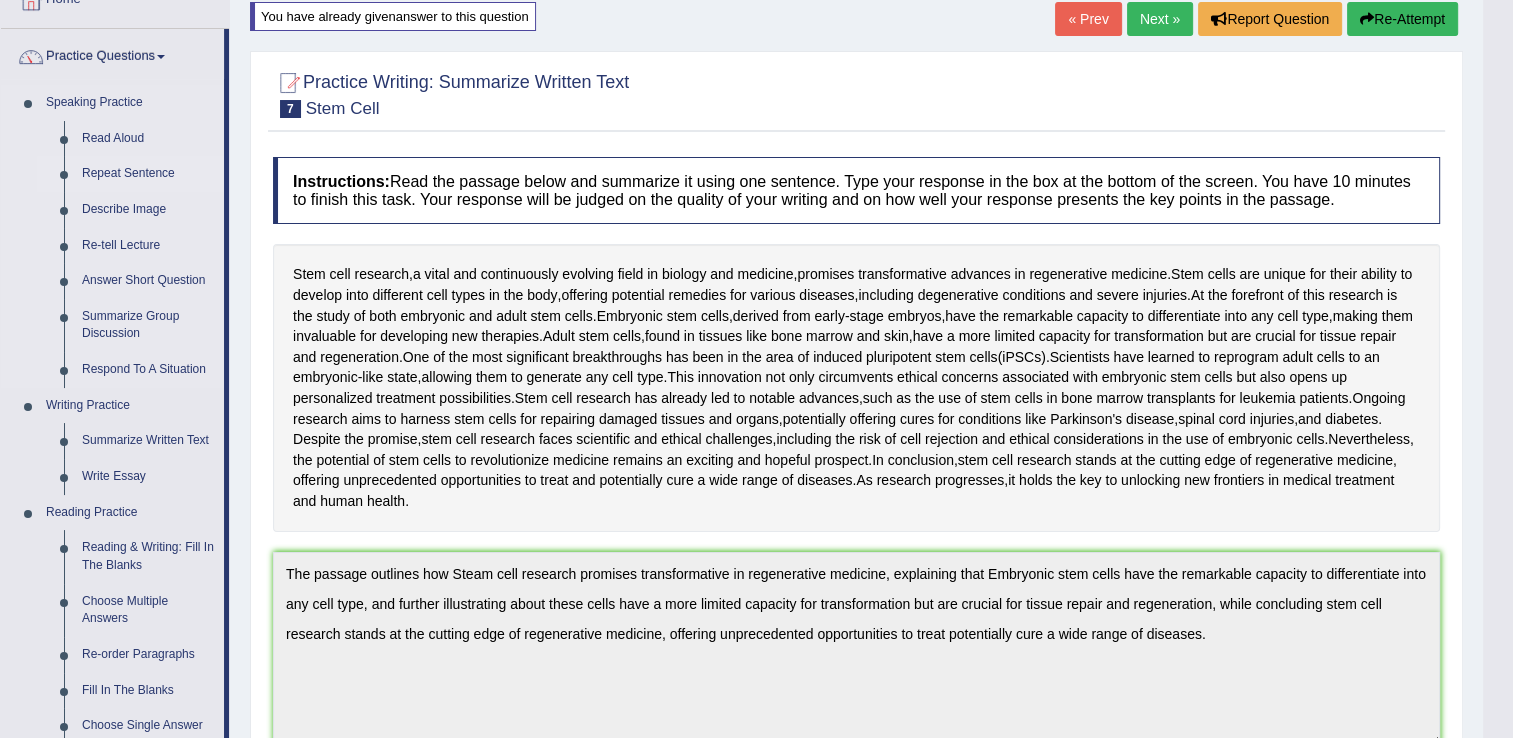 click on "Repeat Sentence" at bounding box center [148, 174] 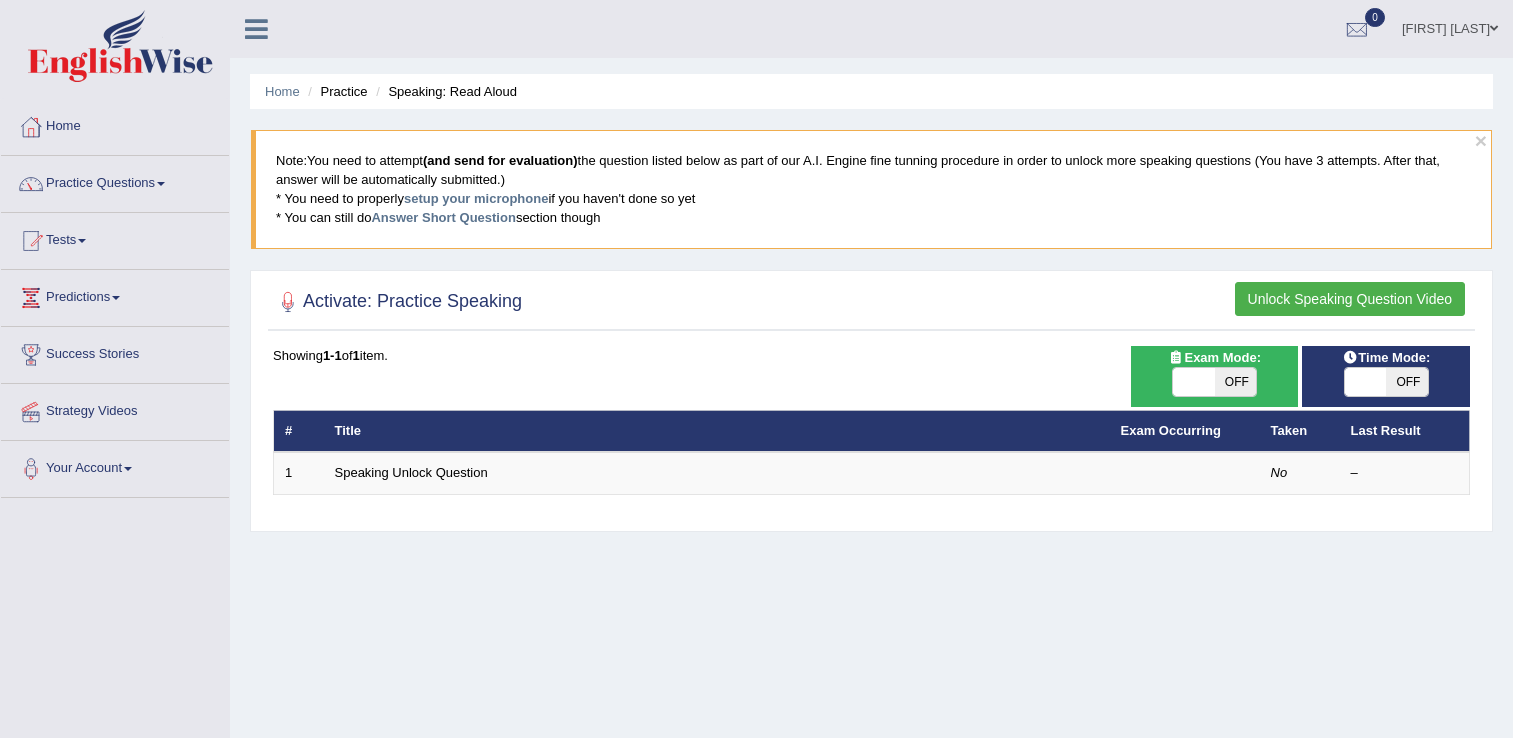 scroll, scrollTop: 0, scrollLeft: 0, axis: both 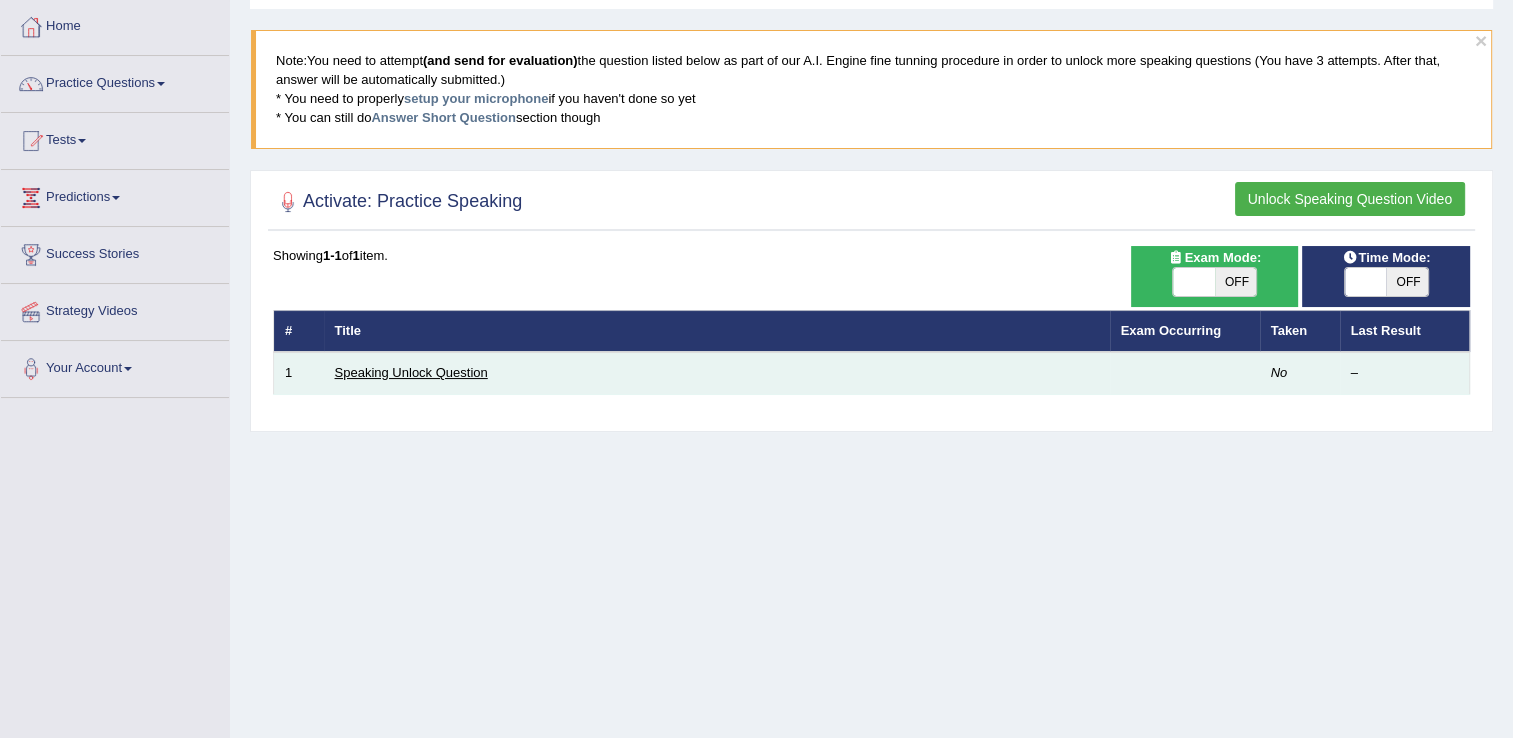 click on "Speaking Unlock Question" at bounding box center (411, 372) 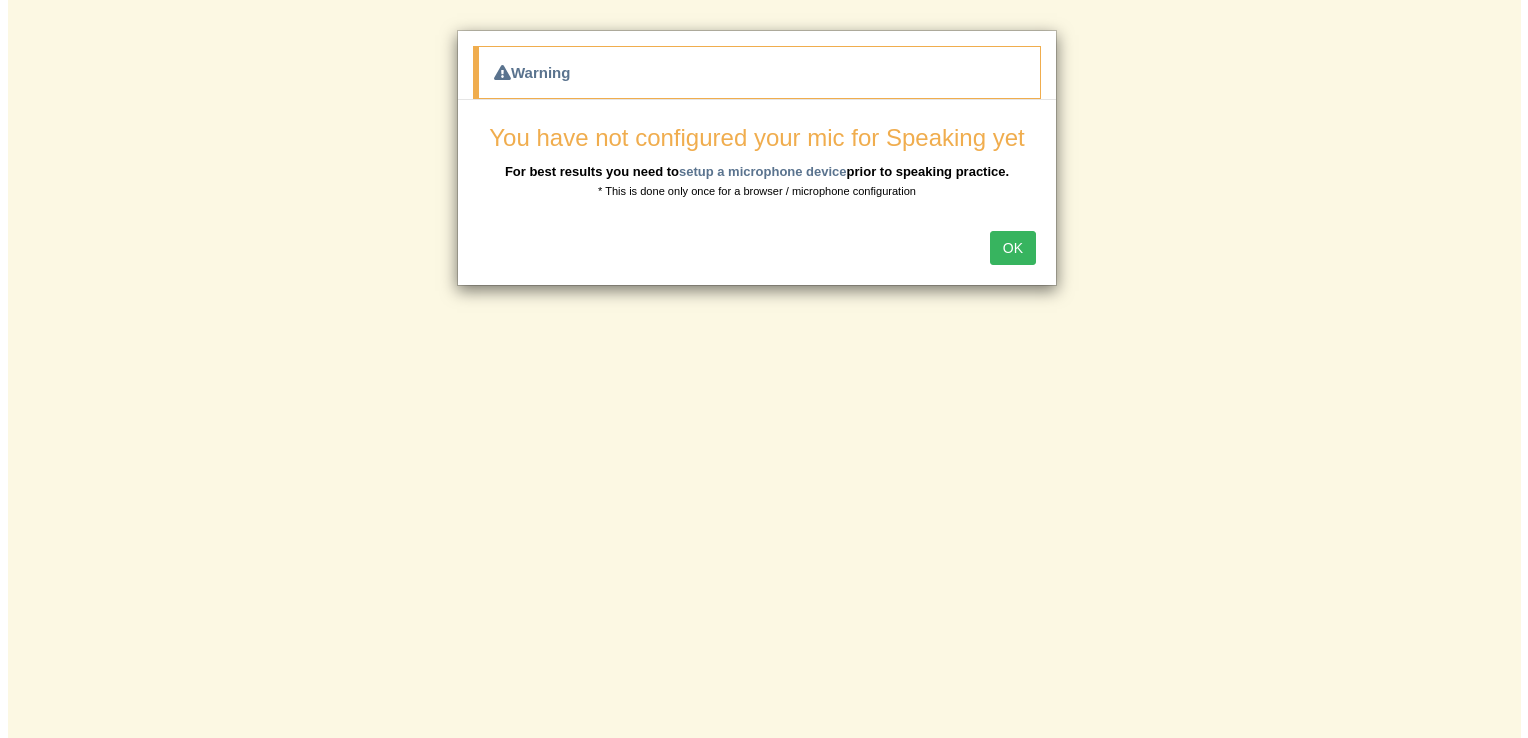 scroll, scrollTop: 0, scrollLeft: 0, axis: both 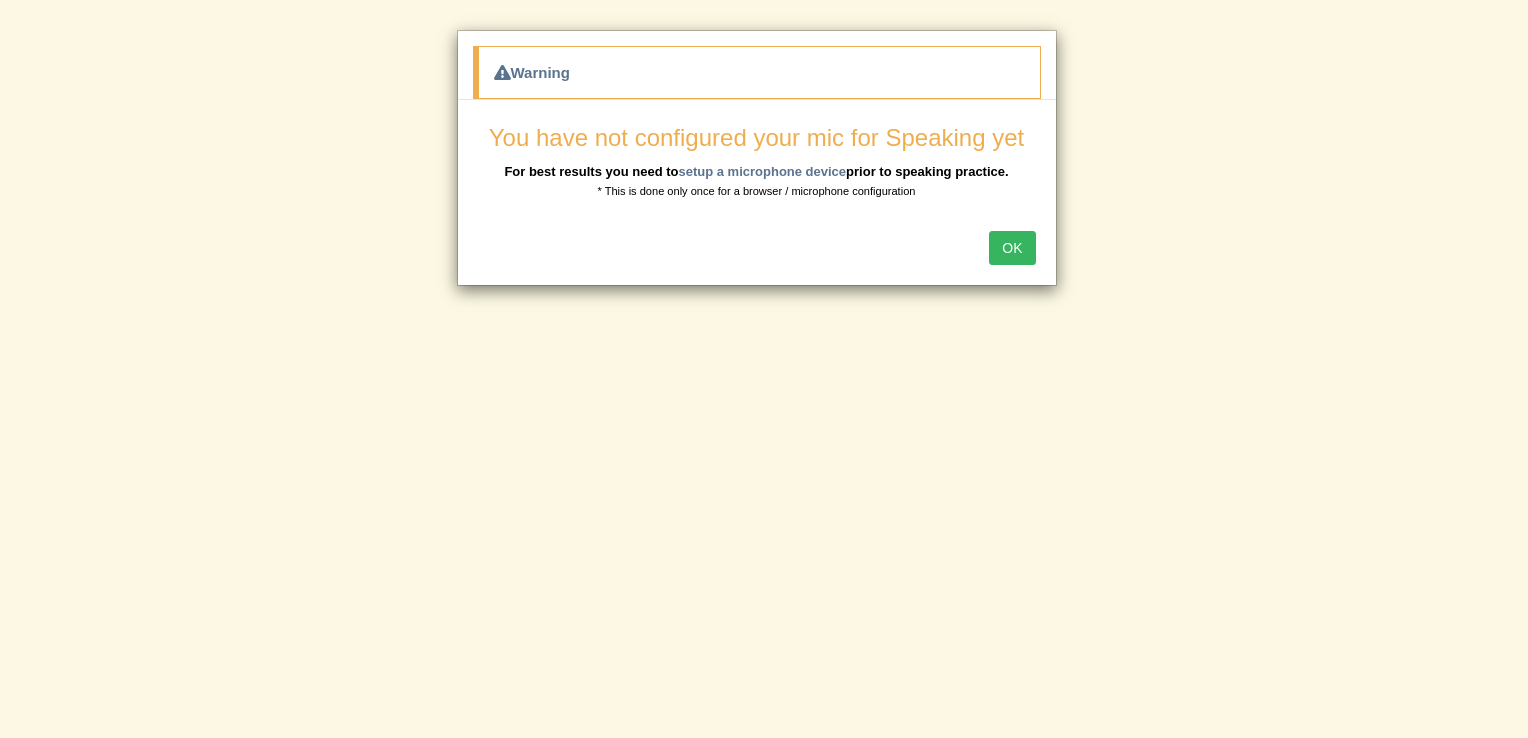 click on "OK" at bounding box center (1012, 248) 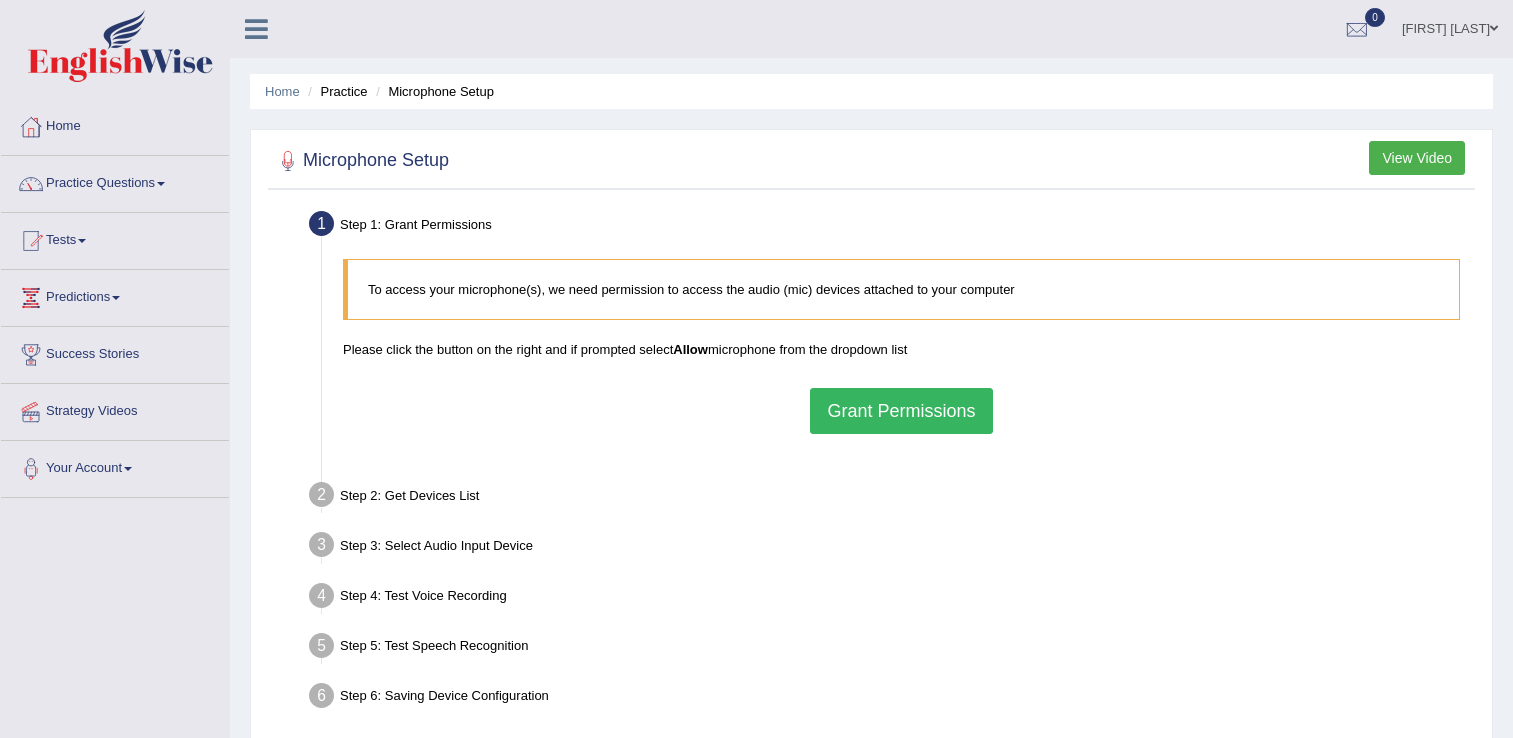 scroll, scrollTop: 0, scrollLeft: 0, axis: both 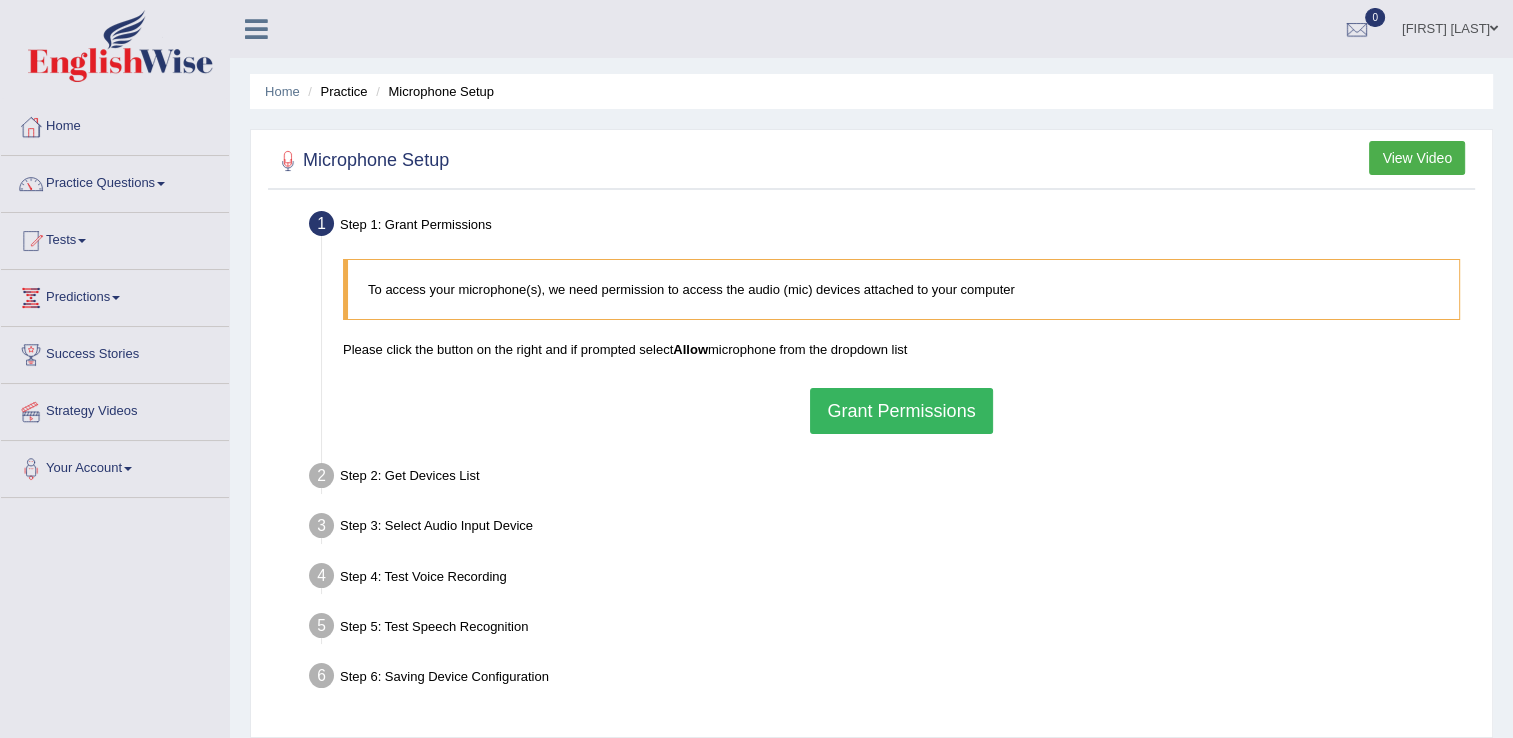 click on "Grant Permissions" at bounding box center (901, 411) 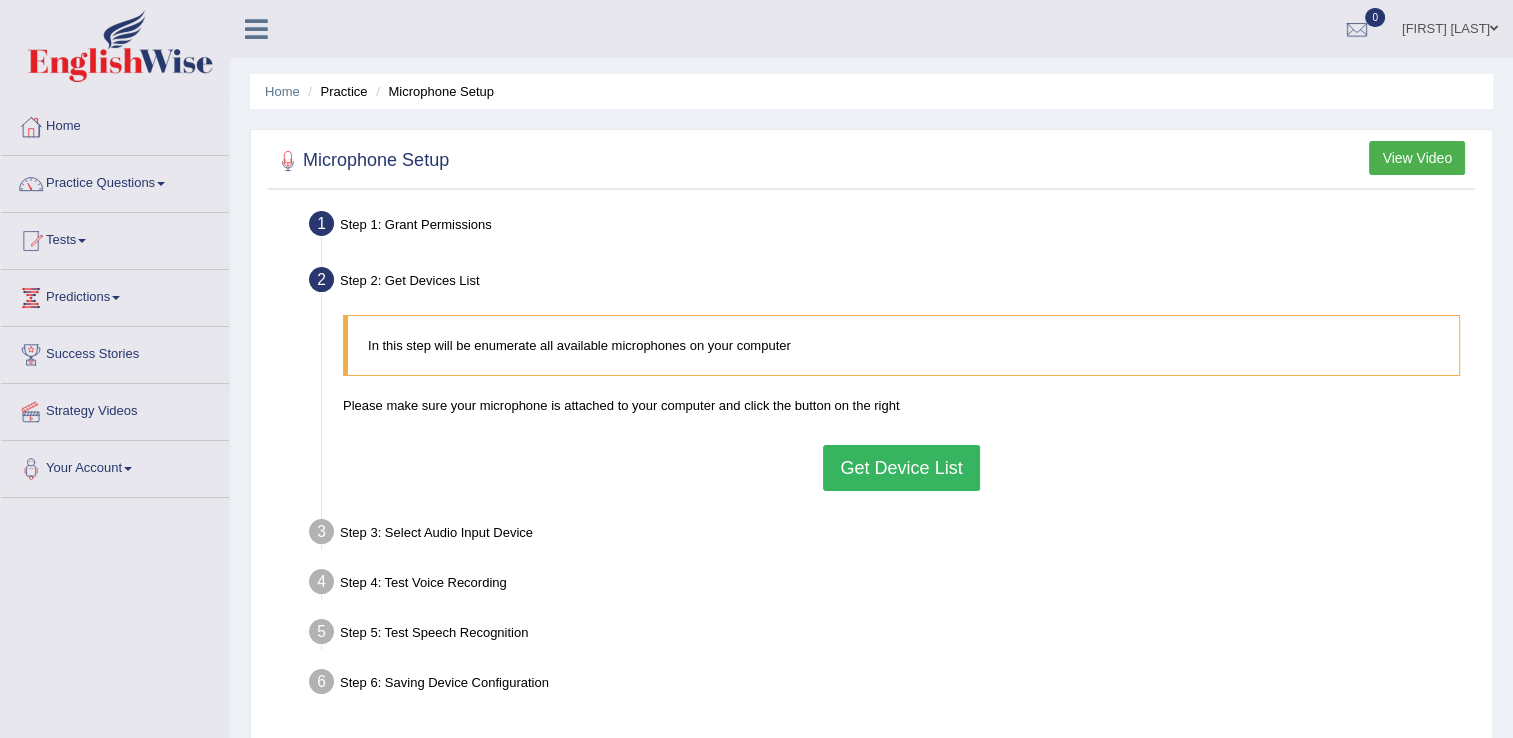 click on "Get Device List" at bounding box center [901, 468] 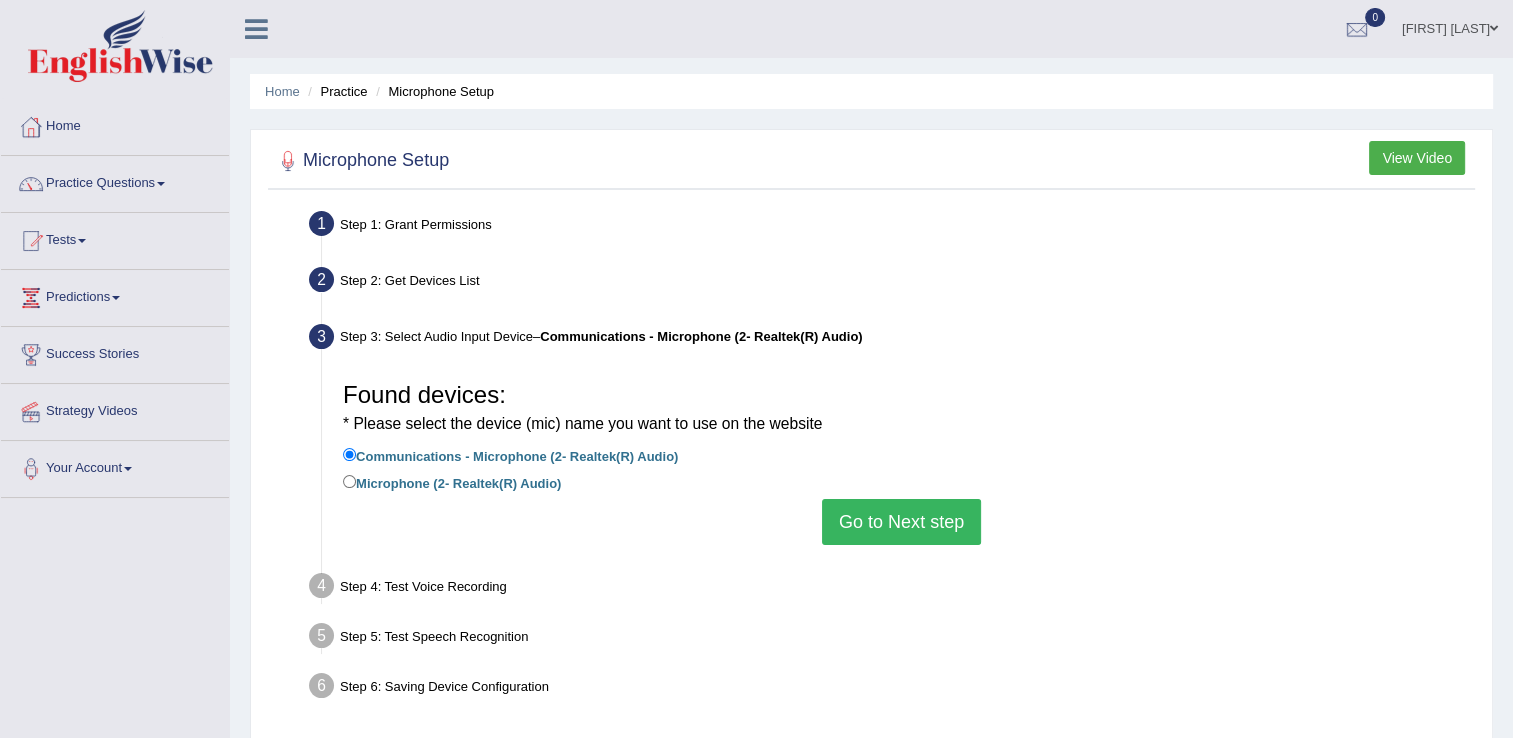 click on "Go to Next step" at bounding box center [901, 522] 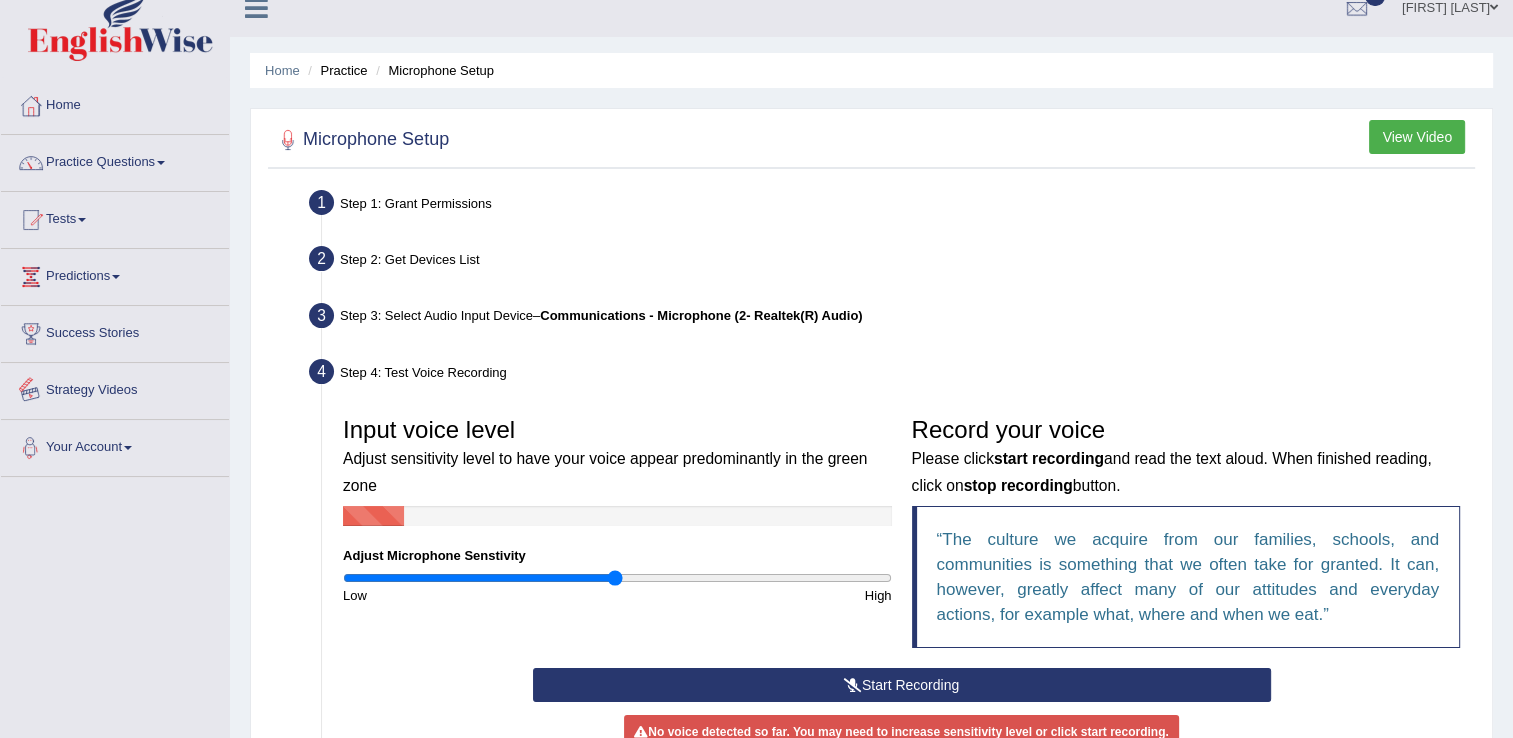 scroll, scrollTop: 0, scrollLeft: 0, axis: both 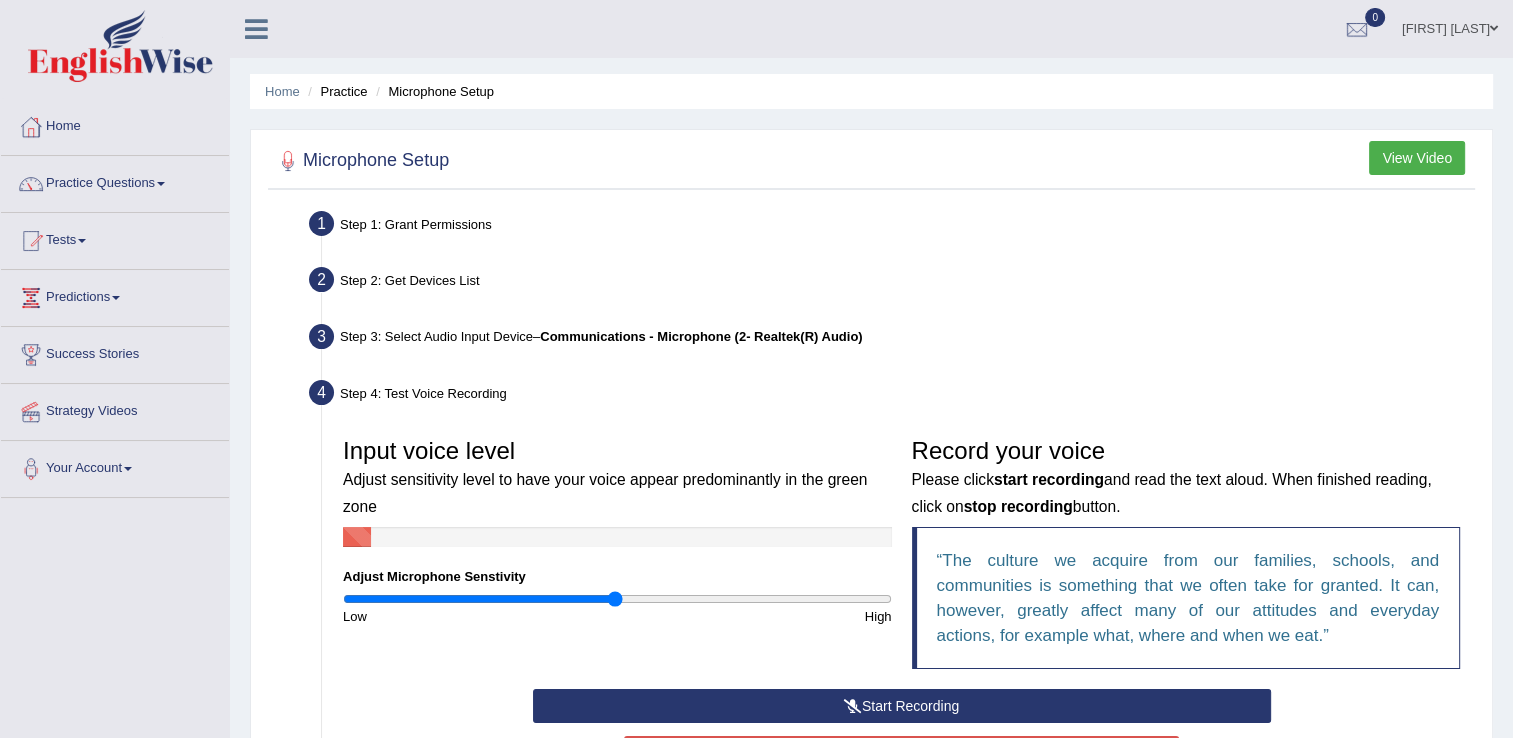 click on "Tests" at bounding box center [115, 238] 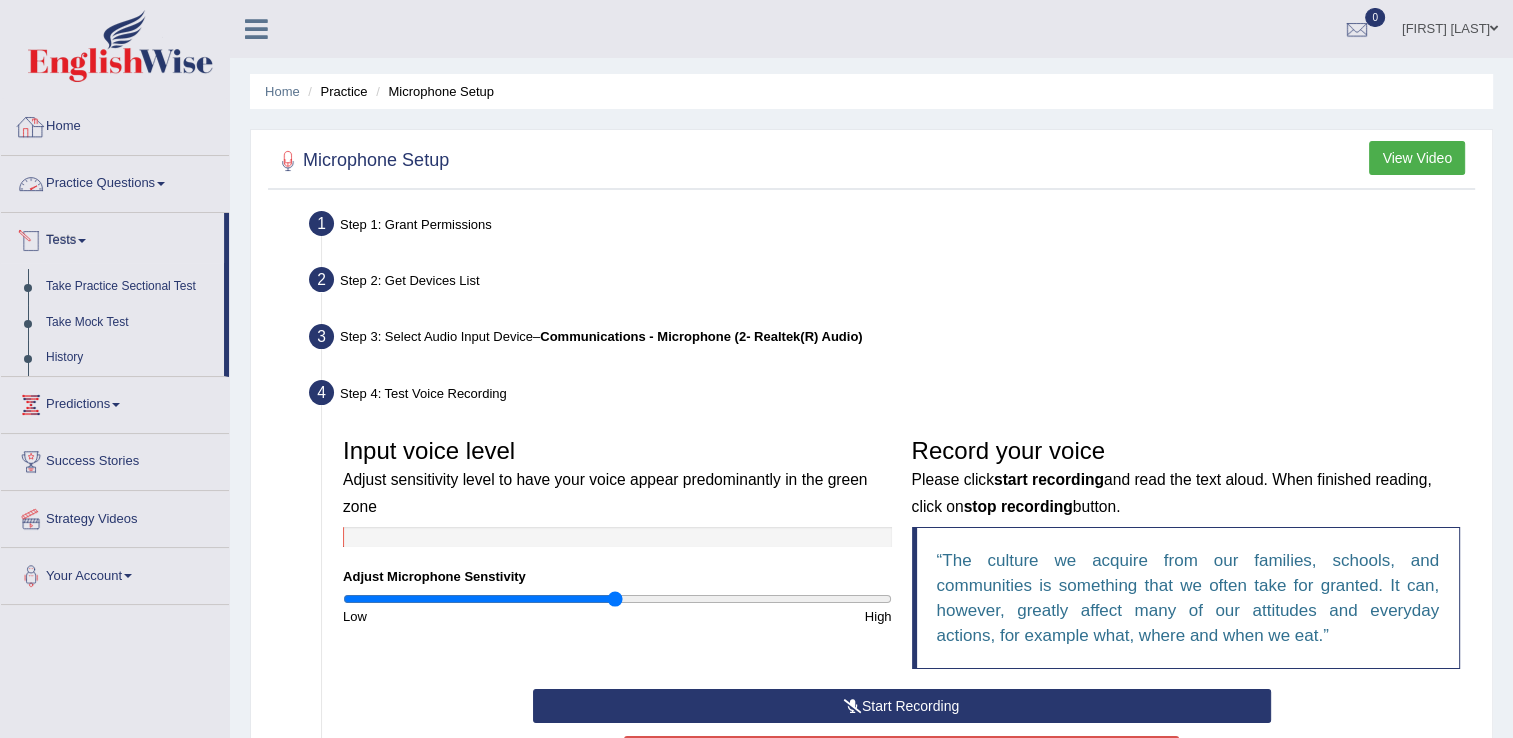 click on "Practice Questions" at bounding box center [115, 181] 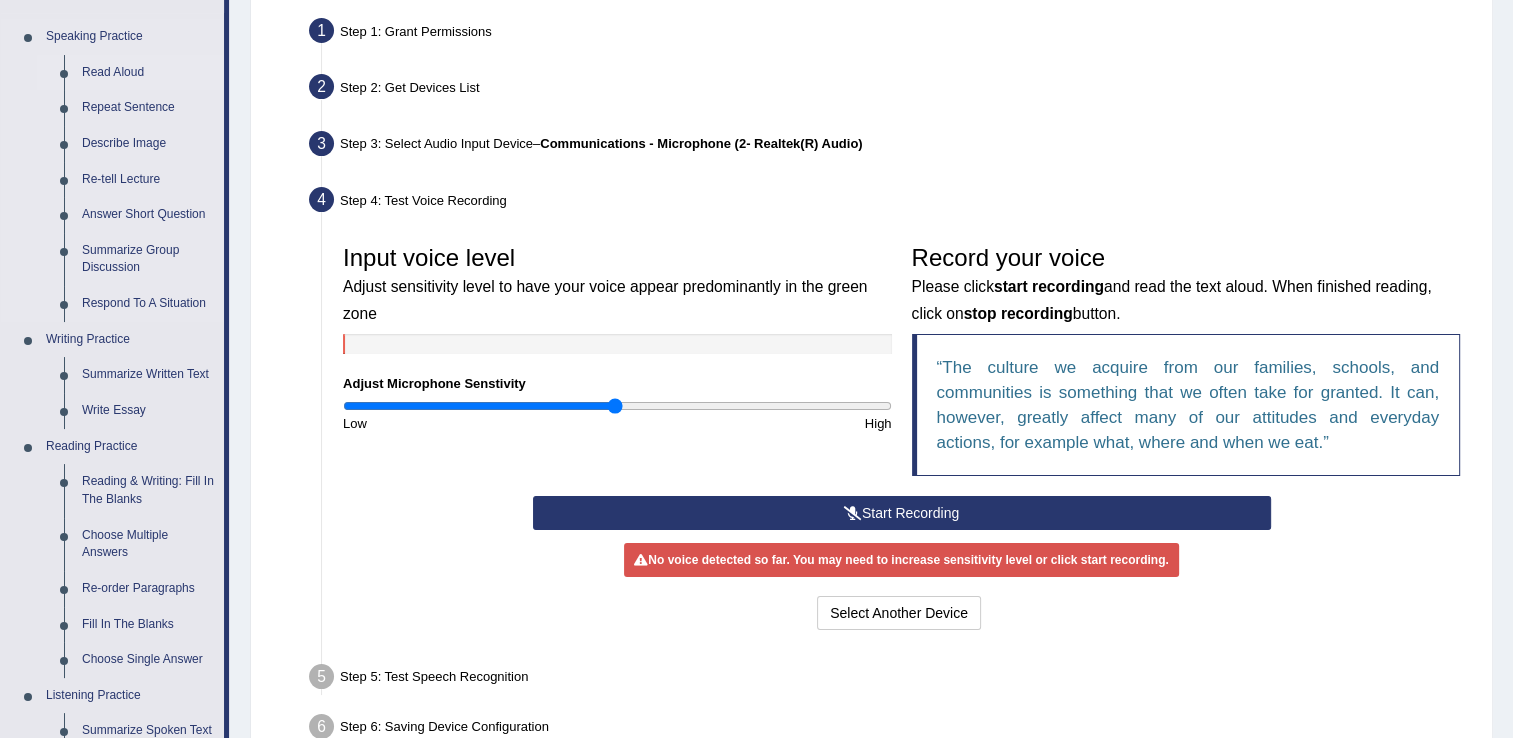 scroll, scrollTop: 200, scrollLeft: 0, axis: vertical 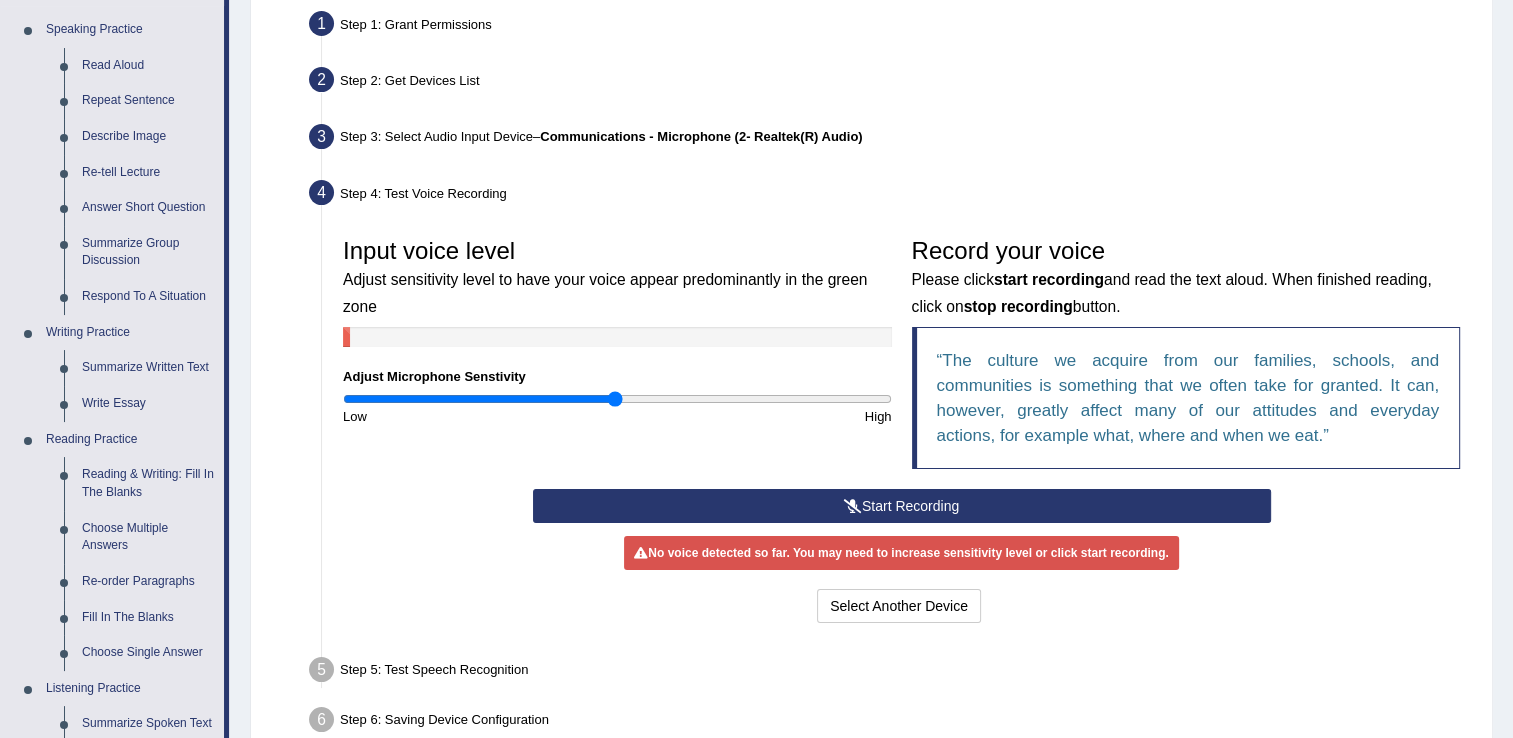 click on "Step 1: Grant Permissions   To access your microphone(s), we need permission to access the audio (mic) devices attached to your computer   Please click the button on the right and if prompted select  Allow  microphone from the dropdown list     Grant Permissions   Step 2: Get Devices List   In this step will be enumerate all available microphones on your computer   Please make sure your microphone is attached to your computer and click the button on the right     Get Device List   Step 3: Select Audio Input Device  –  Communications - Microphone (2- Realtek(R) Audio)   Found devices:
* Please select the device (mic) name you want to use on the website    Communications - Microphone (2- Realtek(R) Audio)  Microphone (2- Realtek(R) Audio)   Go to Next step   Step 4: Test Voice Recording   Input voice level   Adjust sensitivity level to have your voice appear predominantly in the green zone     Adjust Microphone Senstivity     Low   High   Record your voice Please click  start recording" at bounding box center [871, 374] 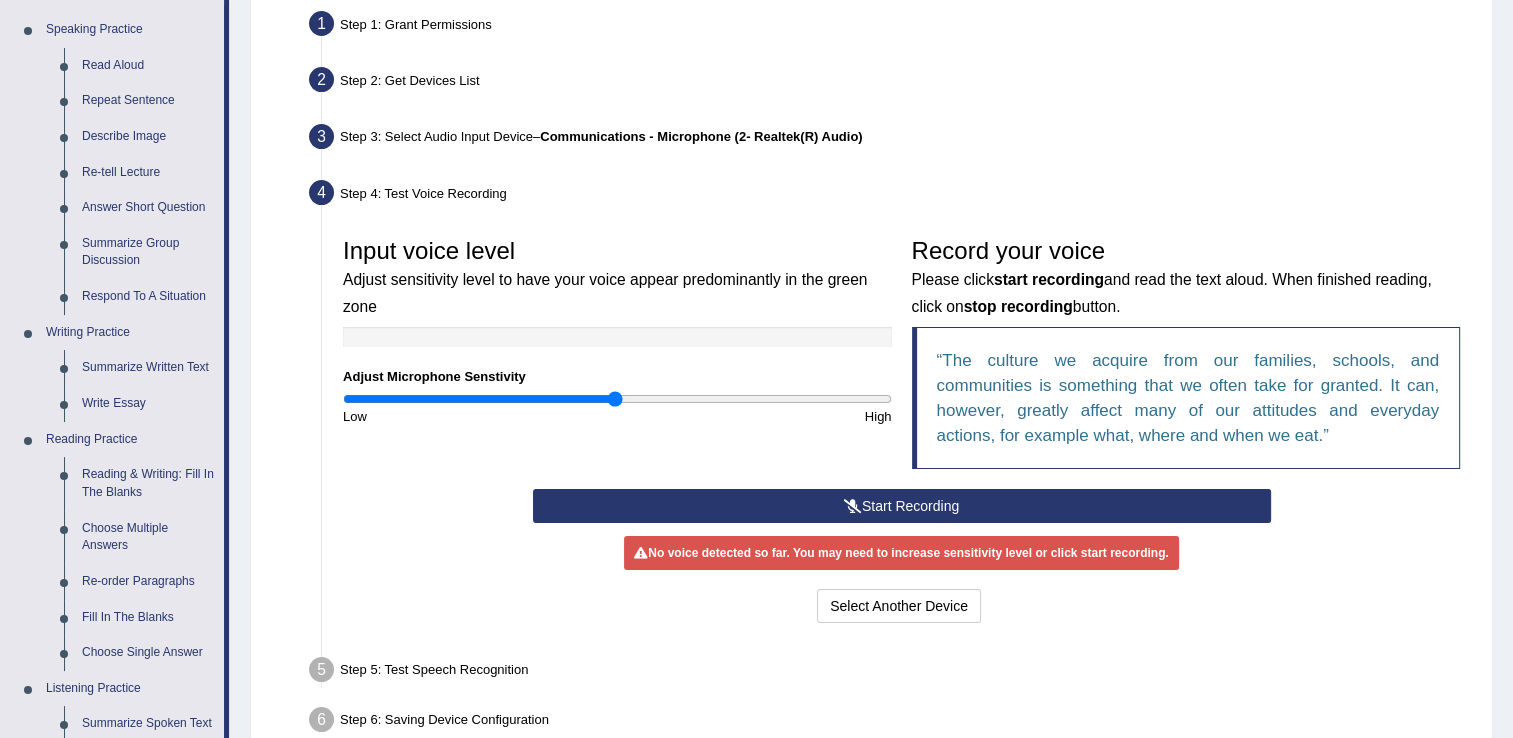 click on "Start Recording" at bounding box center [902, 506] 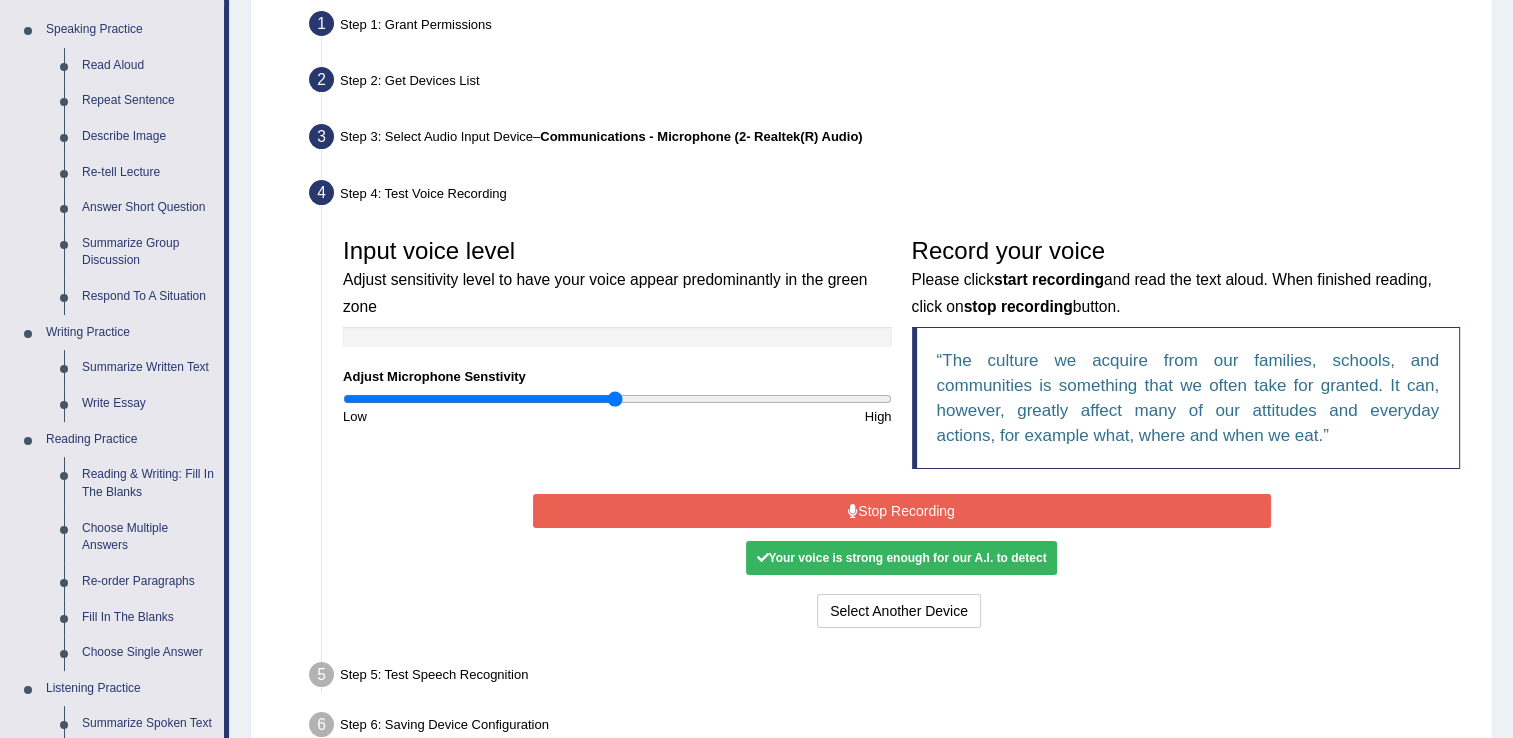 click on "Stop Recording" at bounding box center [902, 511] 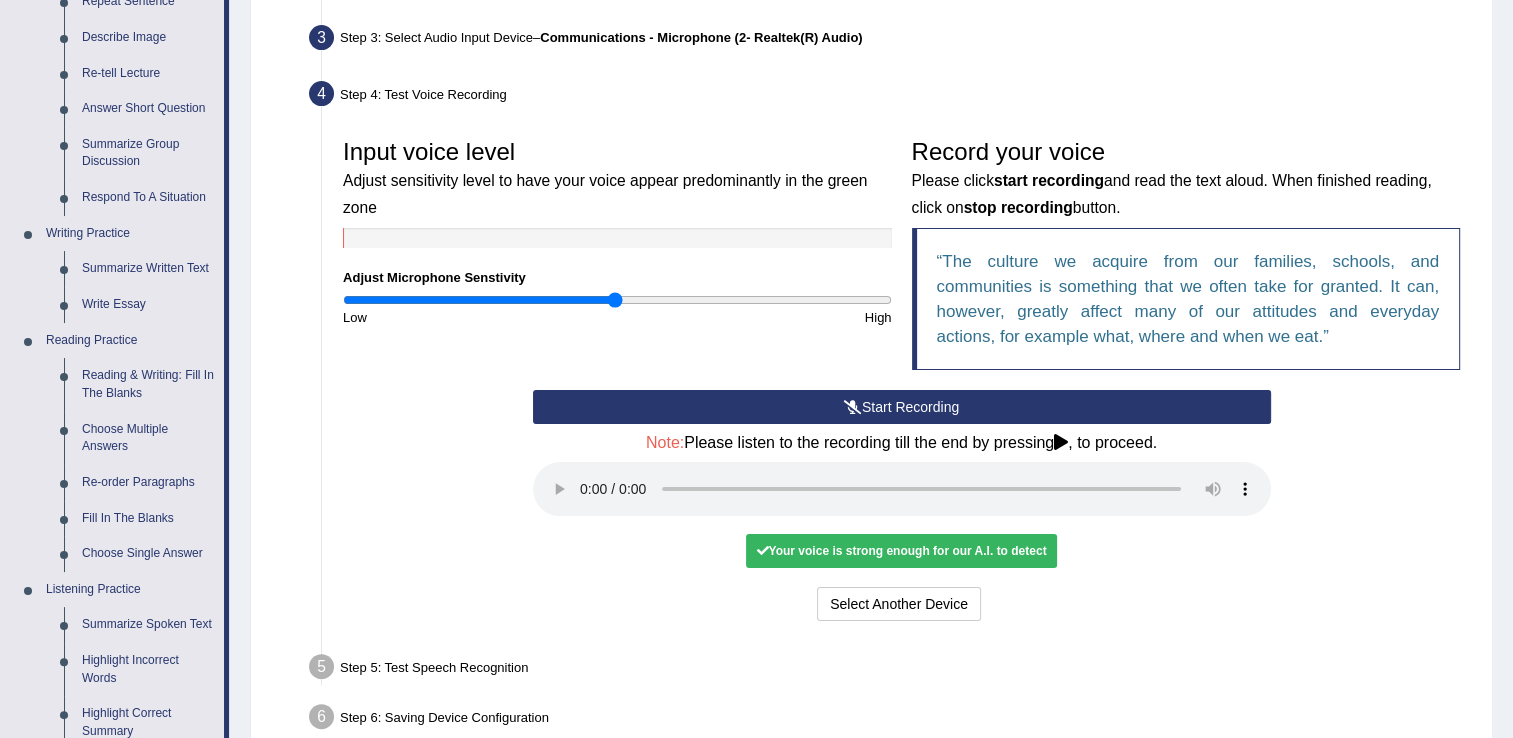 scroll, scrollTop: 300, scrollLeft: 0, axis: vertical 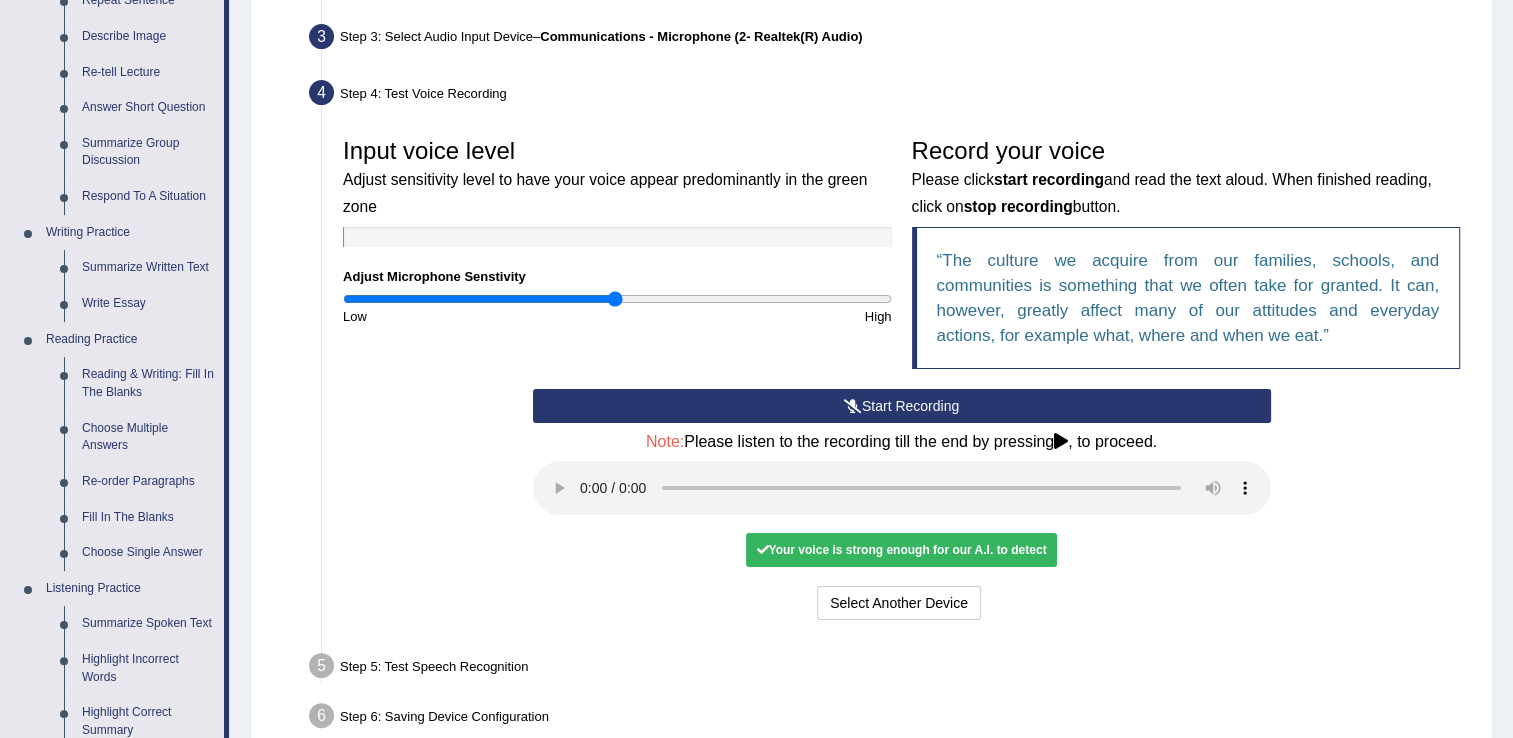 click on "Your voice is strong enough for our A.I. to detect" at bounding box center [901, 550] 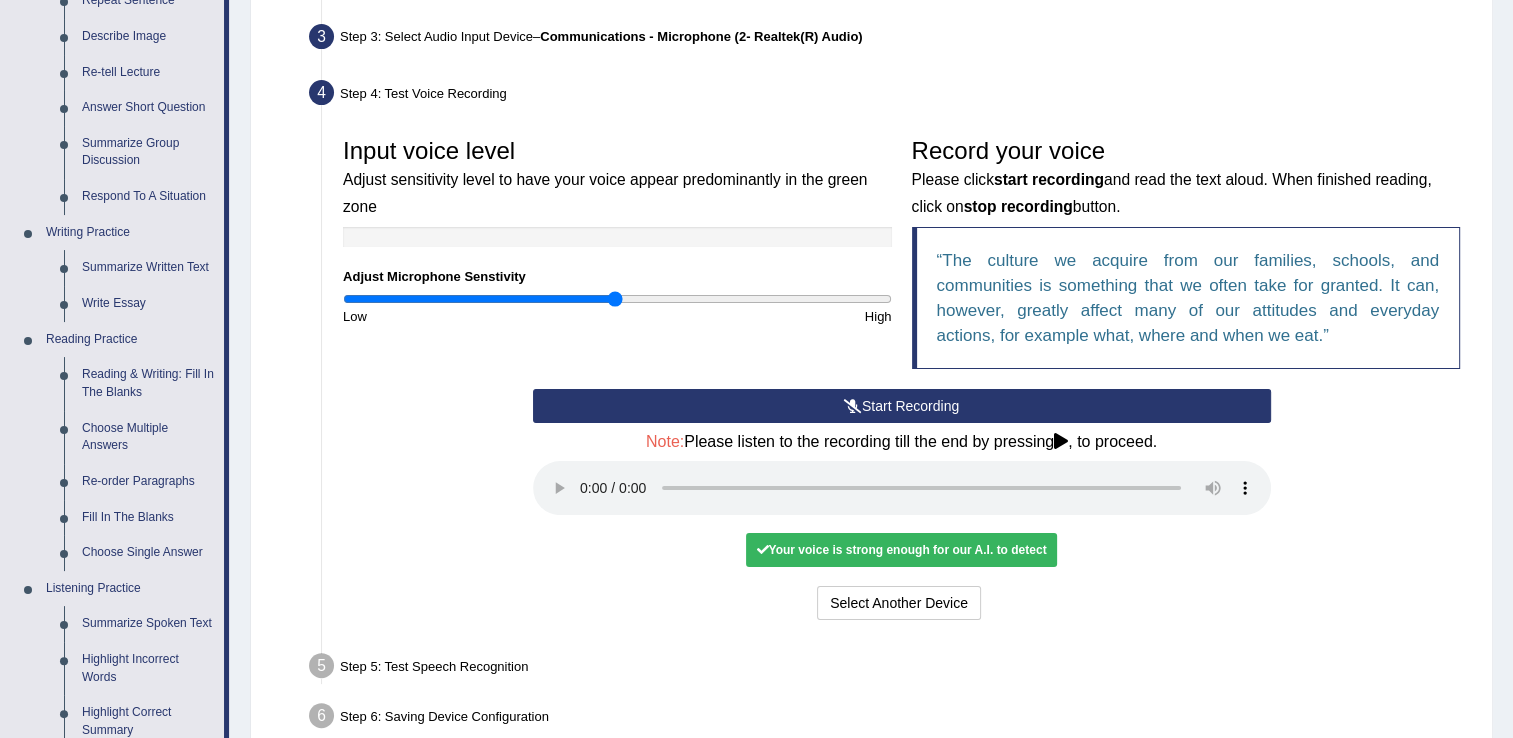 click on "Start Recording" at bounding box center [902, 406] 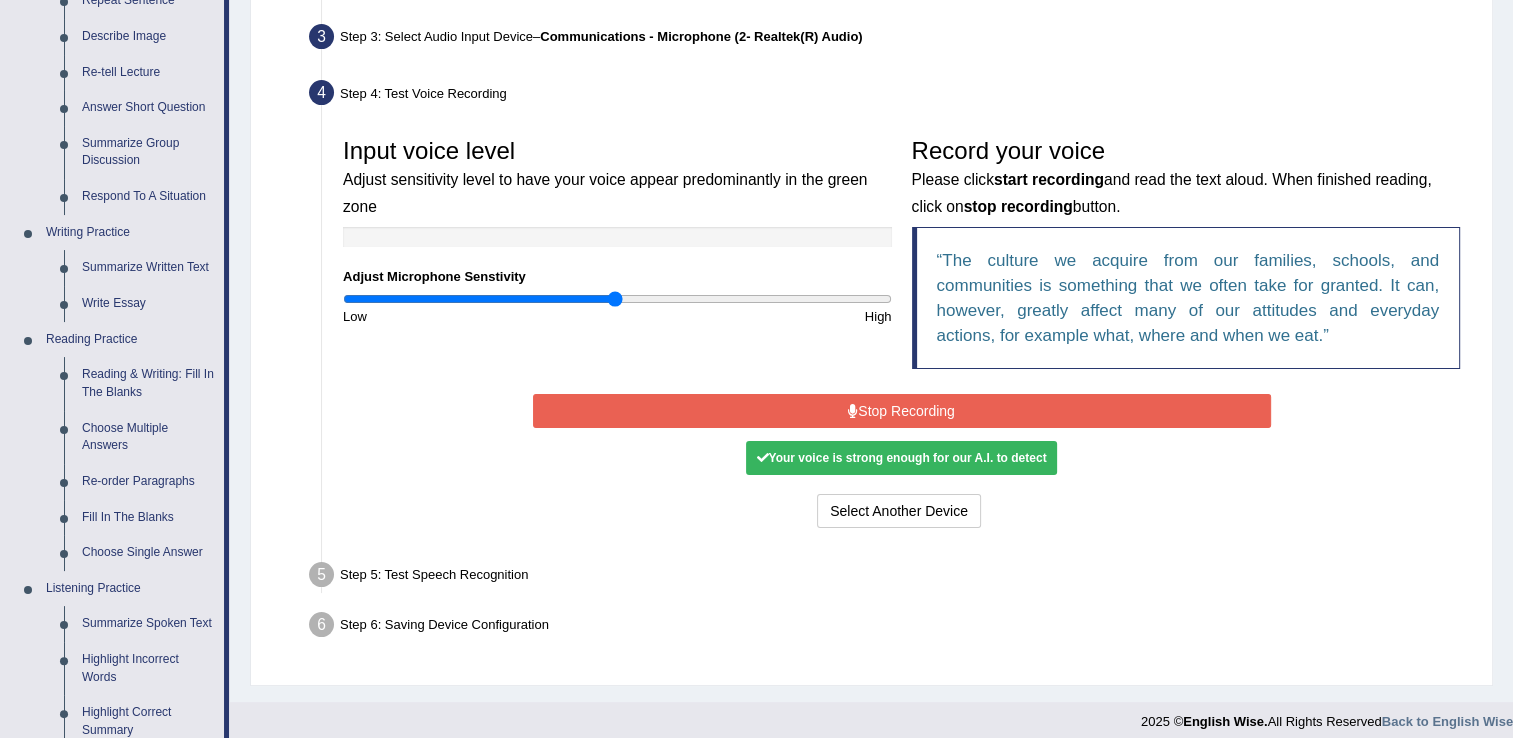 click on "Stop Recording" at bounding box center [902, 411] 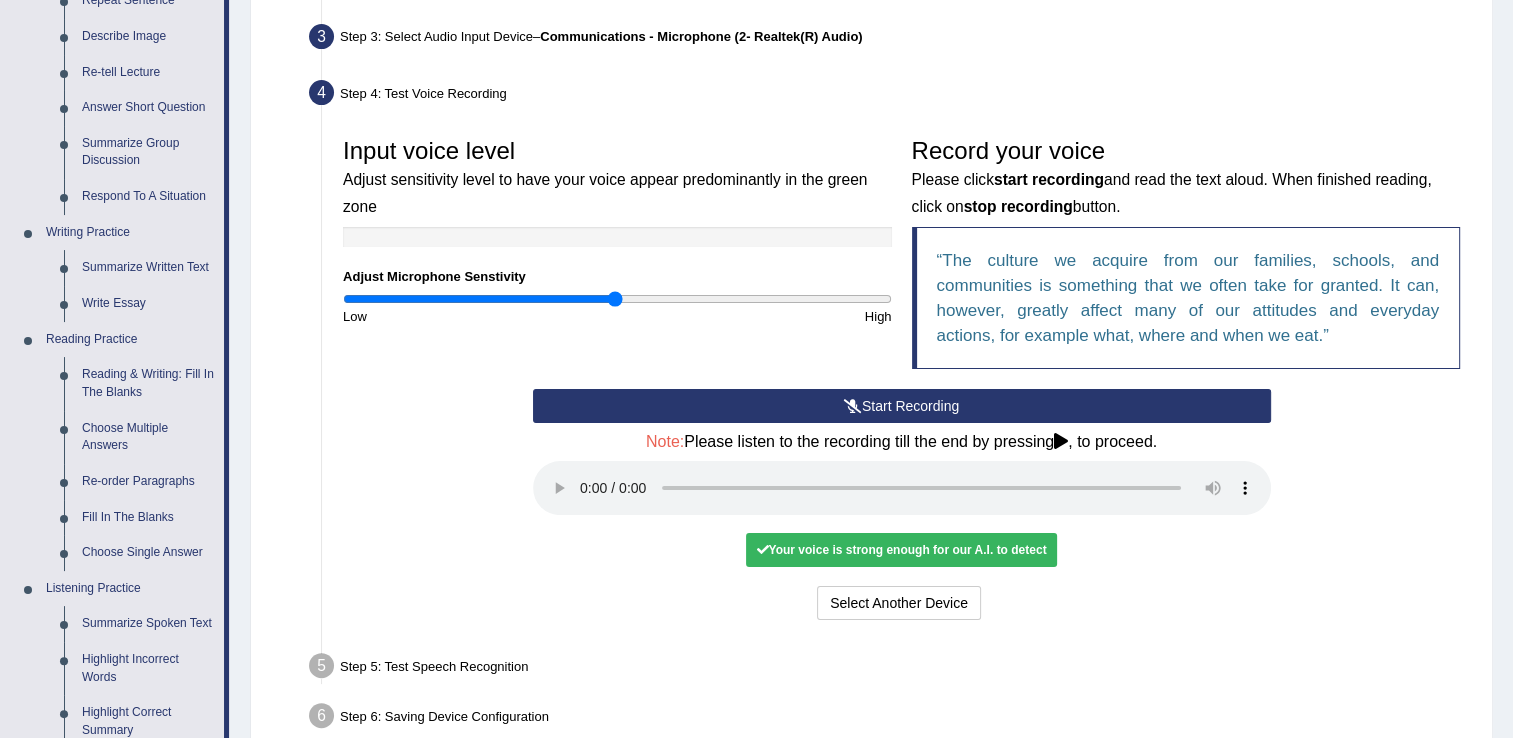 click at bounding box center (1061, 441) 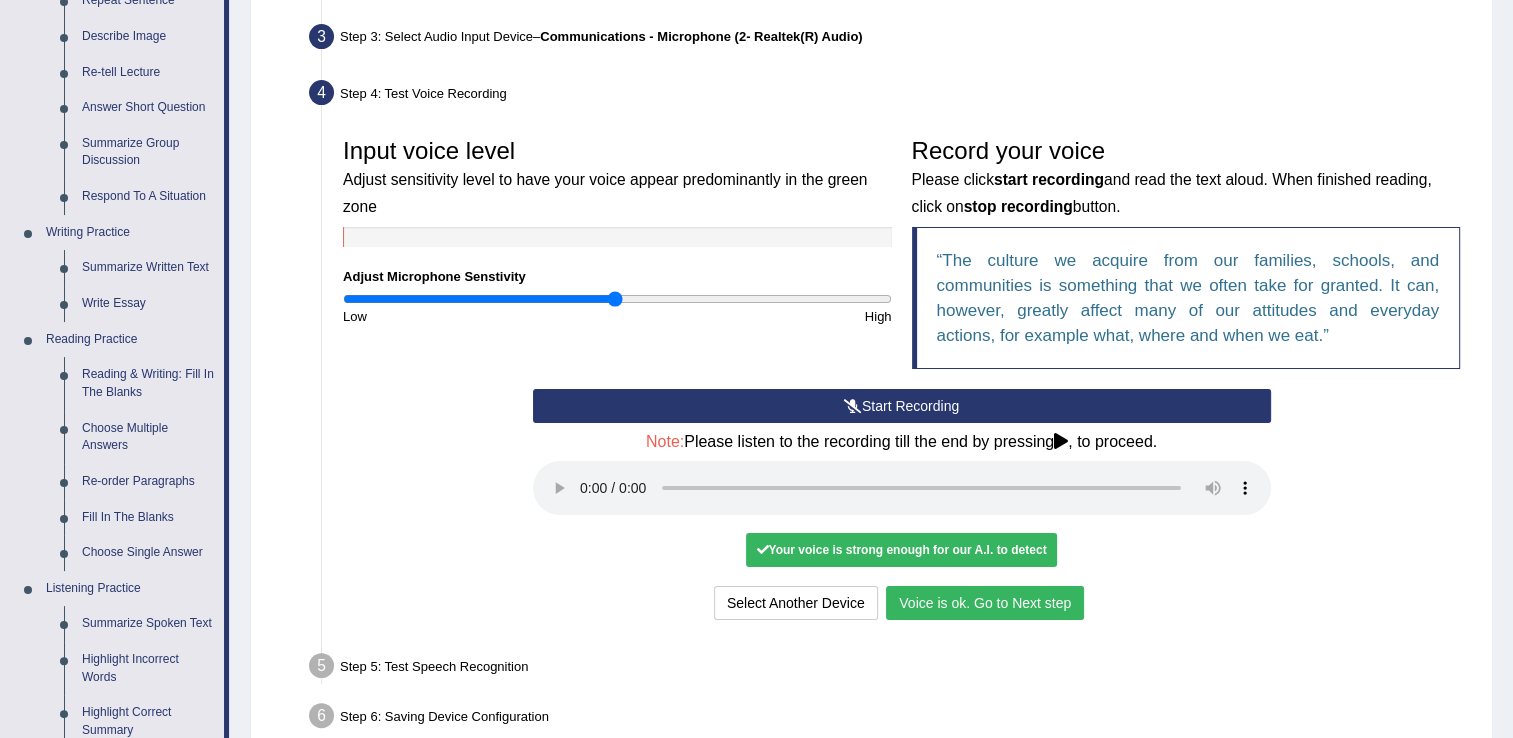 click on "Start Recording" at bounding box center [902, 406] 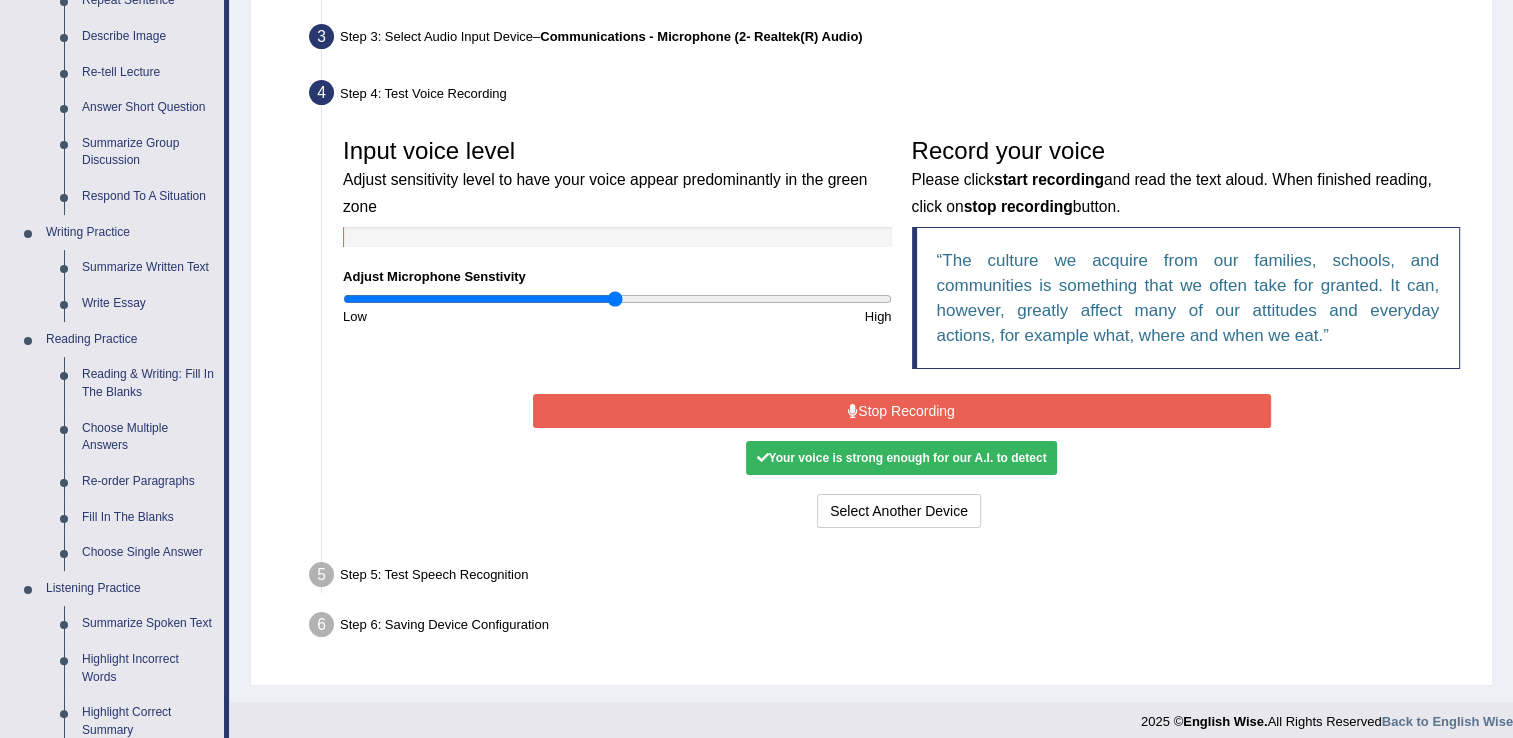 click on "Stop Recording" at bounding box center (902, 411) 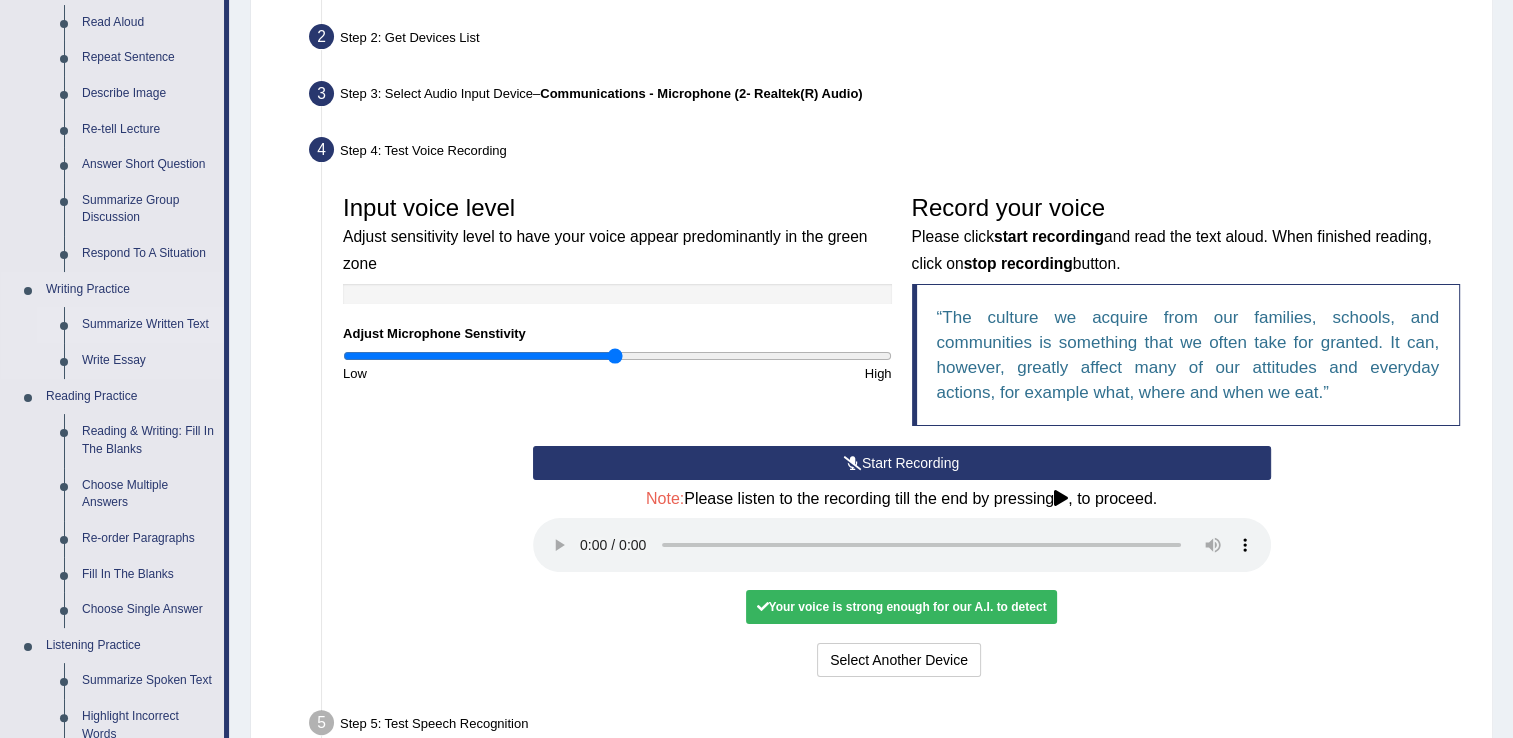 scroll, scrollTop: 100, scrollLeft: 0, axis: vertical 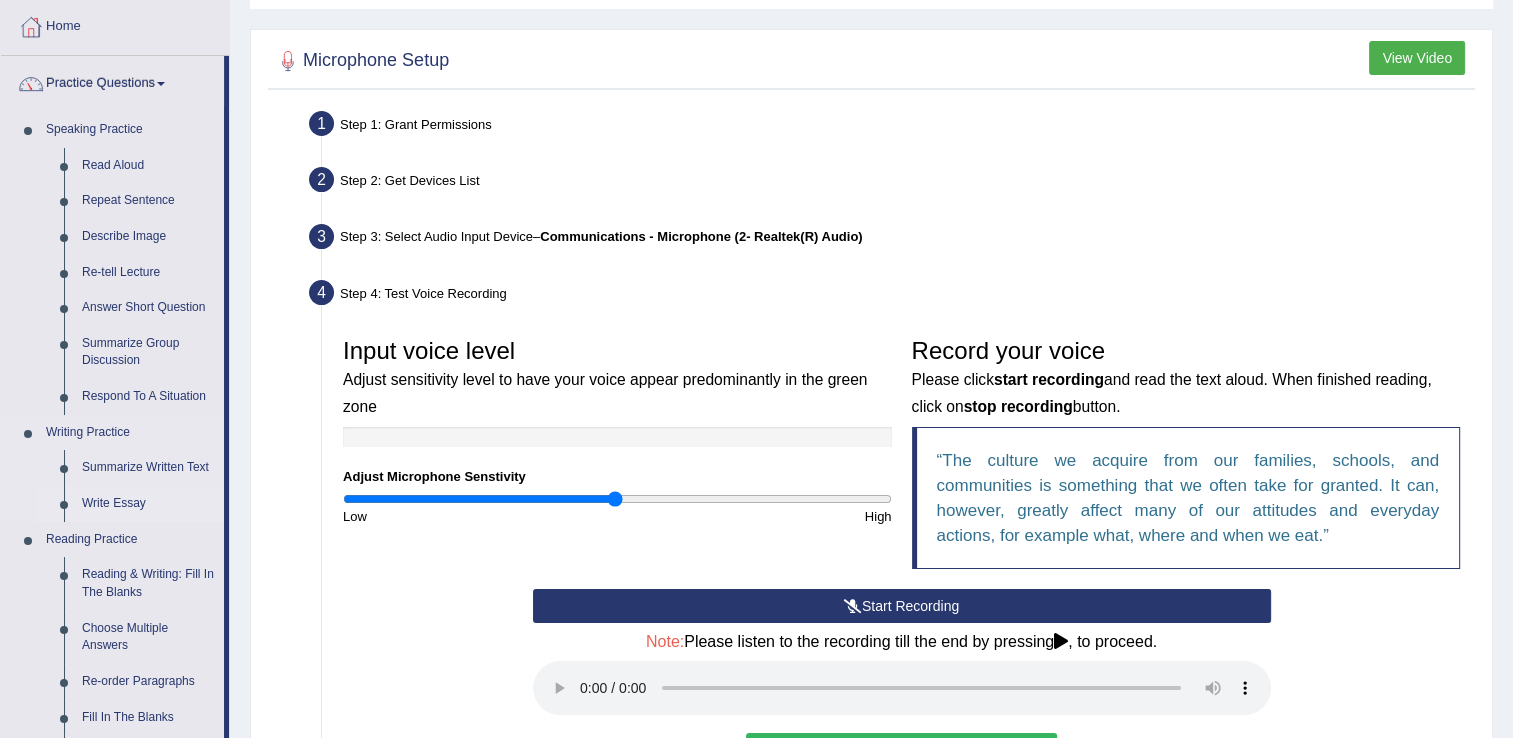 click on "Write Essay" at bounding box center [148, 504] 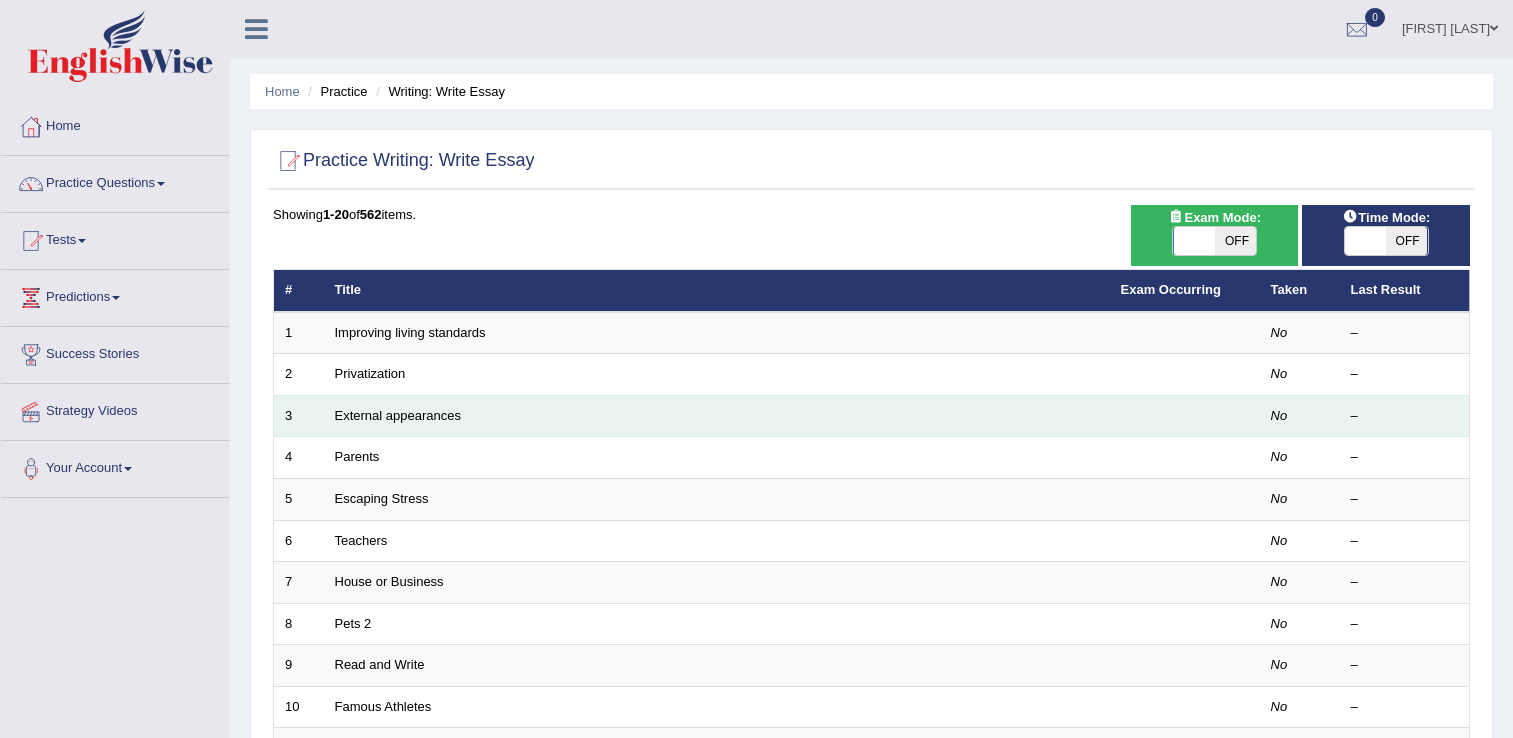 scroll, scrollTop: 0, scrollLeft: 0, axis: both 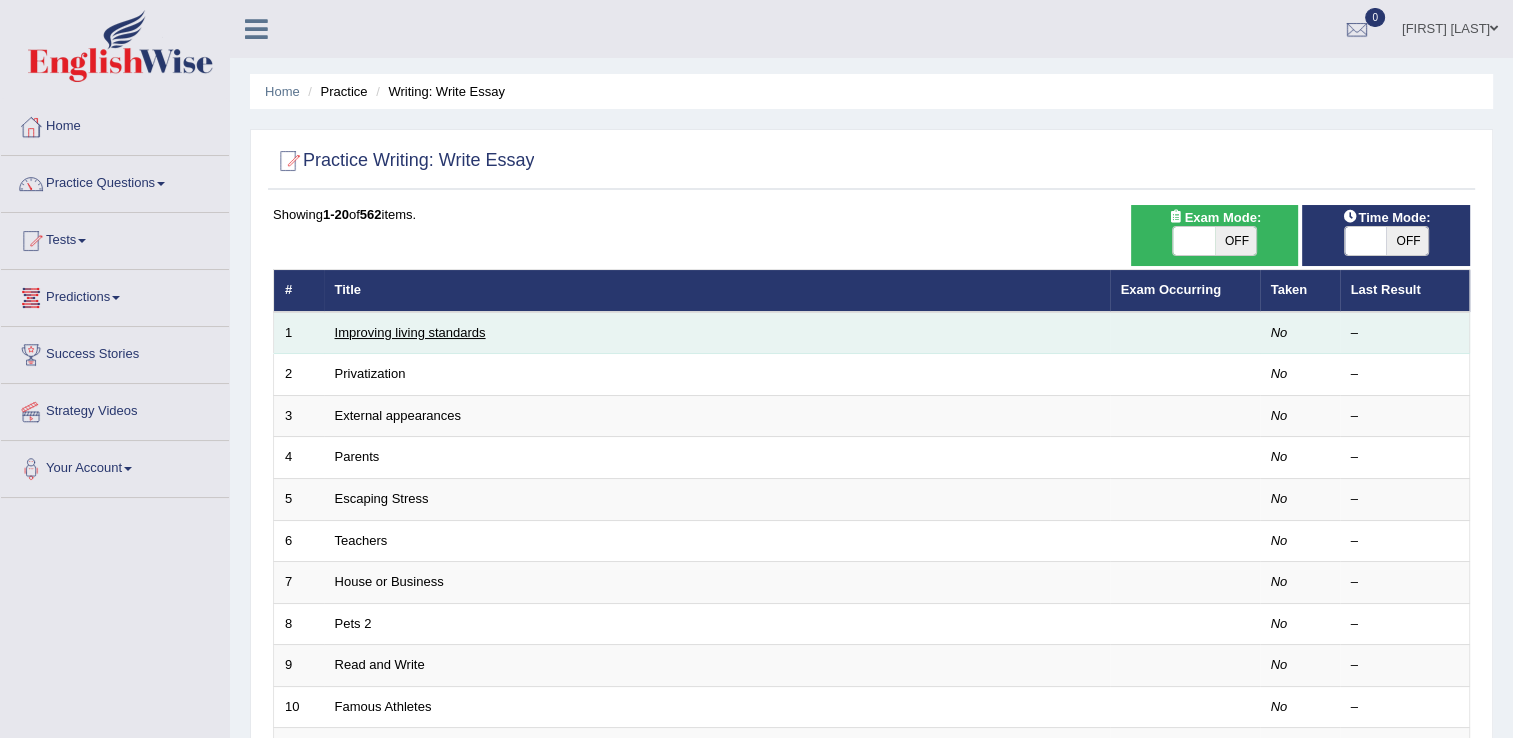 click on "Improving living standards" at bounding box center (410, 332) 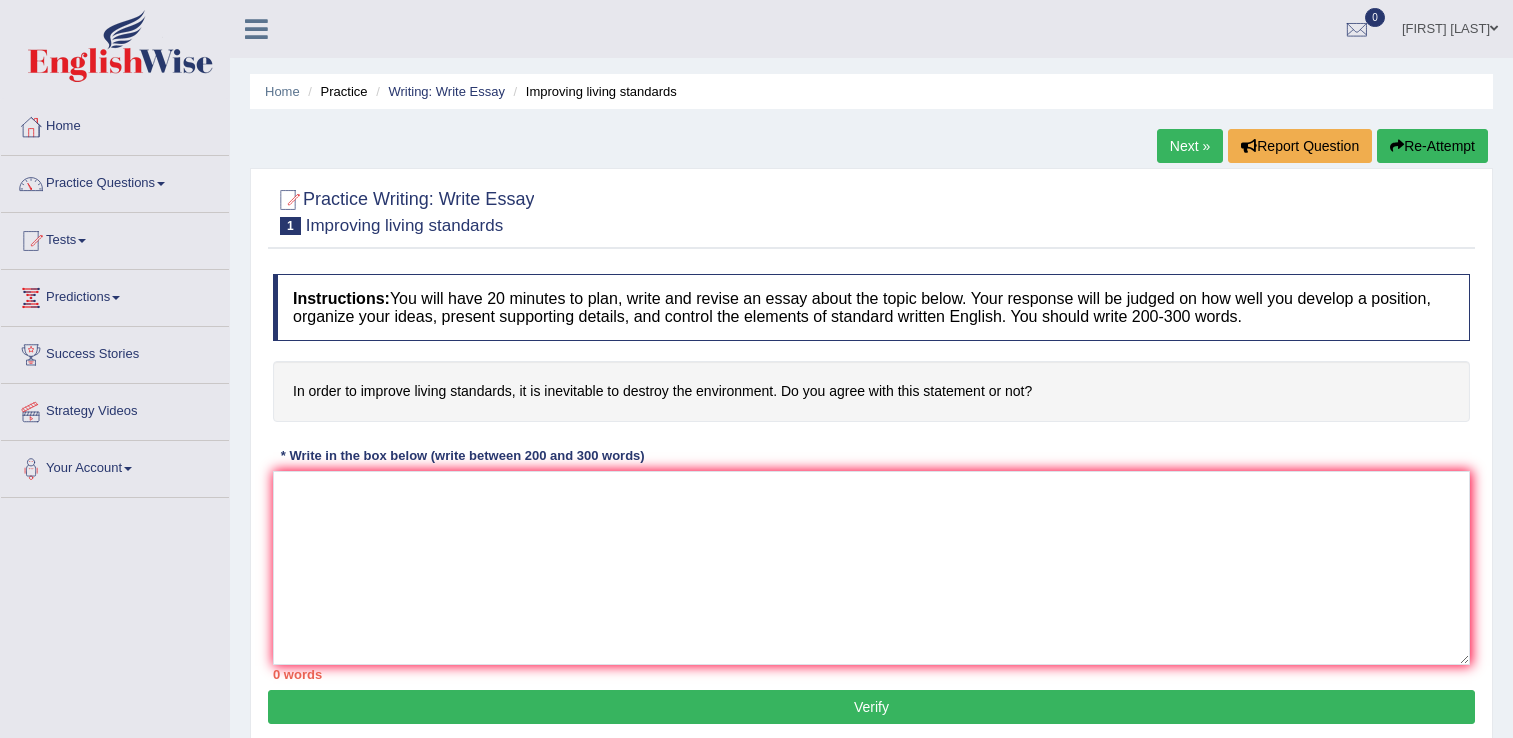 scroll, scrollTop: 0, scrollLeft: 0, axis: both 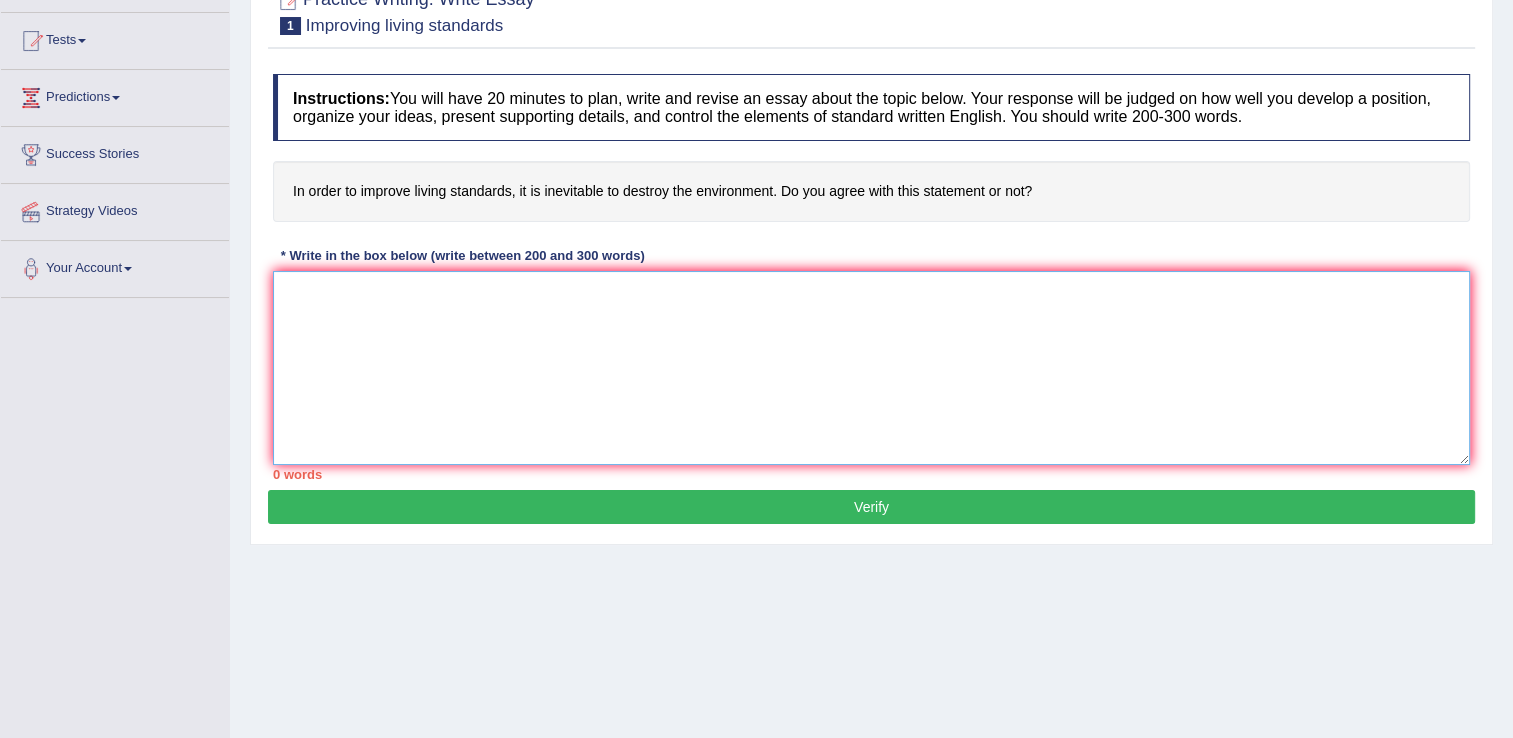 click at bounding box center (871, 368) 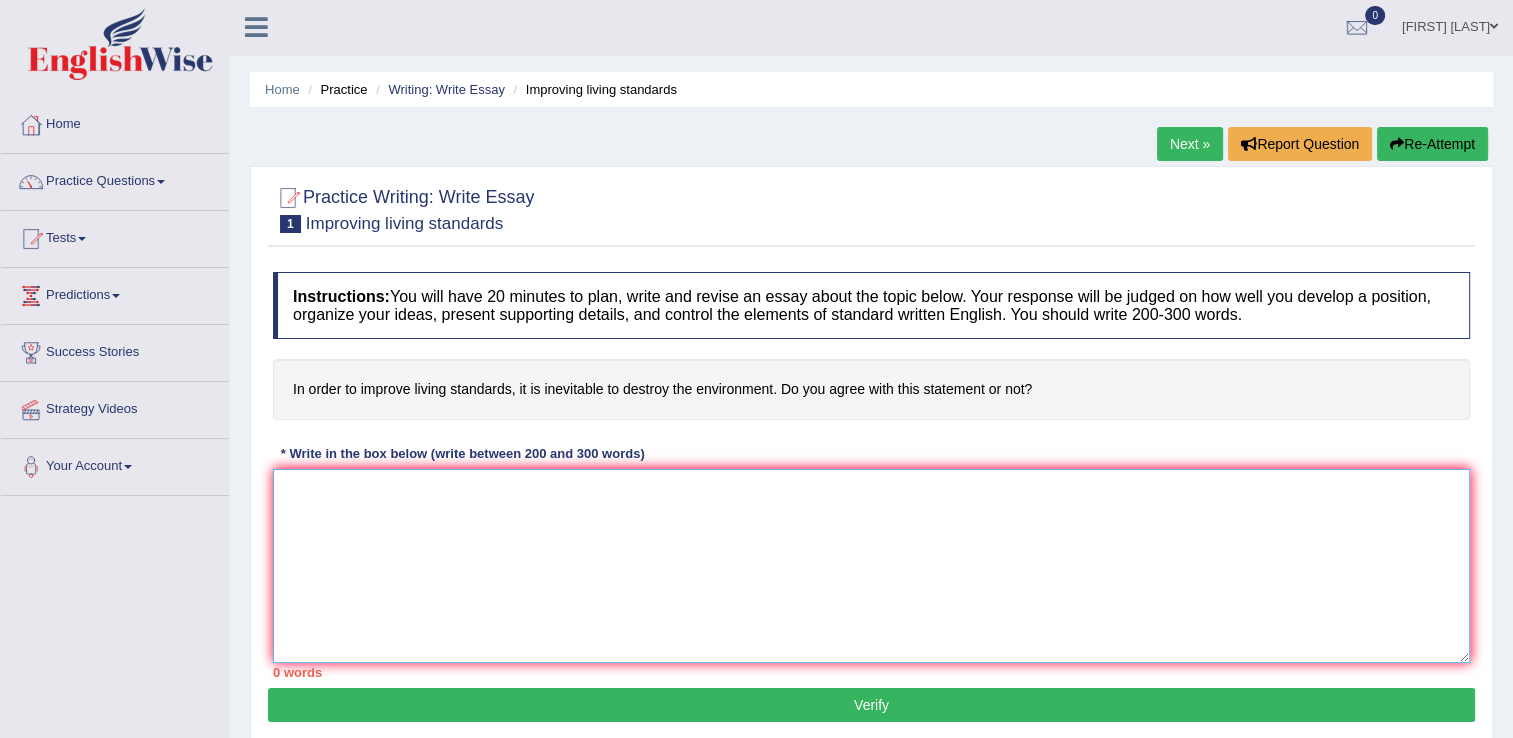 scroll, scrollTop: 0, scrollLeft: 0, axis: both 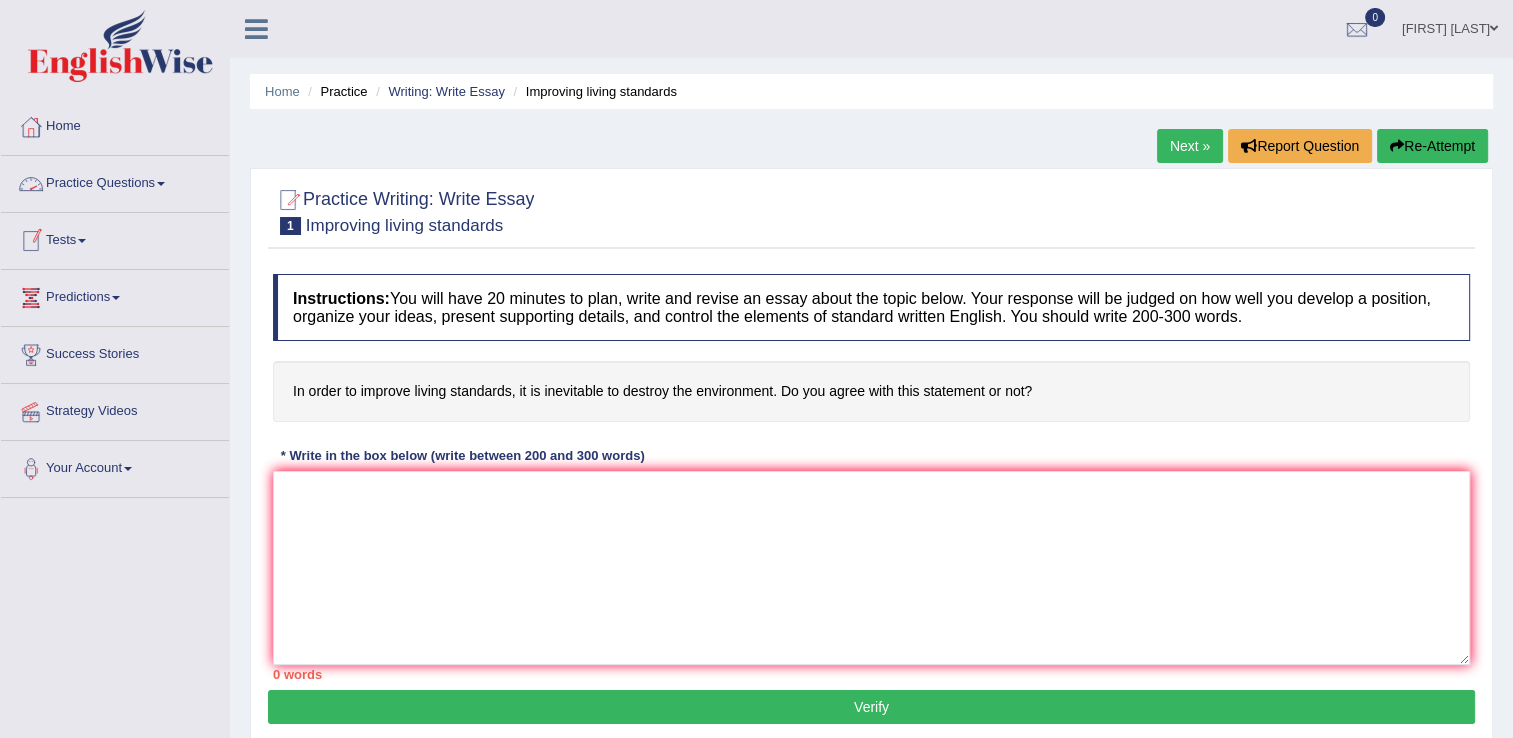 click on "Practice Questions" at bounding box center (115, 181) 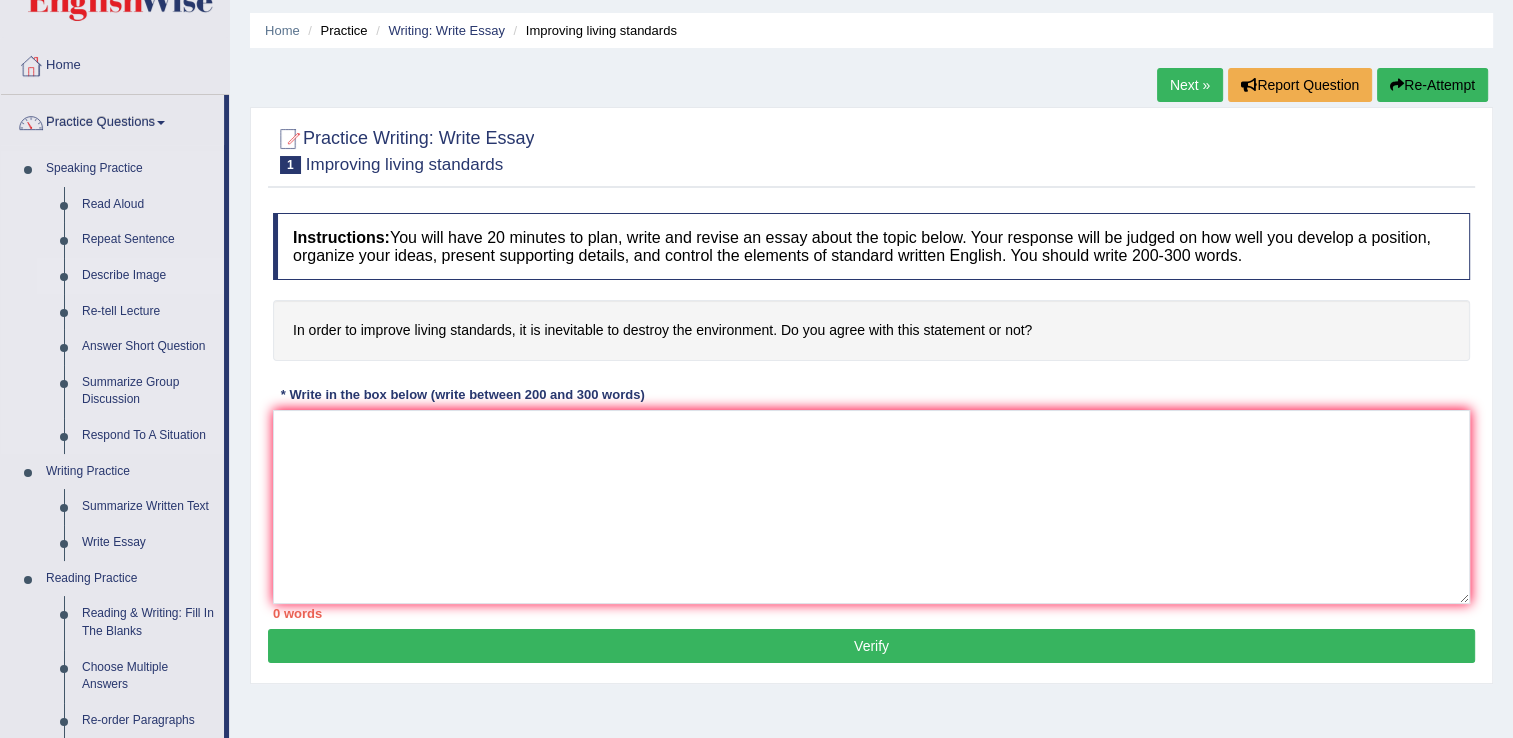 scroll, scrollTop: 0, scrollLeft: 0, axis: both 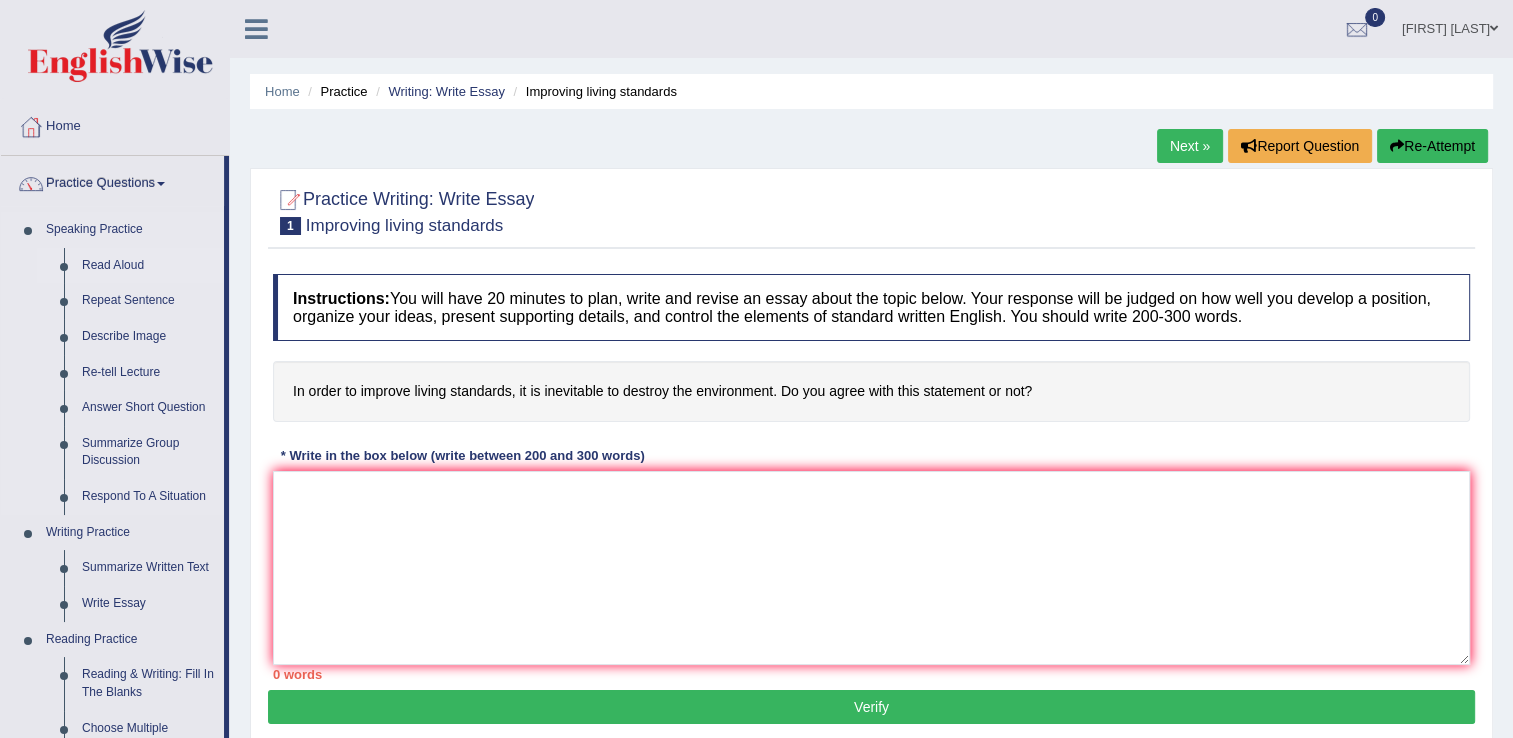 click on "Read Aloud" at bounding box center [148, 266] 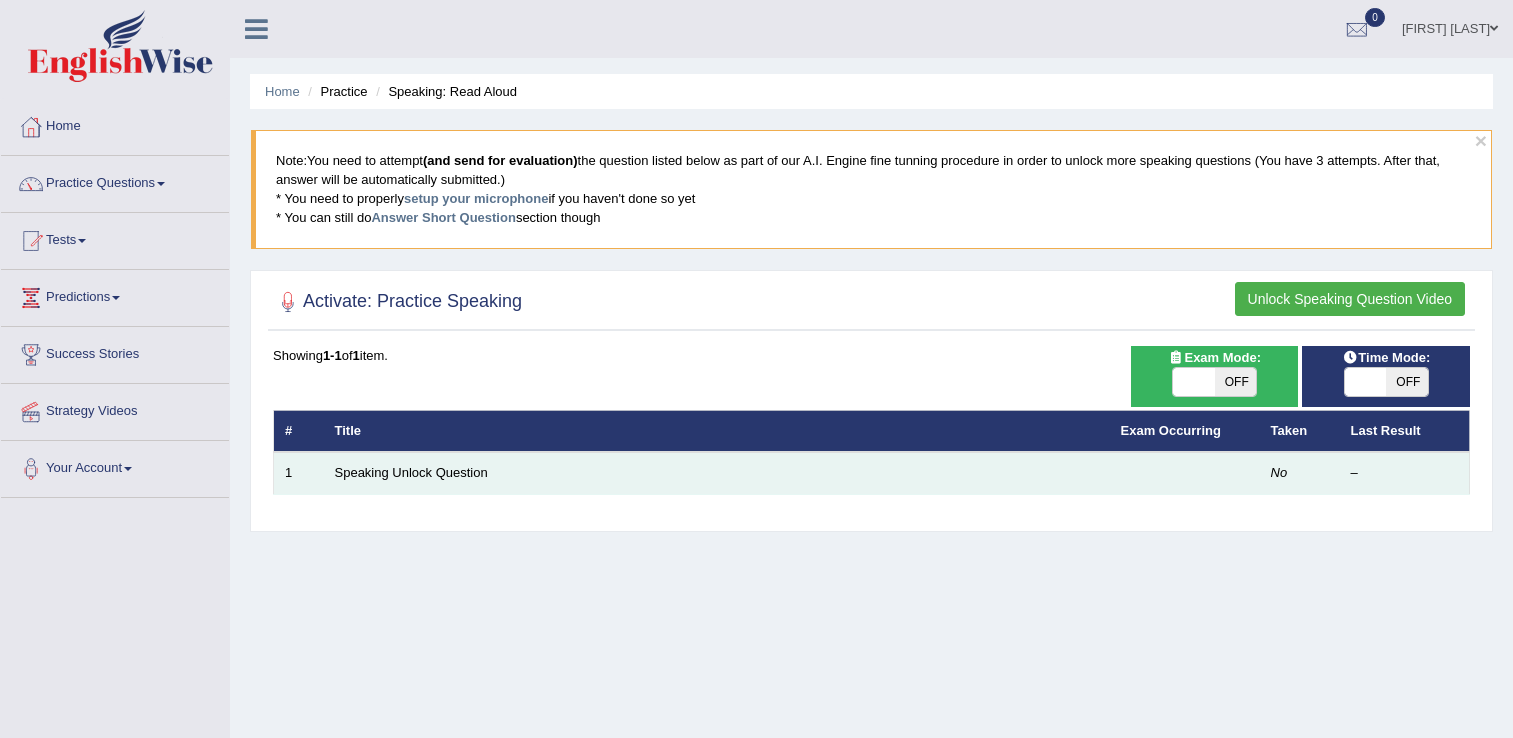 scroll, scrollTop: 0, scrollLeft: 0, axis: both 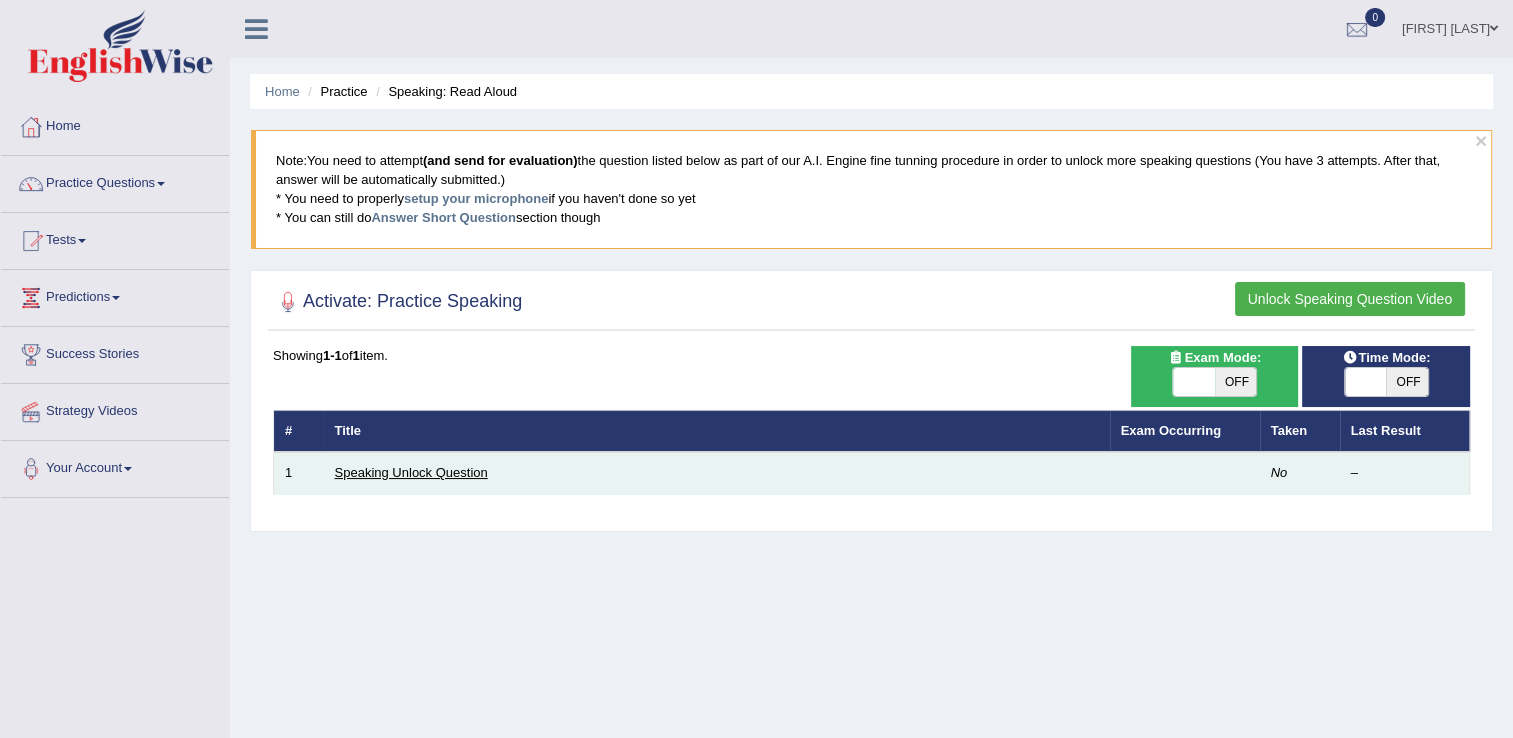 click on "Speaking Unlock Question" at bounding box center (411, 472) 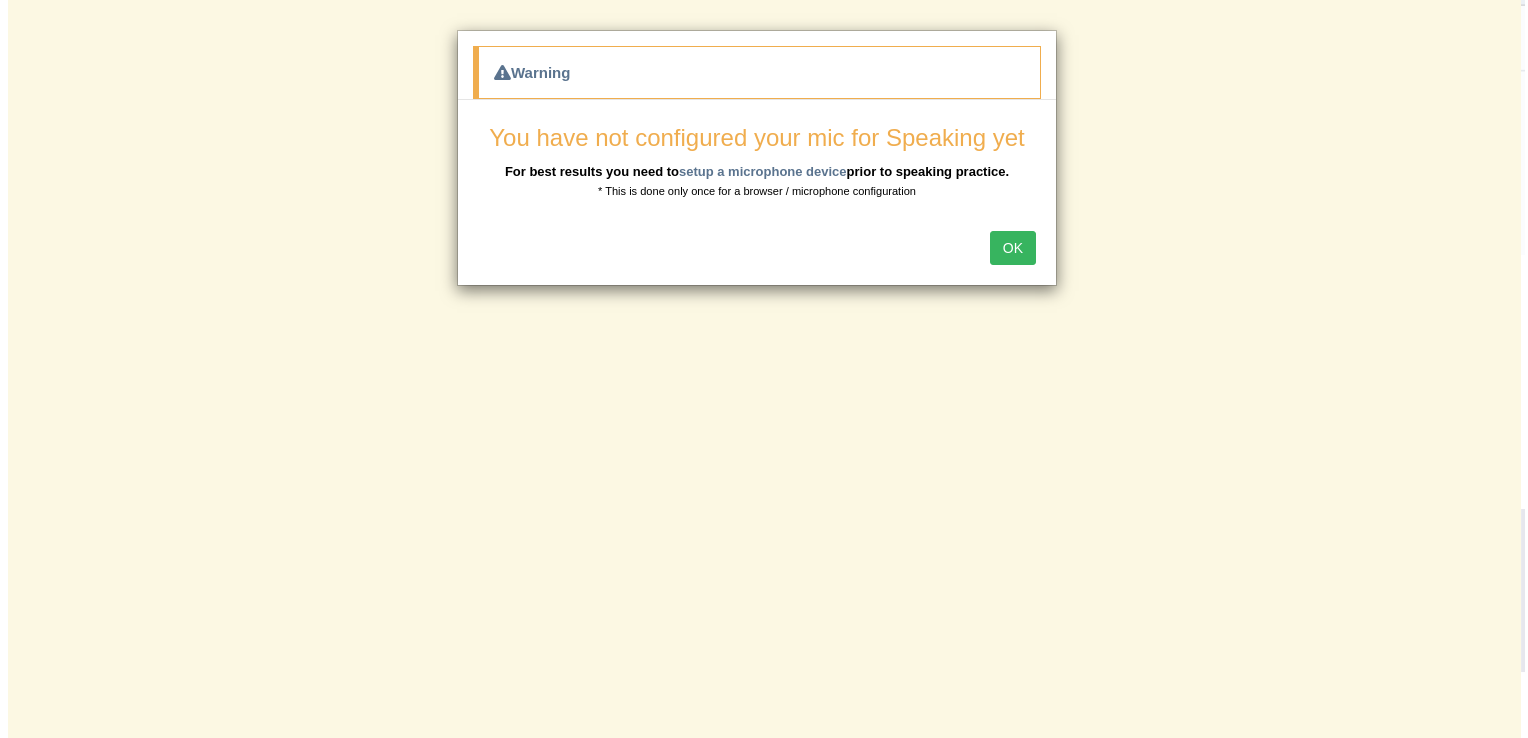 scroll, scrollTop: 0, scrollLeft: 0, axis: both 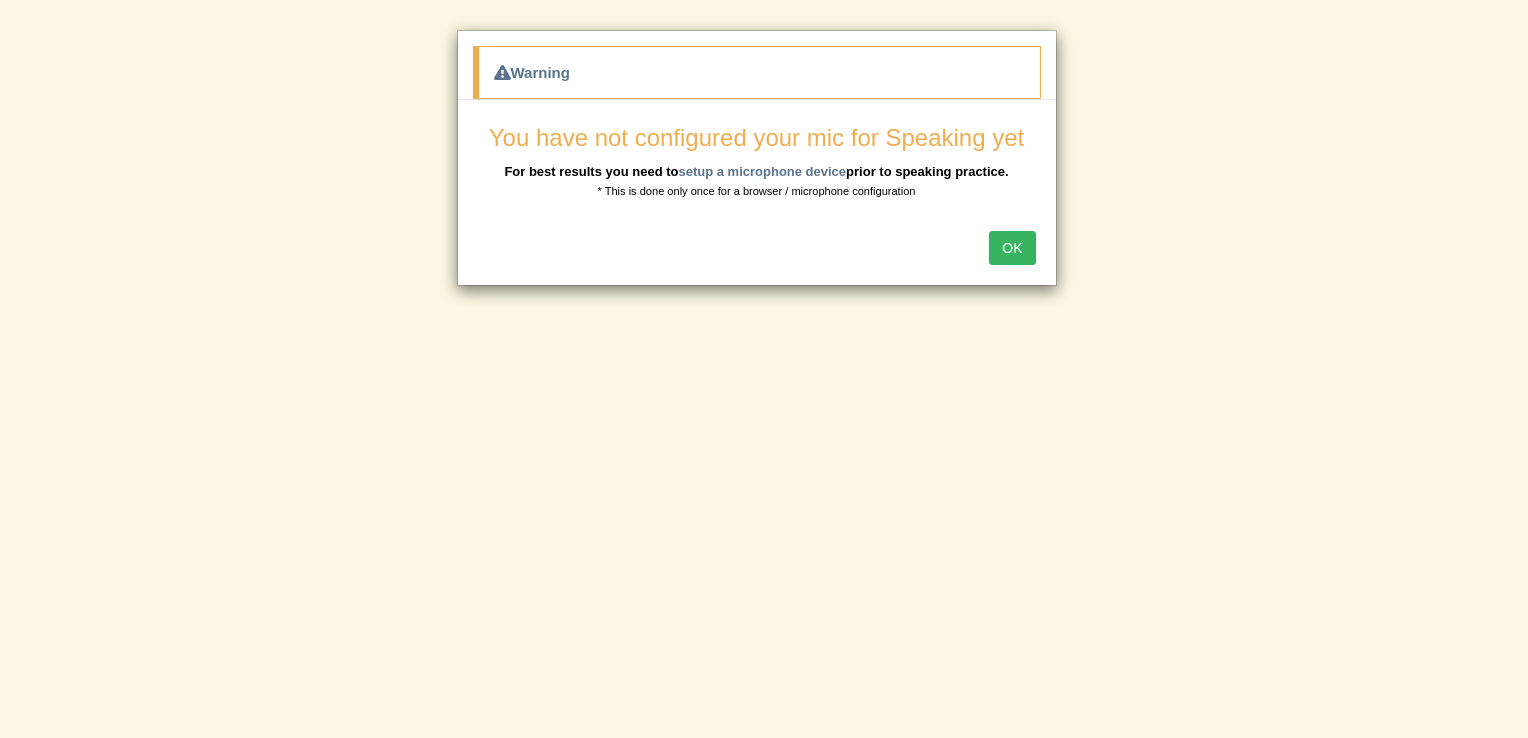 click on "OK" at bounding box center (1012, 248) 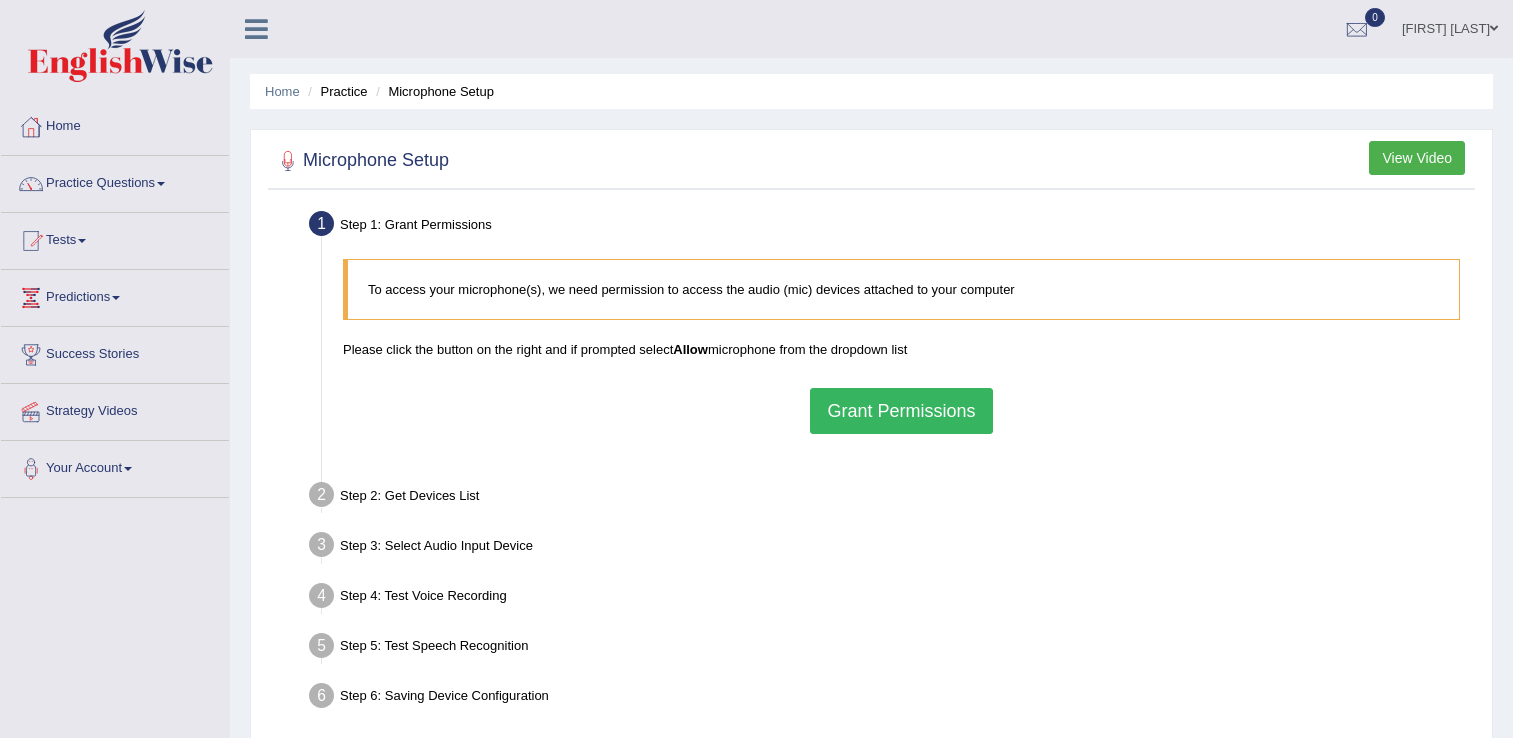 scroll, scrollTop: 0, scrollLeft: 0, axis: both 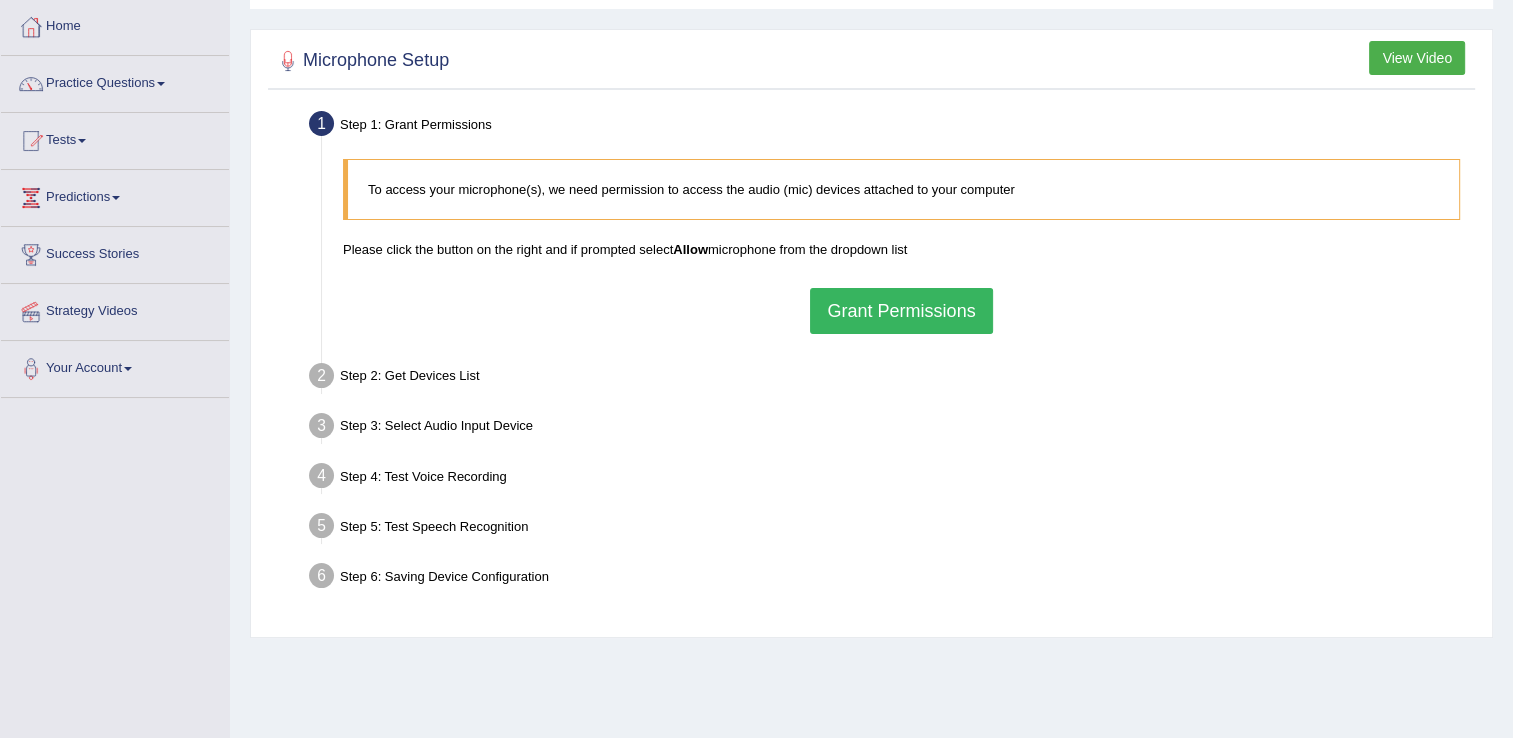 click on "Grant Permissions" at bounding box center (901, 311) 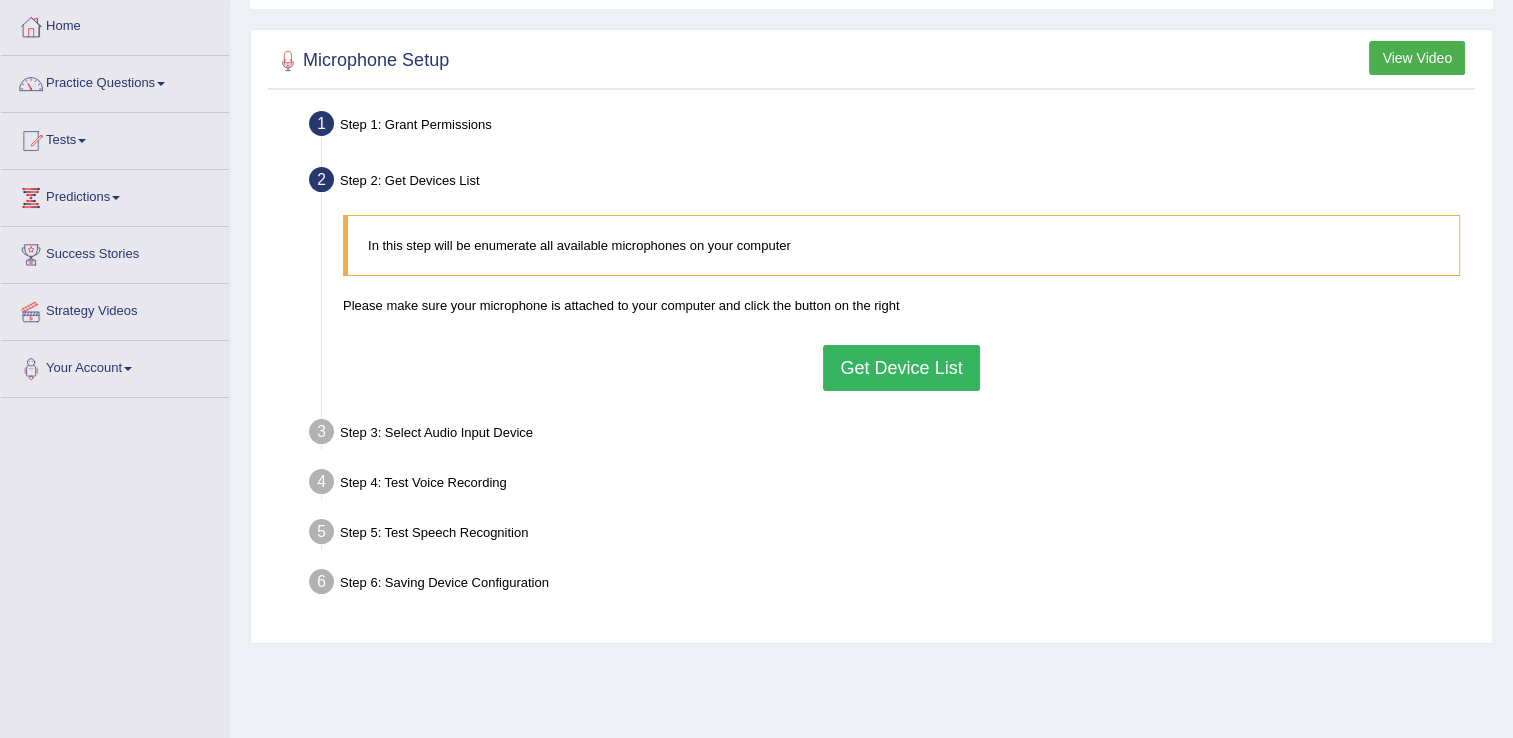 click on "Get Device List" at bounding box center [901, 368] 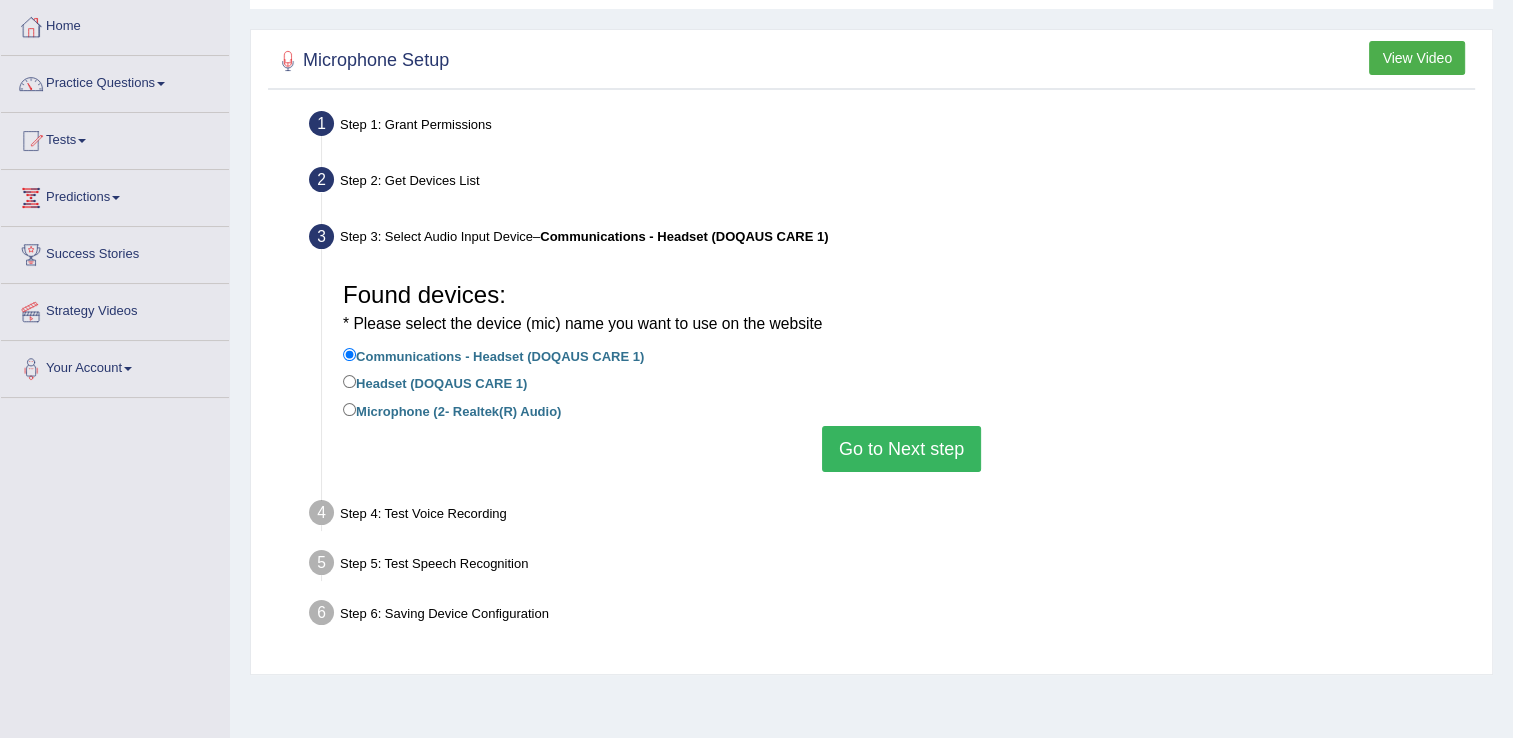 click on "Headset (DOQAUS CARE 1)" at bounding box center [435, 382] 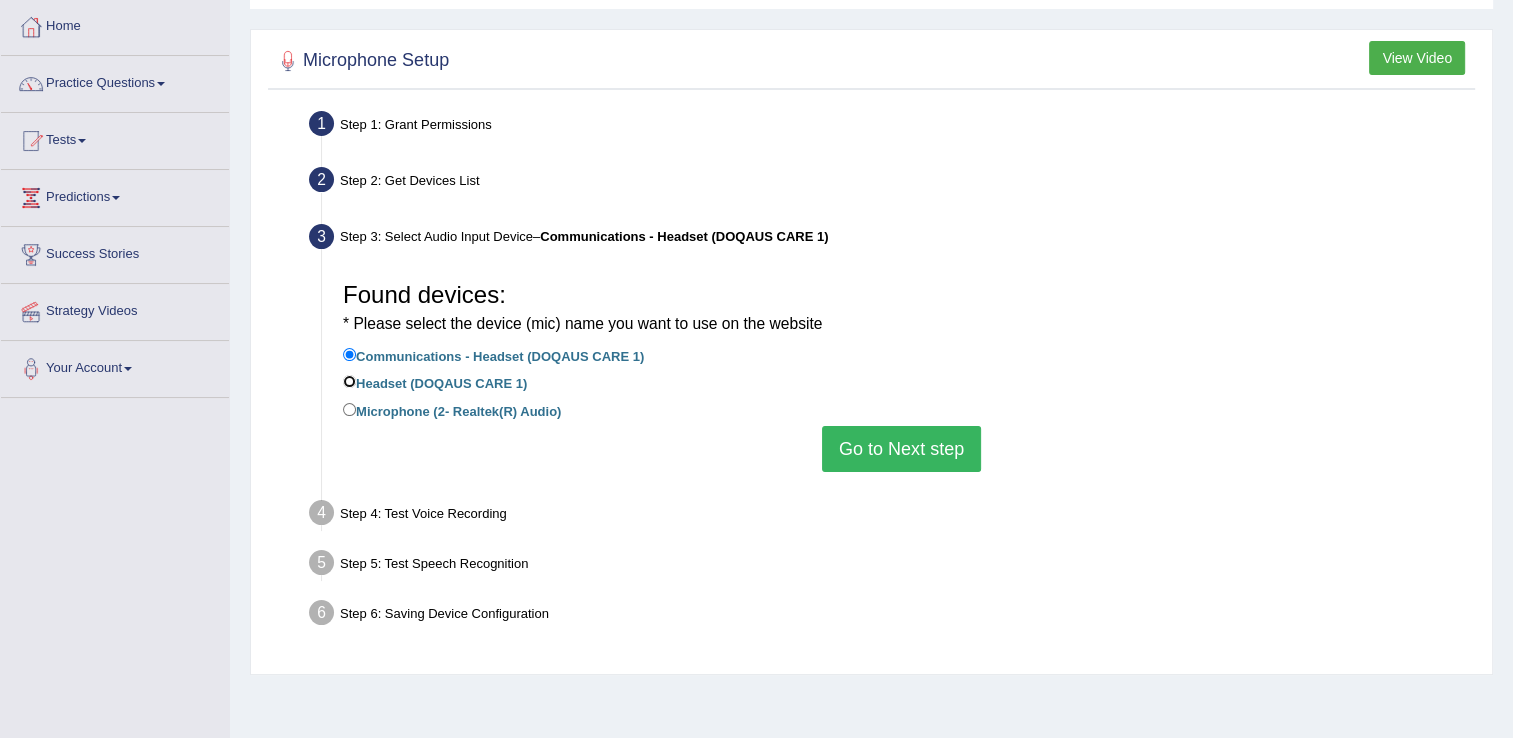 click on "Headset (DOQAUS CARE 1)" at bounding box center (349, 381) 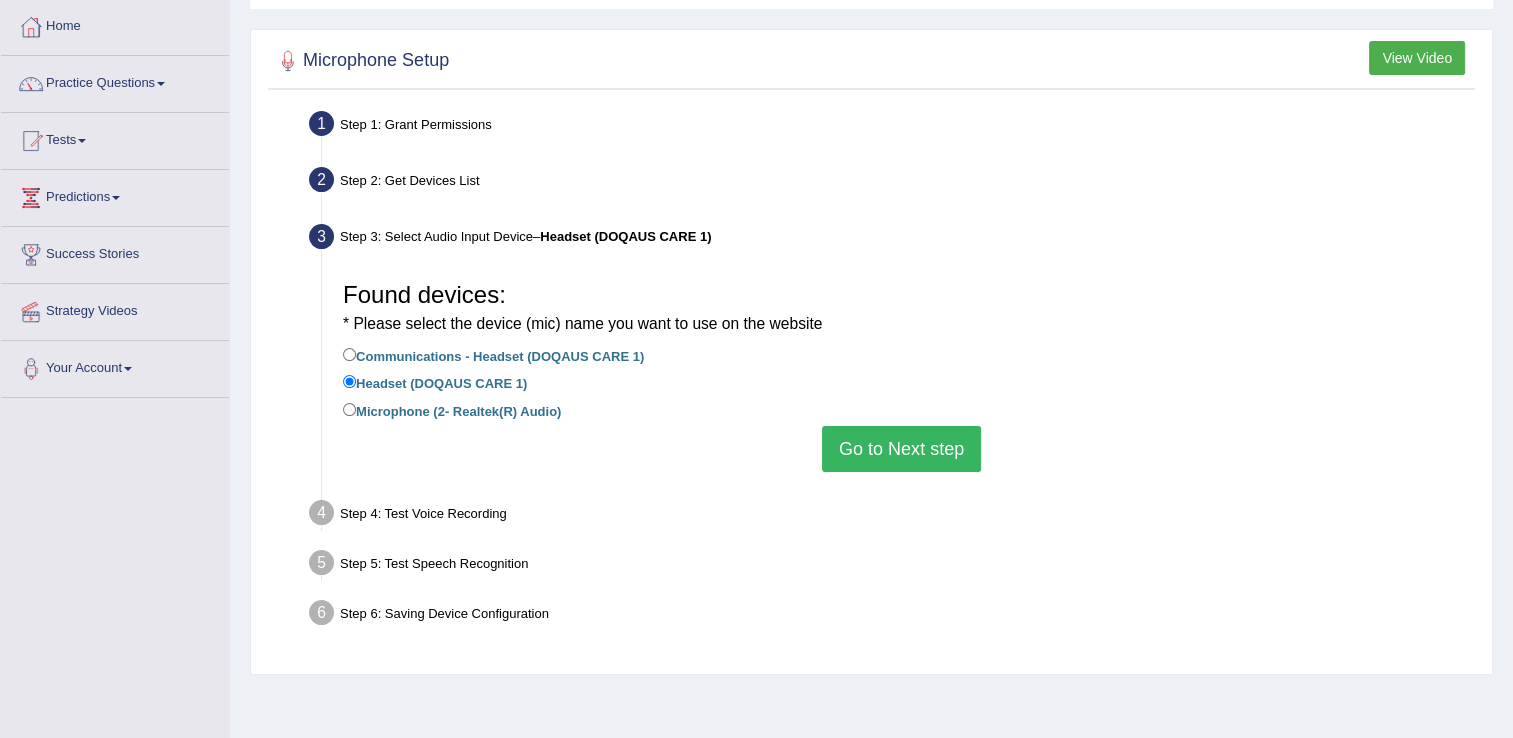 click on "Communications - Headset (DOQAUS CARE 1)" at bounding box center [493, 355] 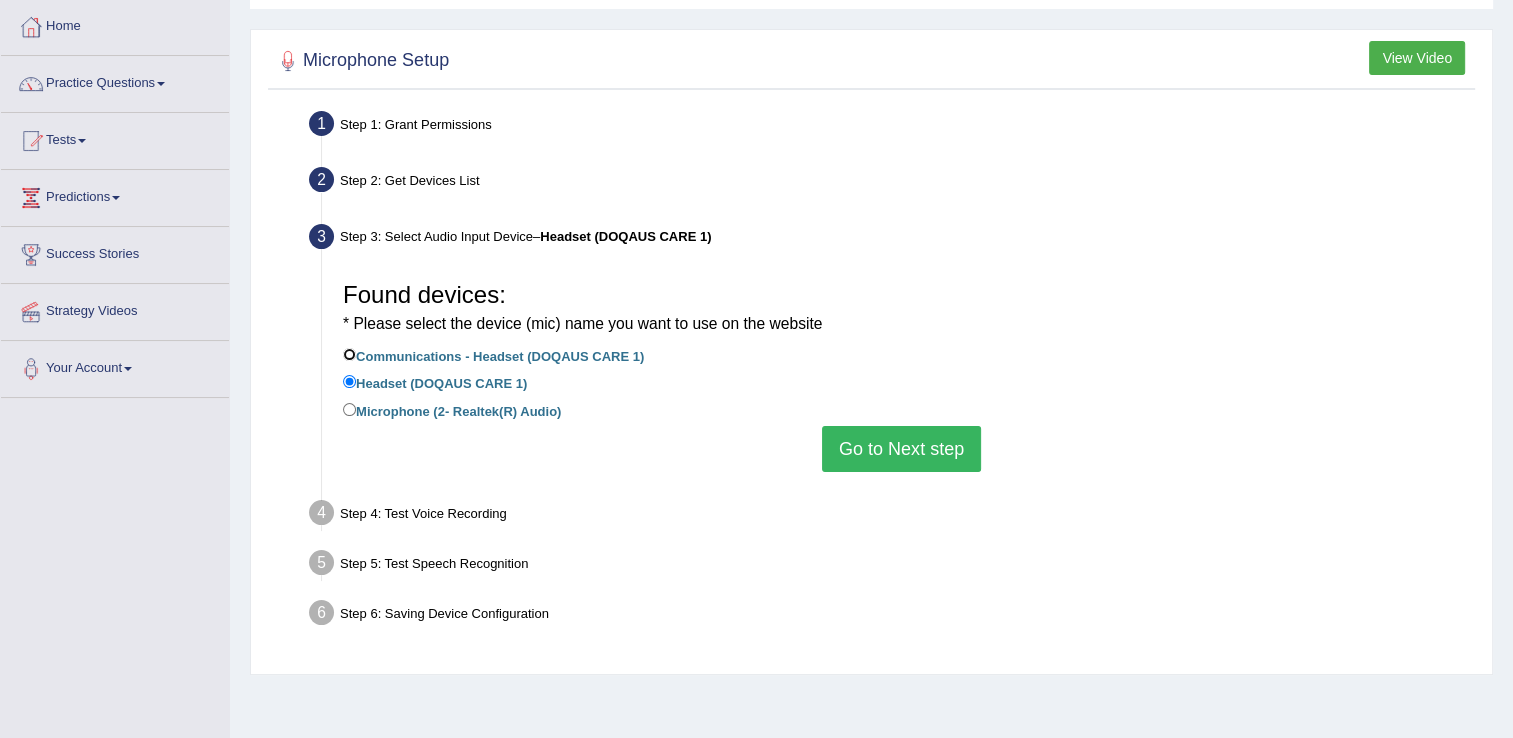 radio on "true" 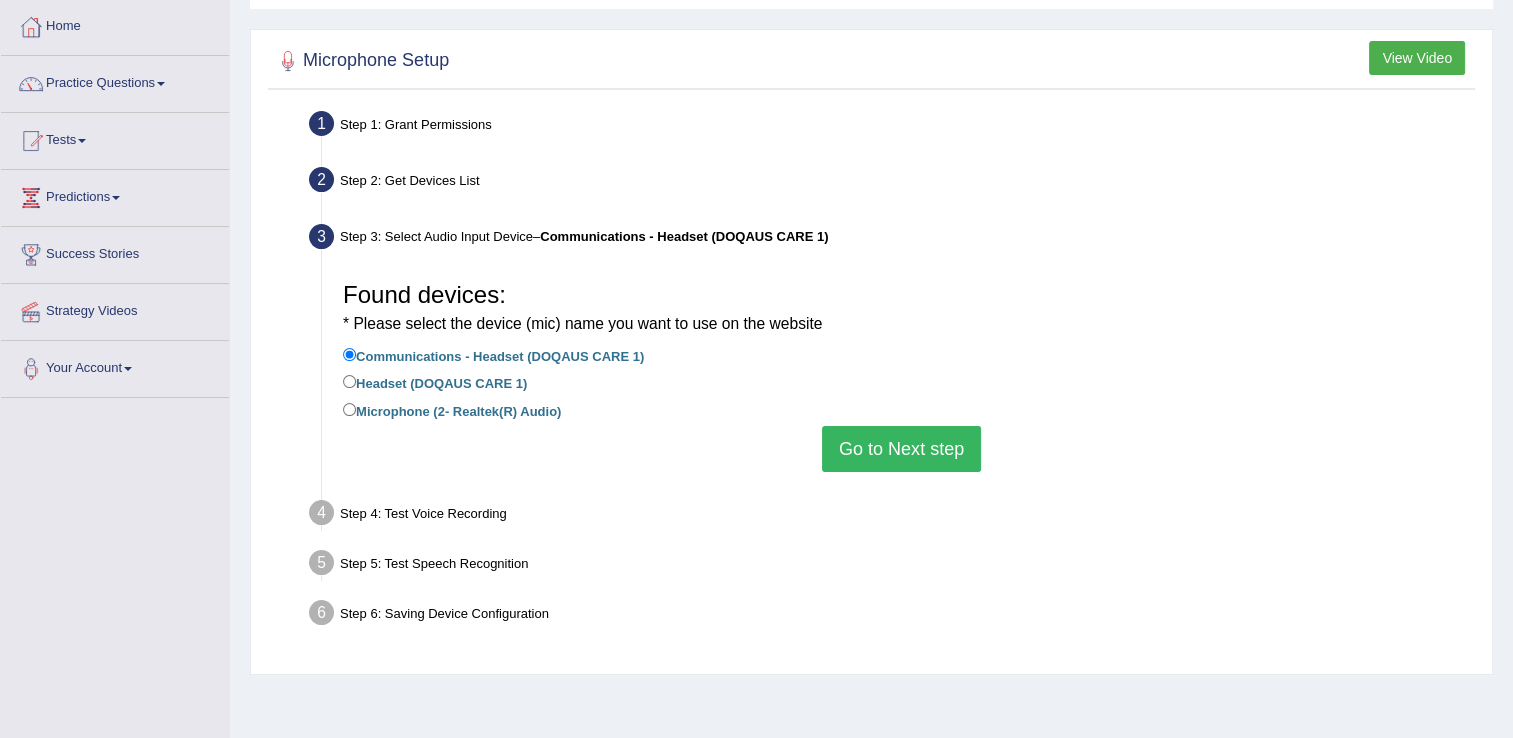 click on "Headset (DOQAUS CARE 1)" at bounding box center [901, 384] 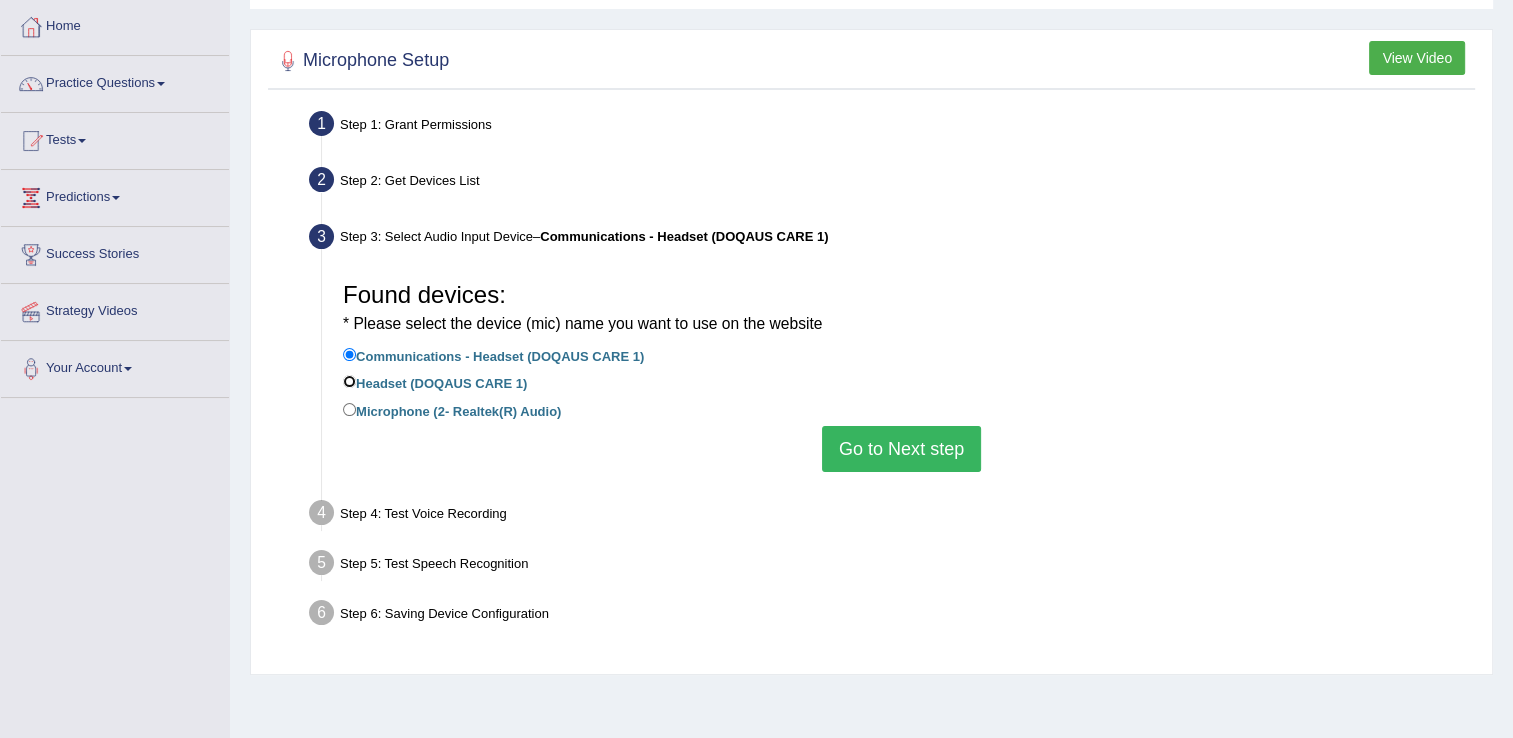 click on "Headset (DOQAUS CARE 1)" at bounding box center [349, 381] 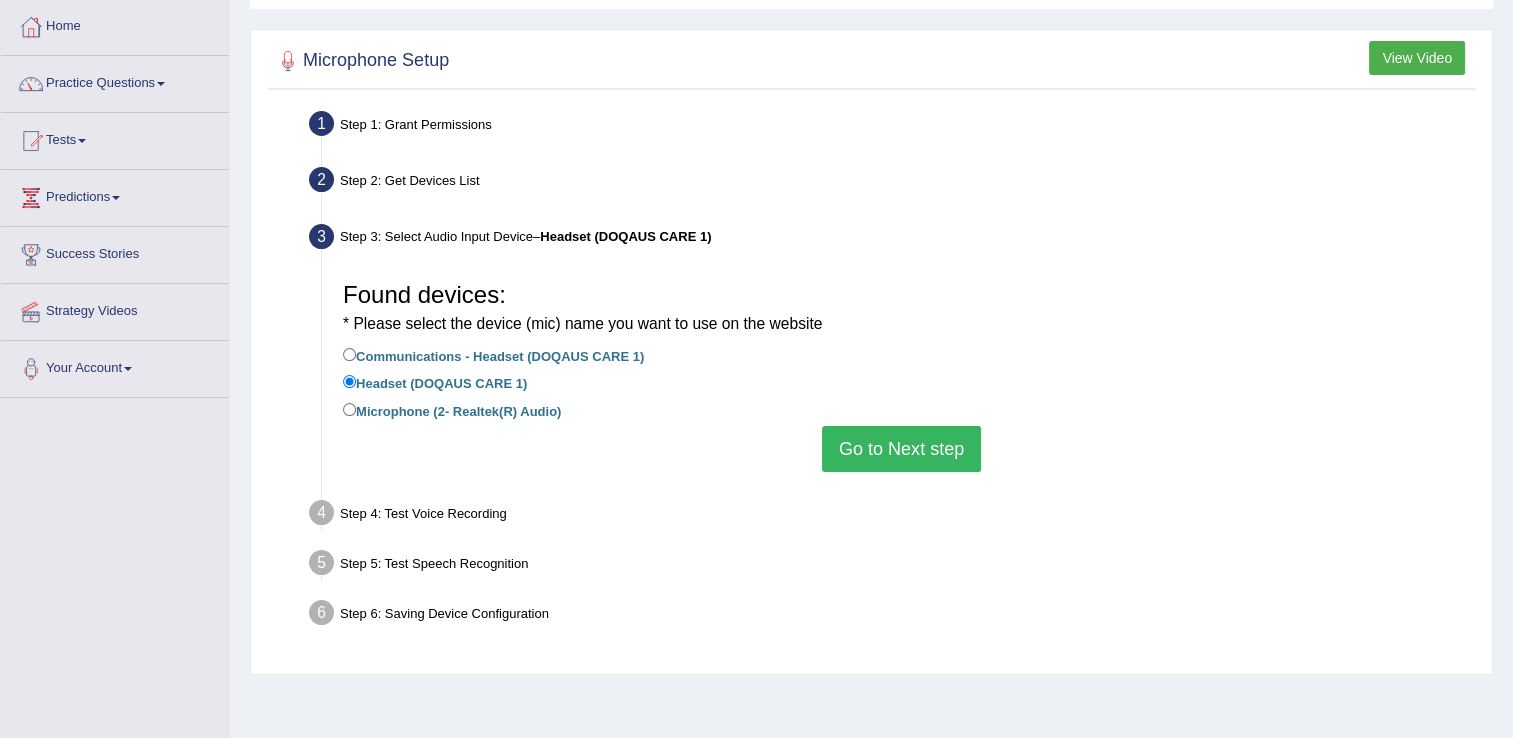 click on "Go to Next step" at bounding box center [901, 449] 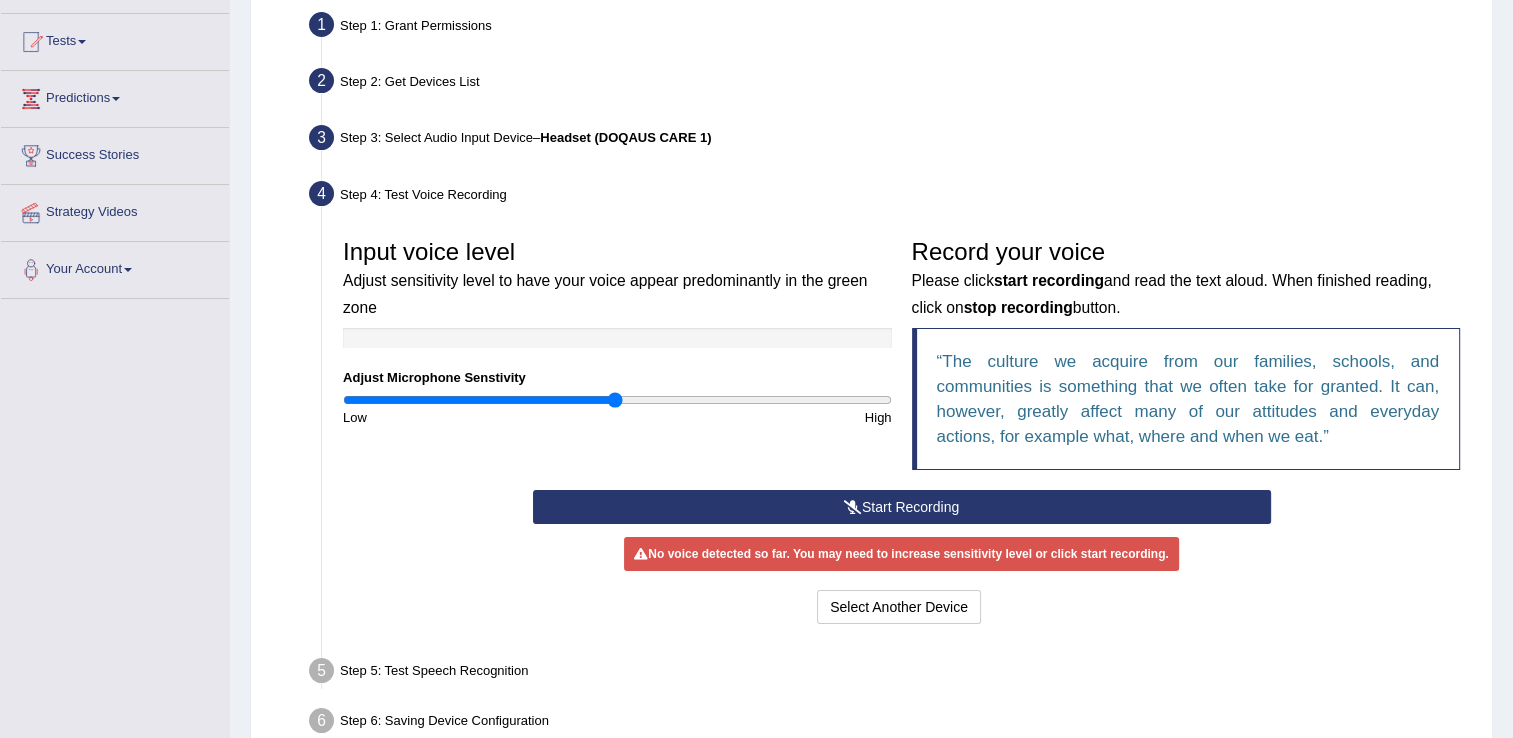 scroll, scrollTop: 200, scrollLeft: 0, axis: vertical 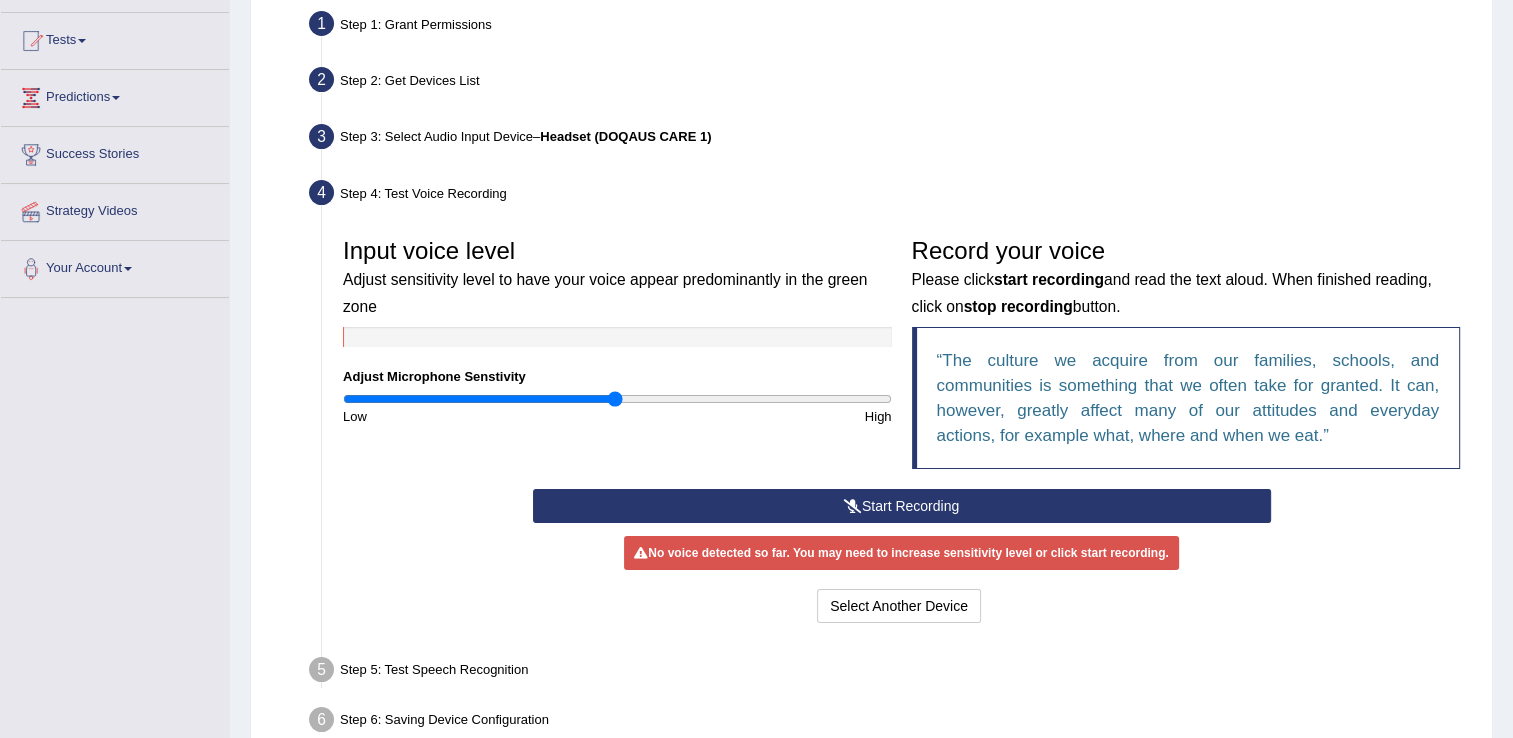 click on "Start Recording" at bounding box center [902, 506] 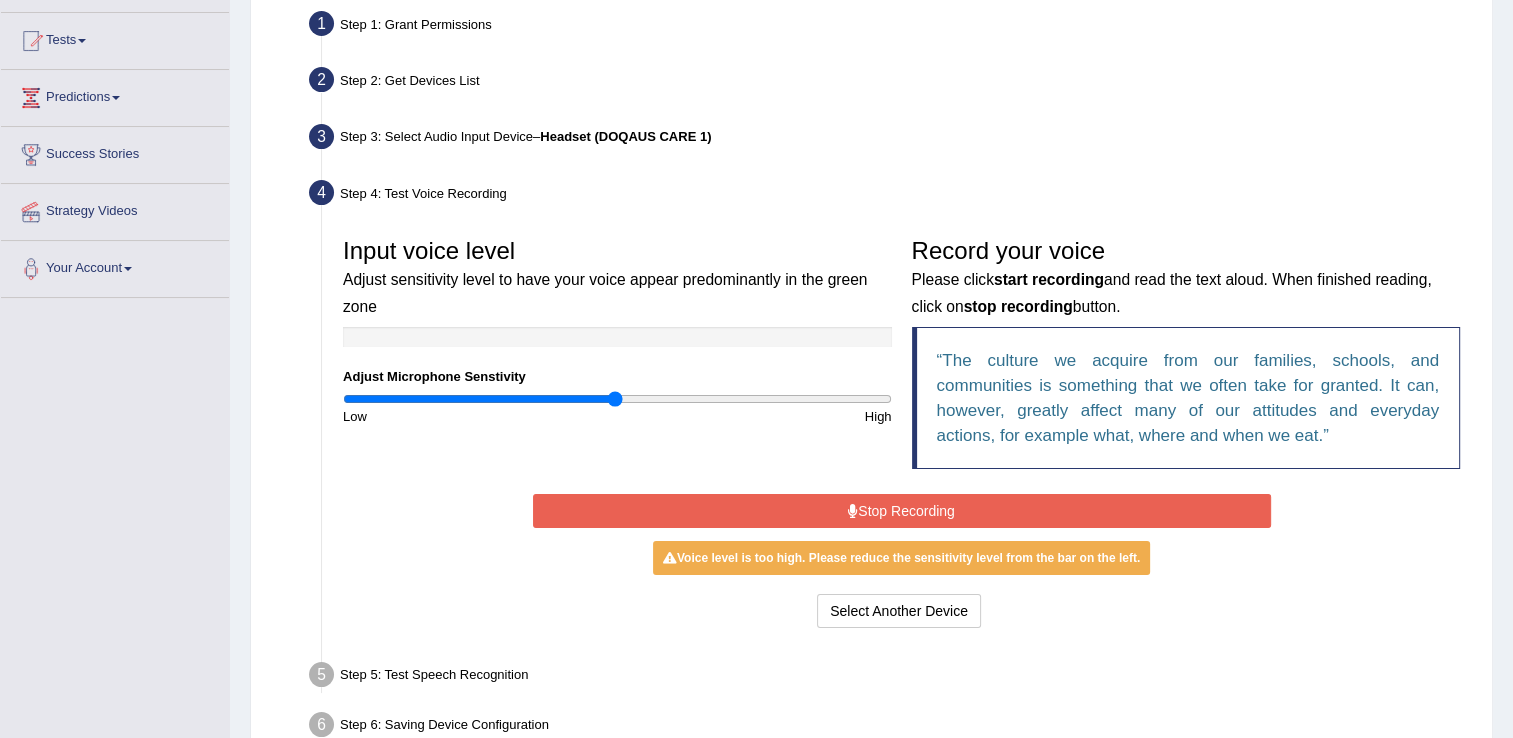 click on "Stop Recording" at bounding box center [902, 511] 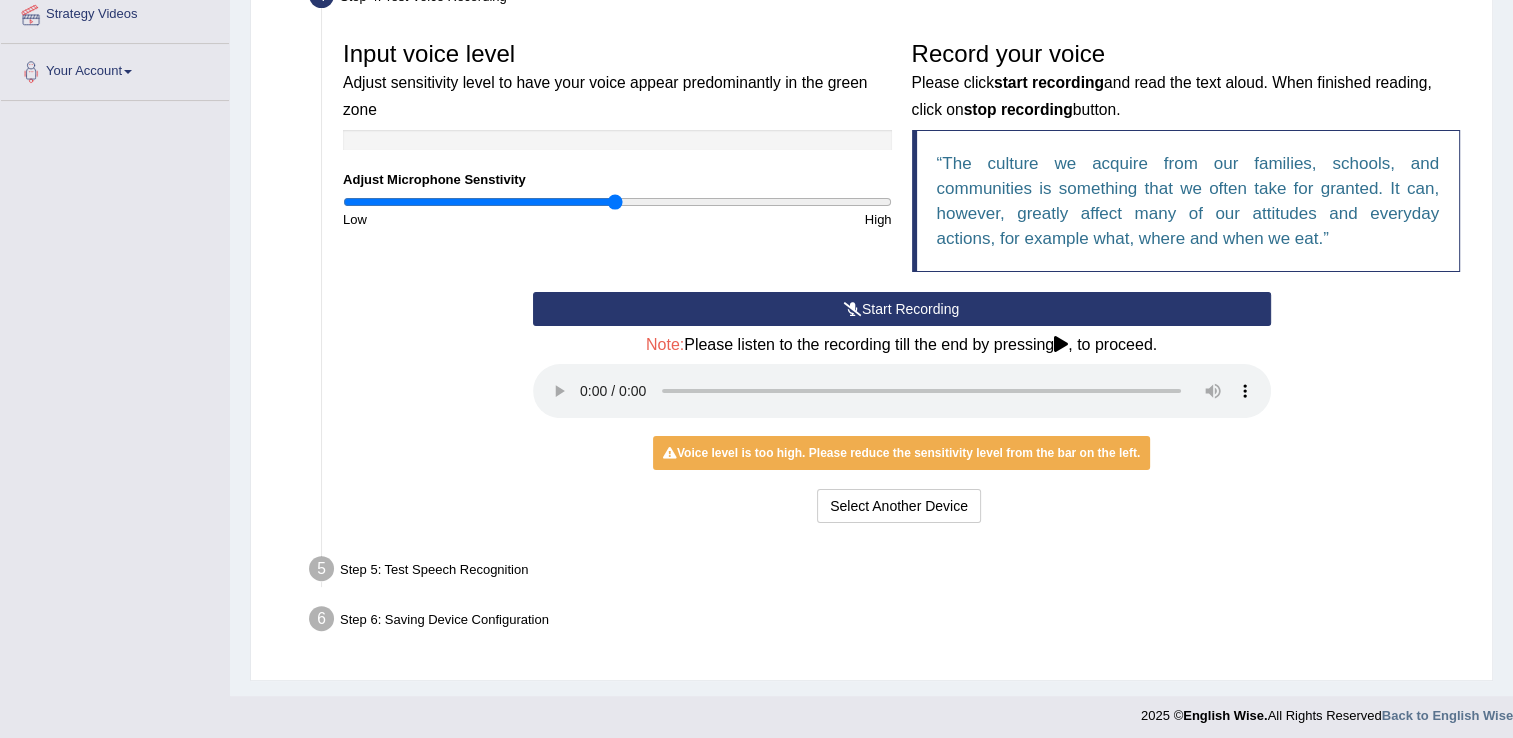 scroll, scrollTop: 400, scrollLeft: 0, axis: vertical 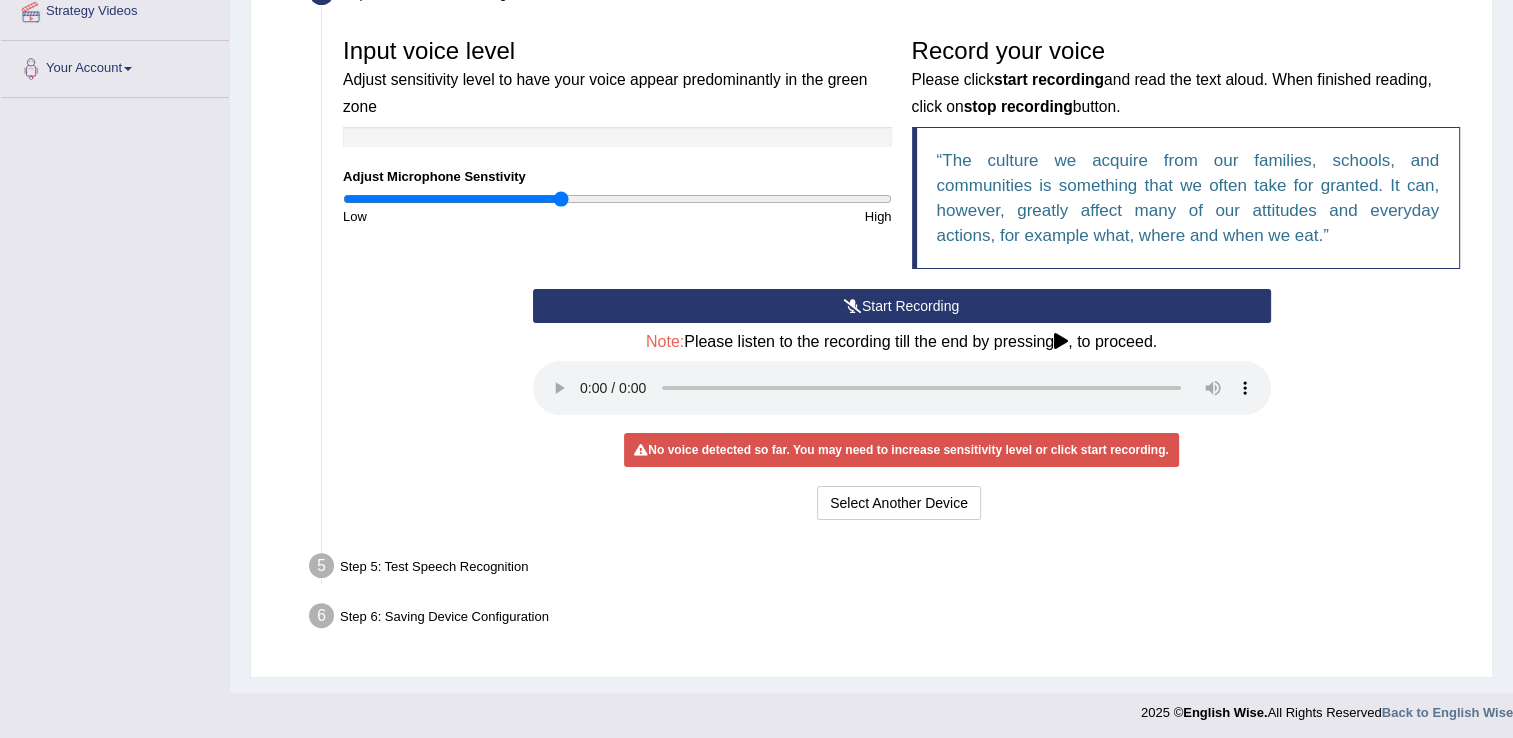 drag, startPoint x: 616, startPoint y: 200, endPoint x: 563, endPoint y: 200, distance: 53 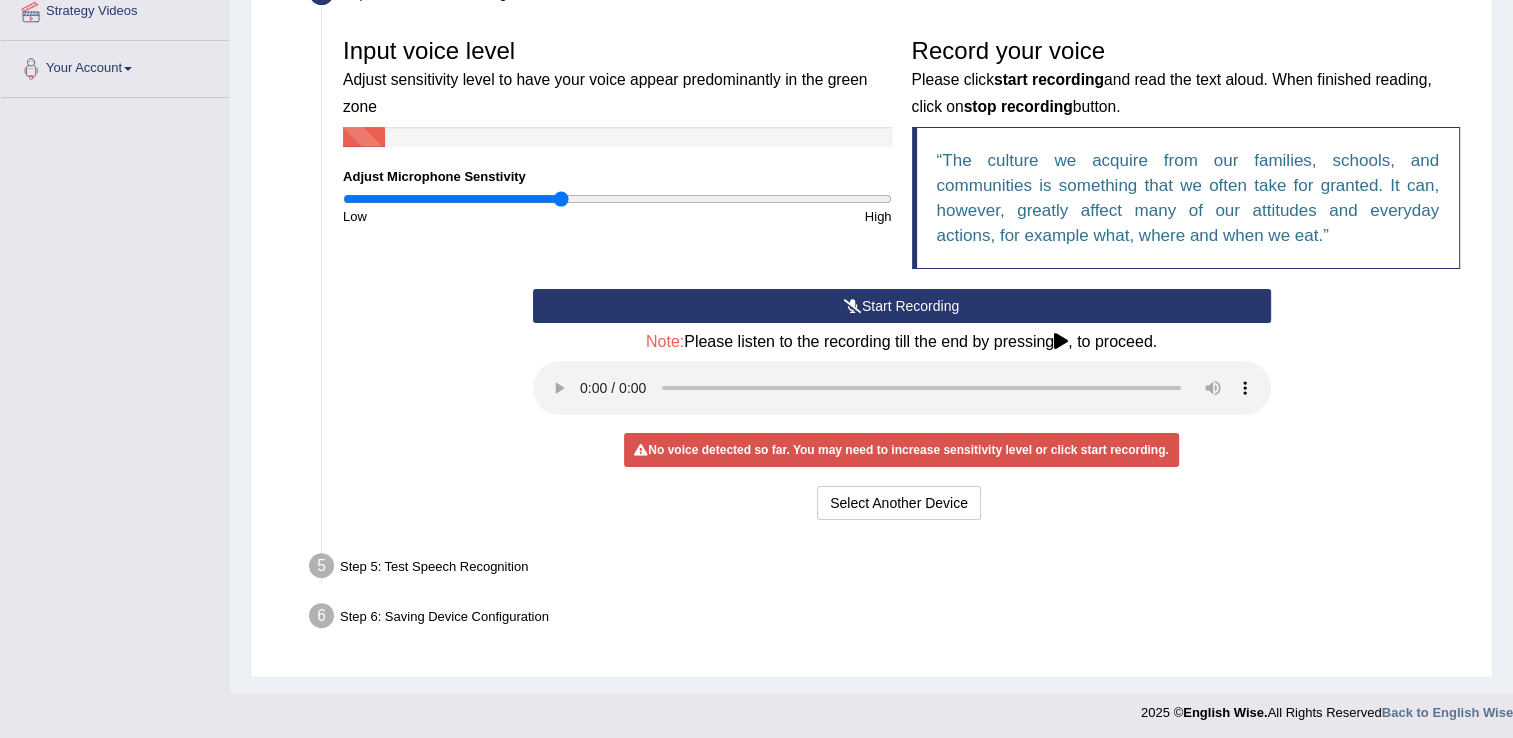 click on "Start Recording" at bounding box center [902, 306] 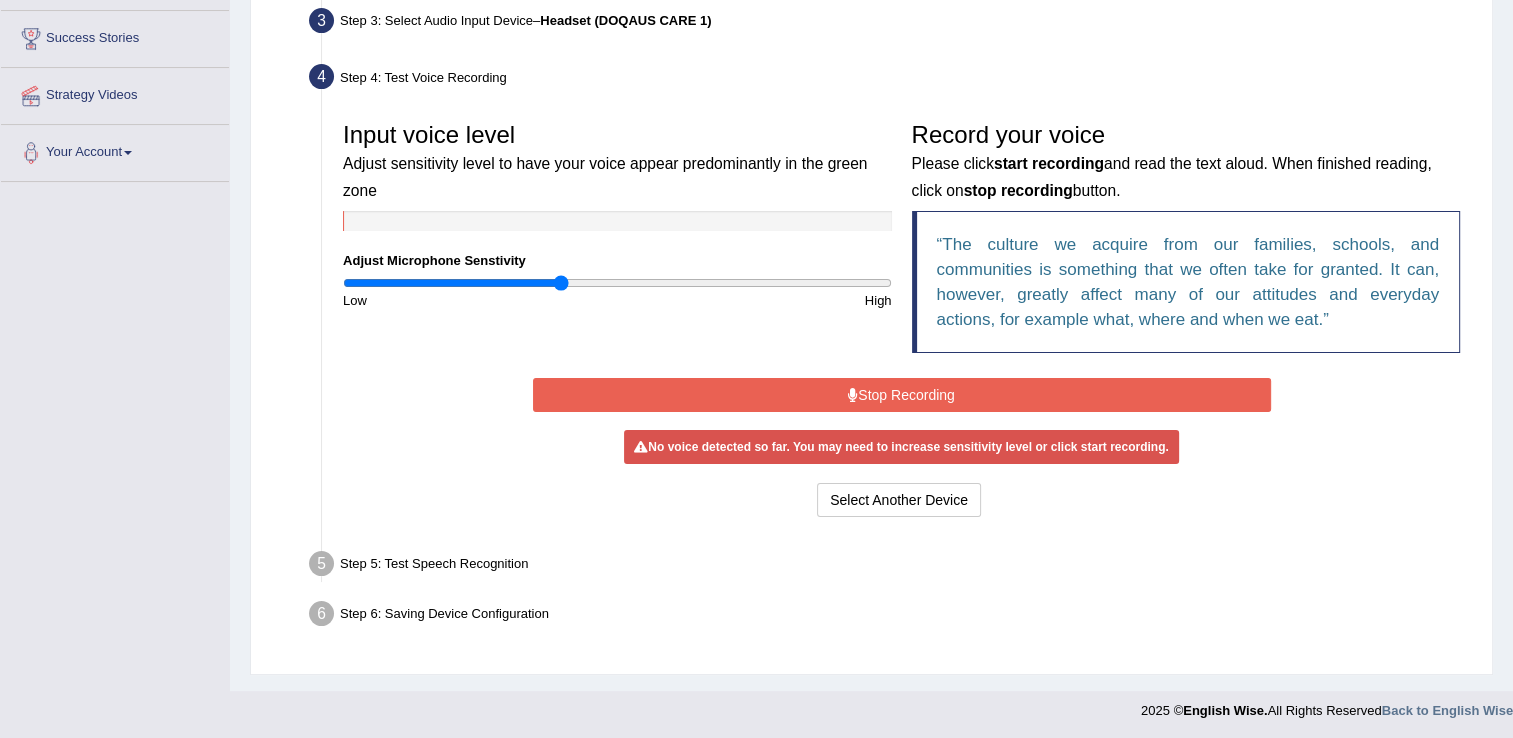 scroll, scrollTop: 312, scrollLeft: 0, axis: vertical 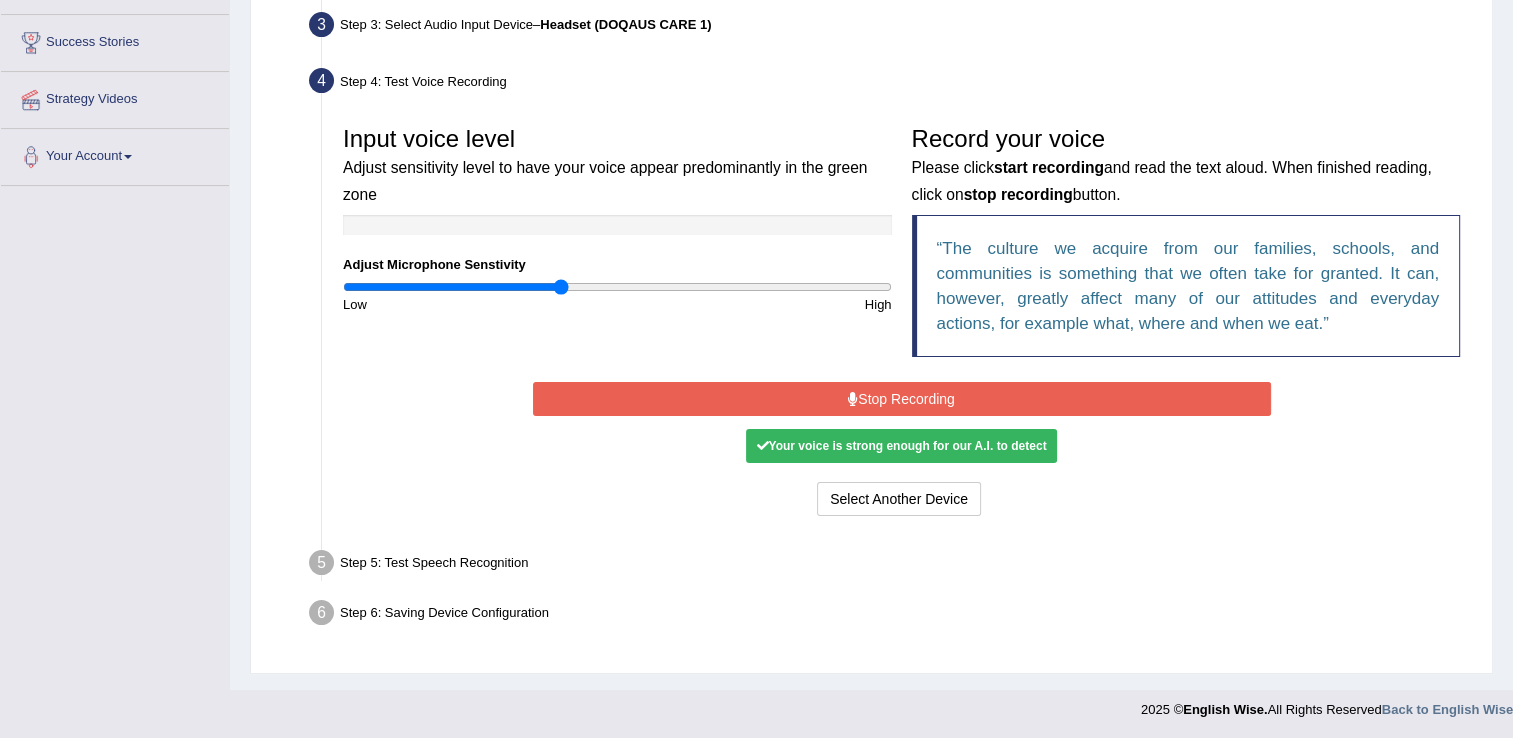 click on "Stop Recording" at bounding box center [902, 399] 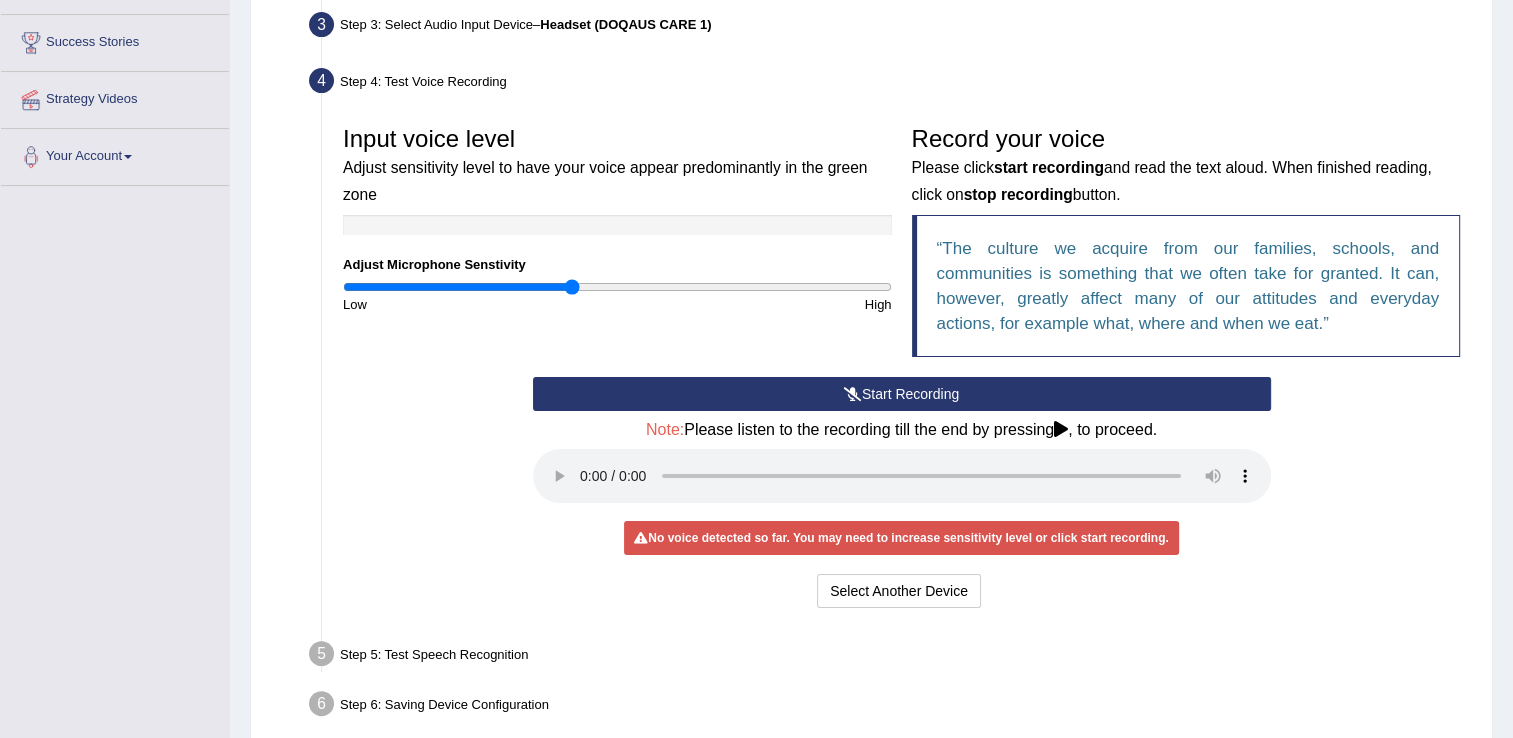 drag, startPoint x: 560, startPoint y: 287, endPoint x: 573, endPoint y: 288, distance: 13.038404 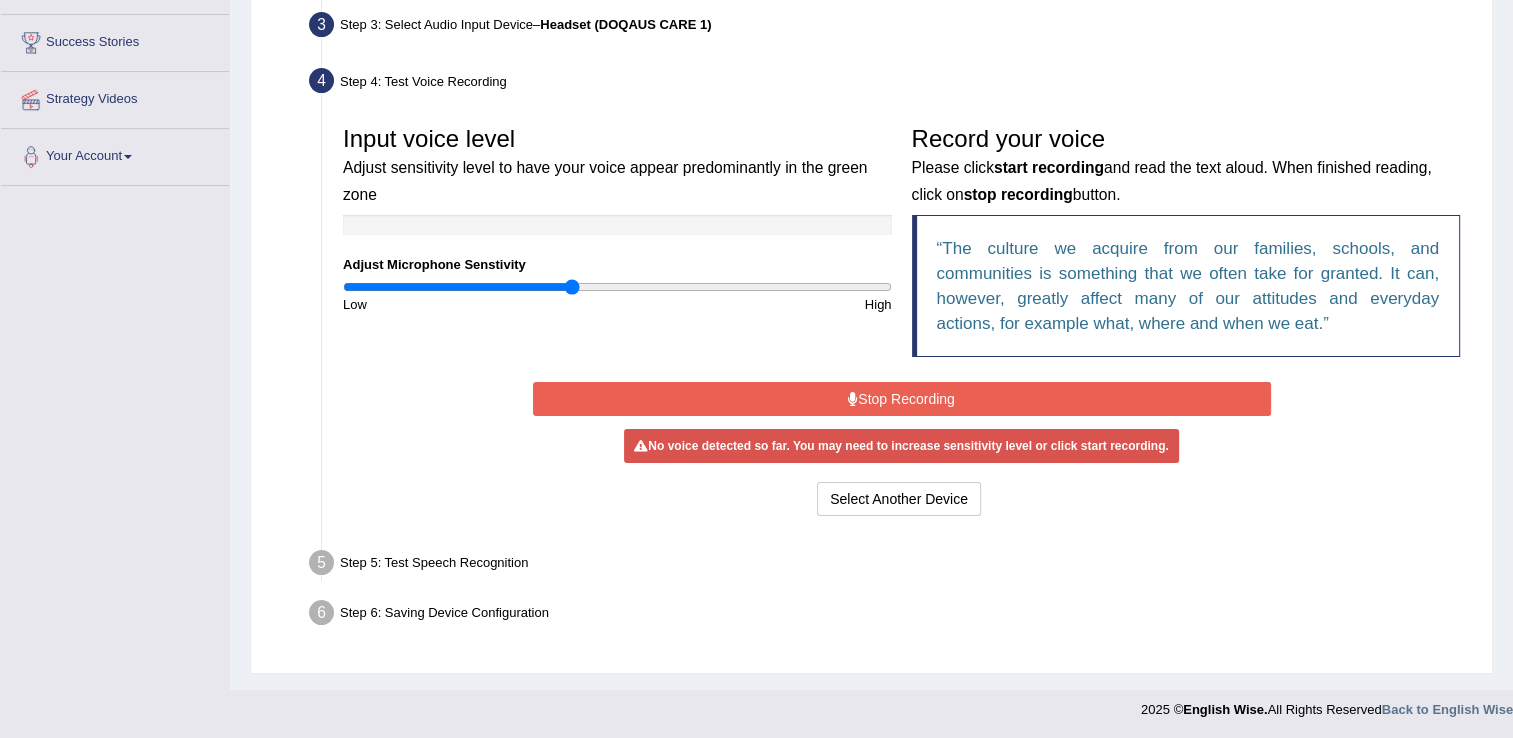 click on "Stop Recording" at bounding box center (902, 399) 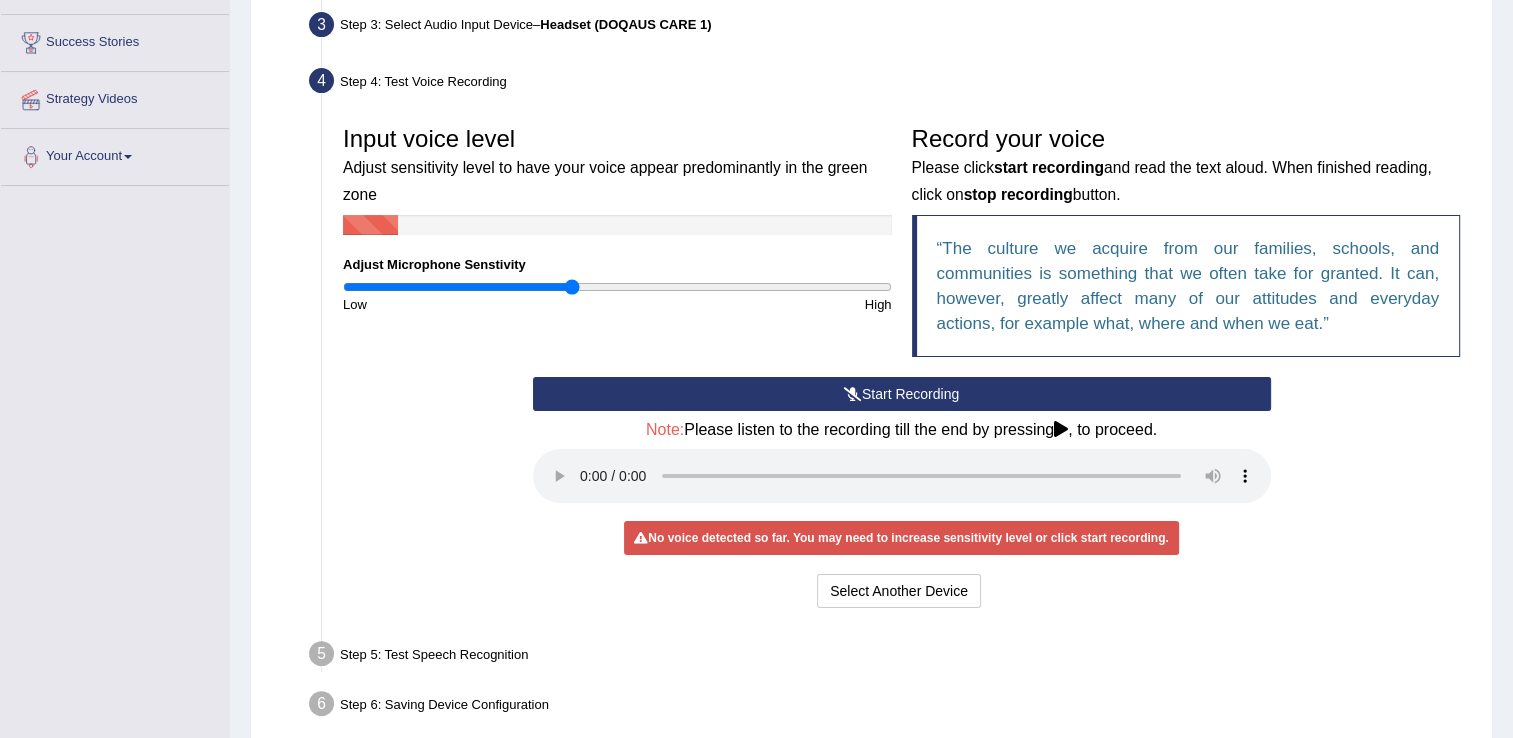 click on "Start Recording" at bounding box center [902, 394] 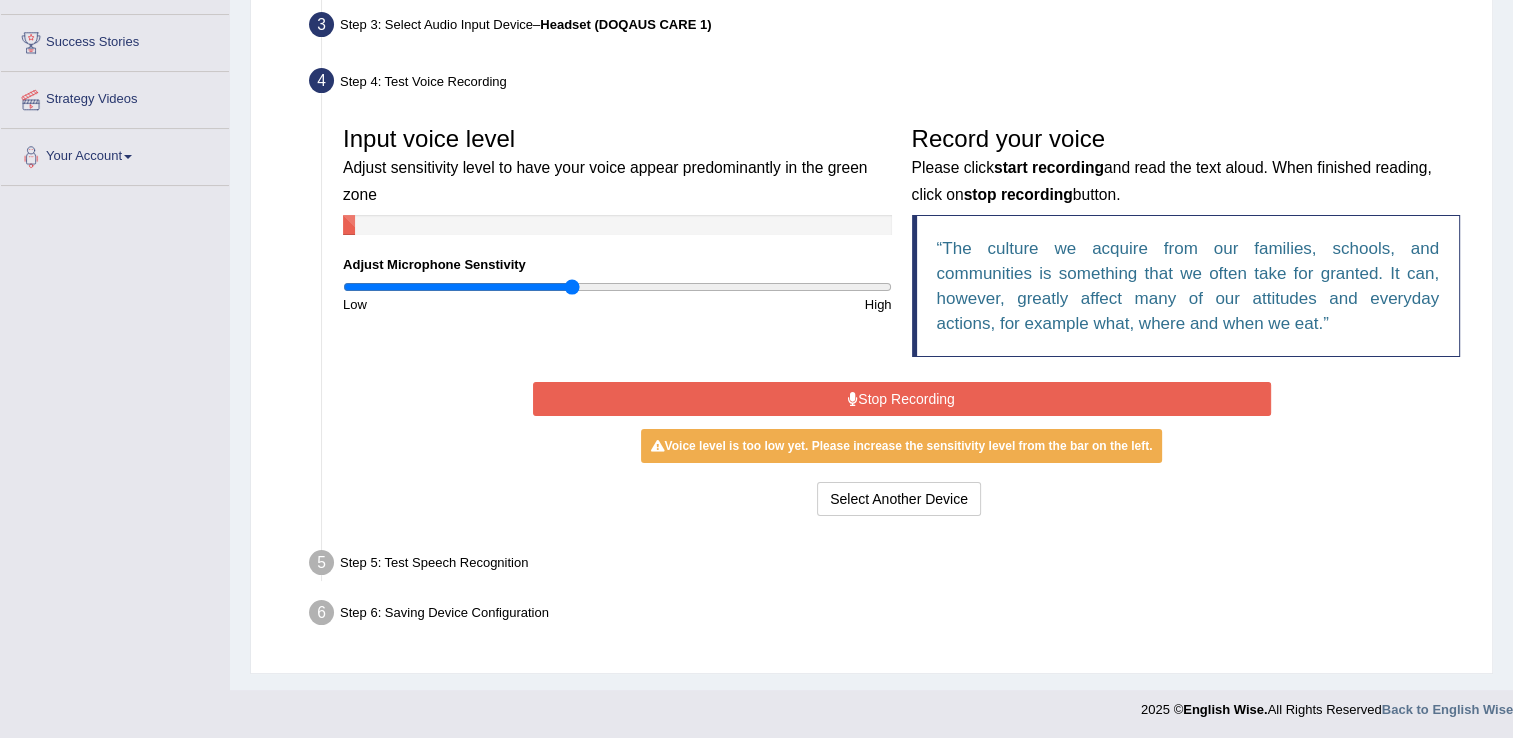 click on "Stop Recording" at bounding box center (902, 399) 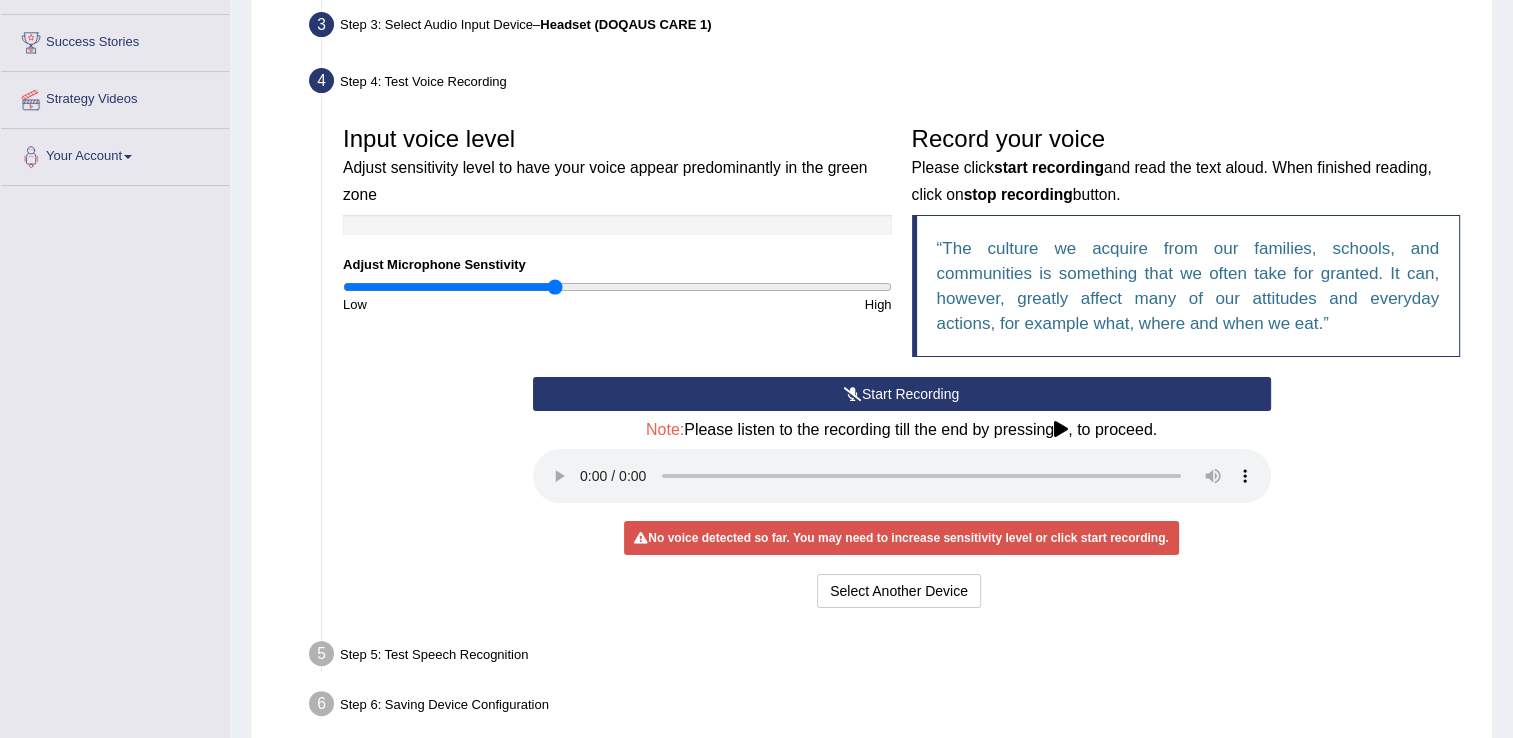 drag, startPoint x: 572, startPoint y: 288, endPoint x: 556, endPoint y: 286, distance: 16.124516 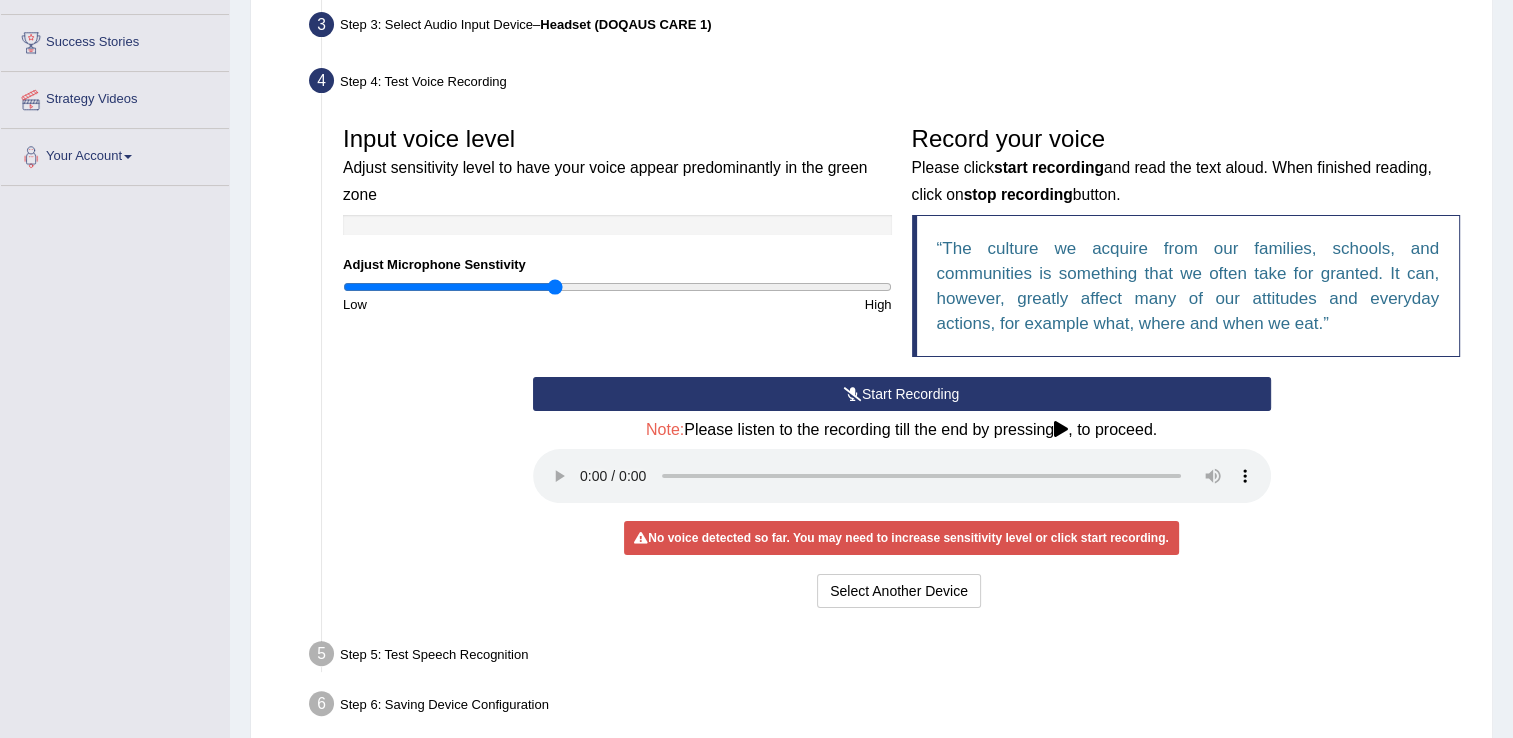 click on "Start Recording" at bounding box center (902, 394) 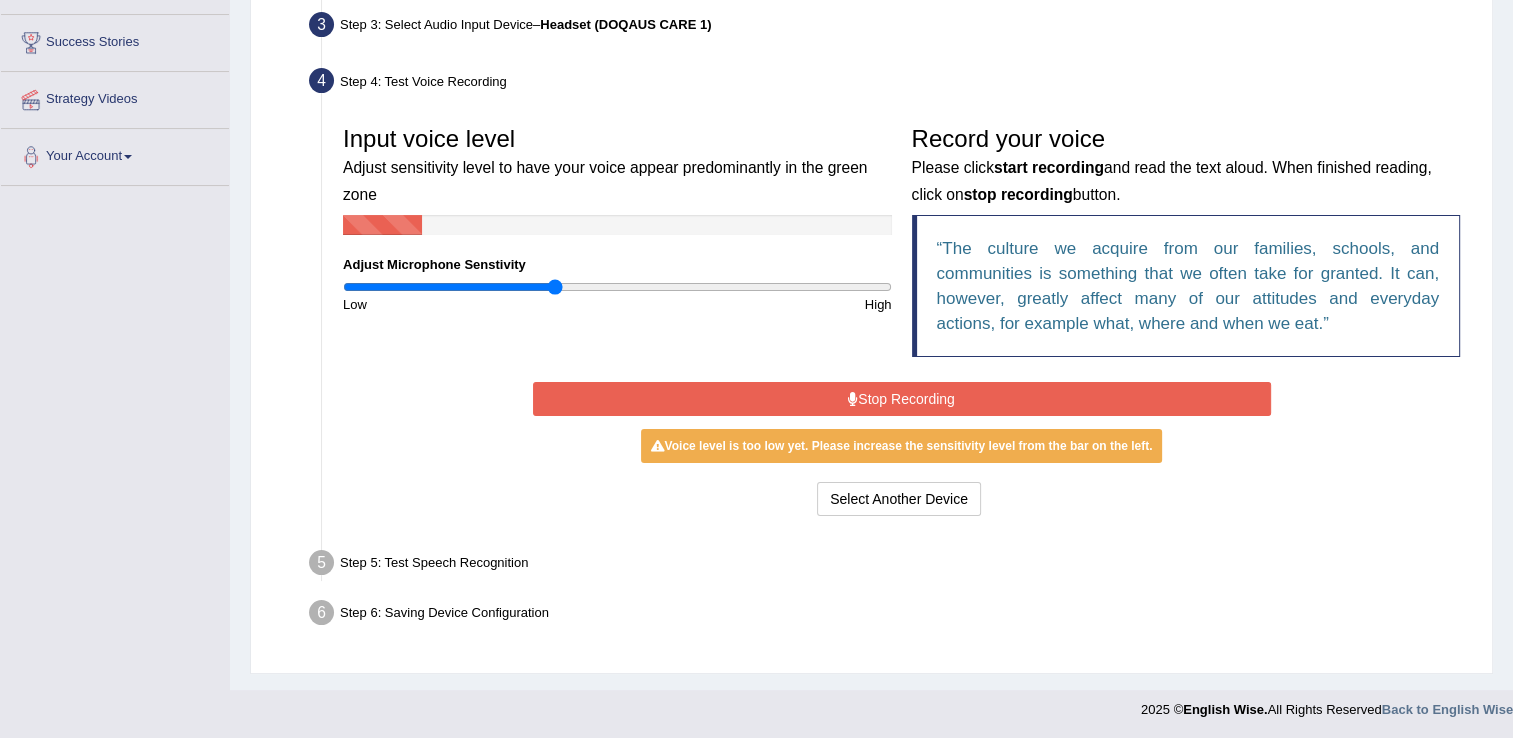 drag, startPoint x: 560, startPoint y: 295, endPoint x: 549, endPoint y: 294, distance: 11.045361 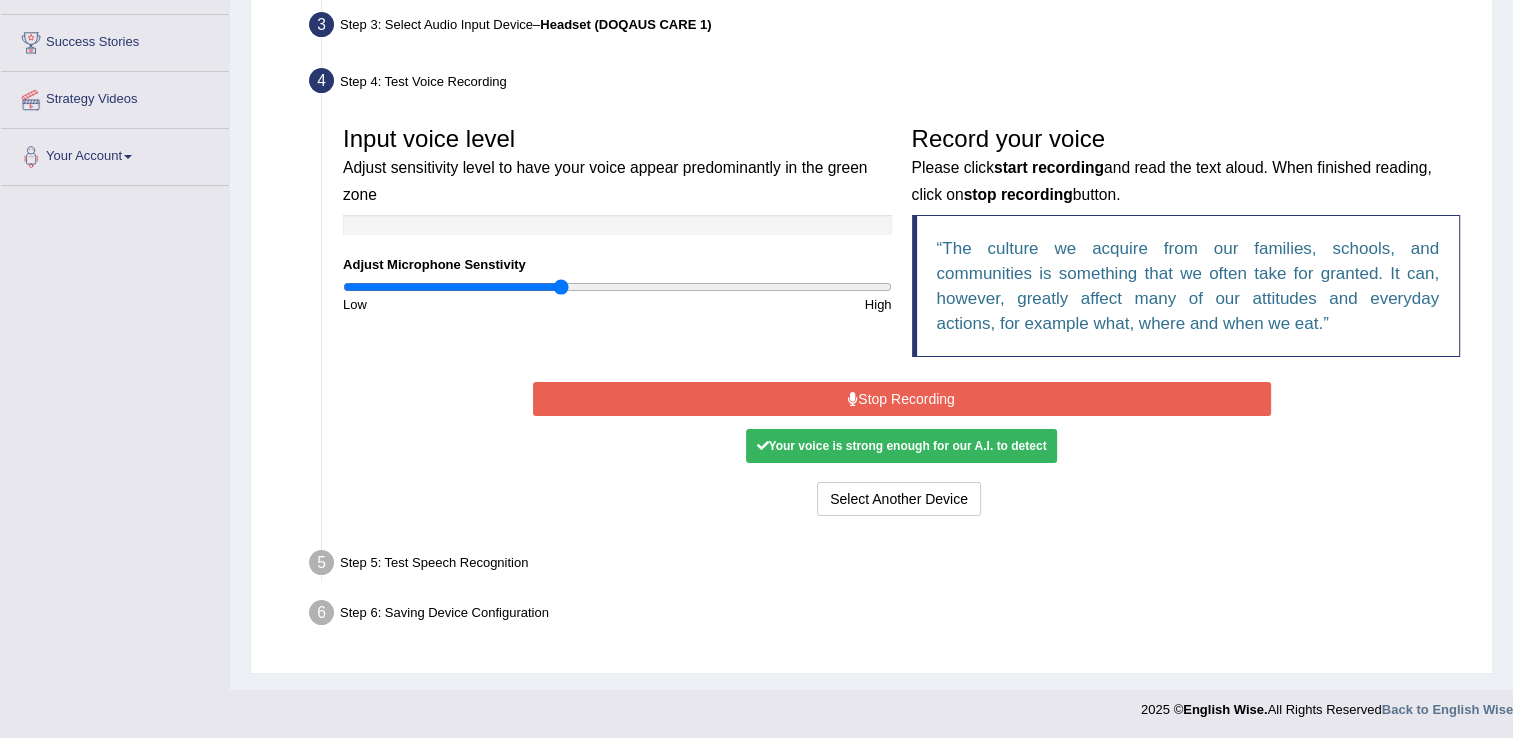 click at bounding box center (617, 287) 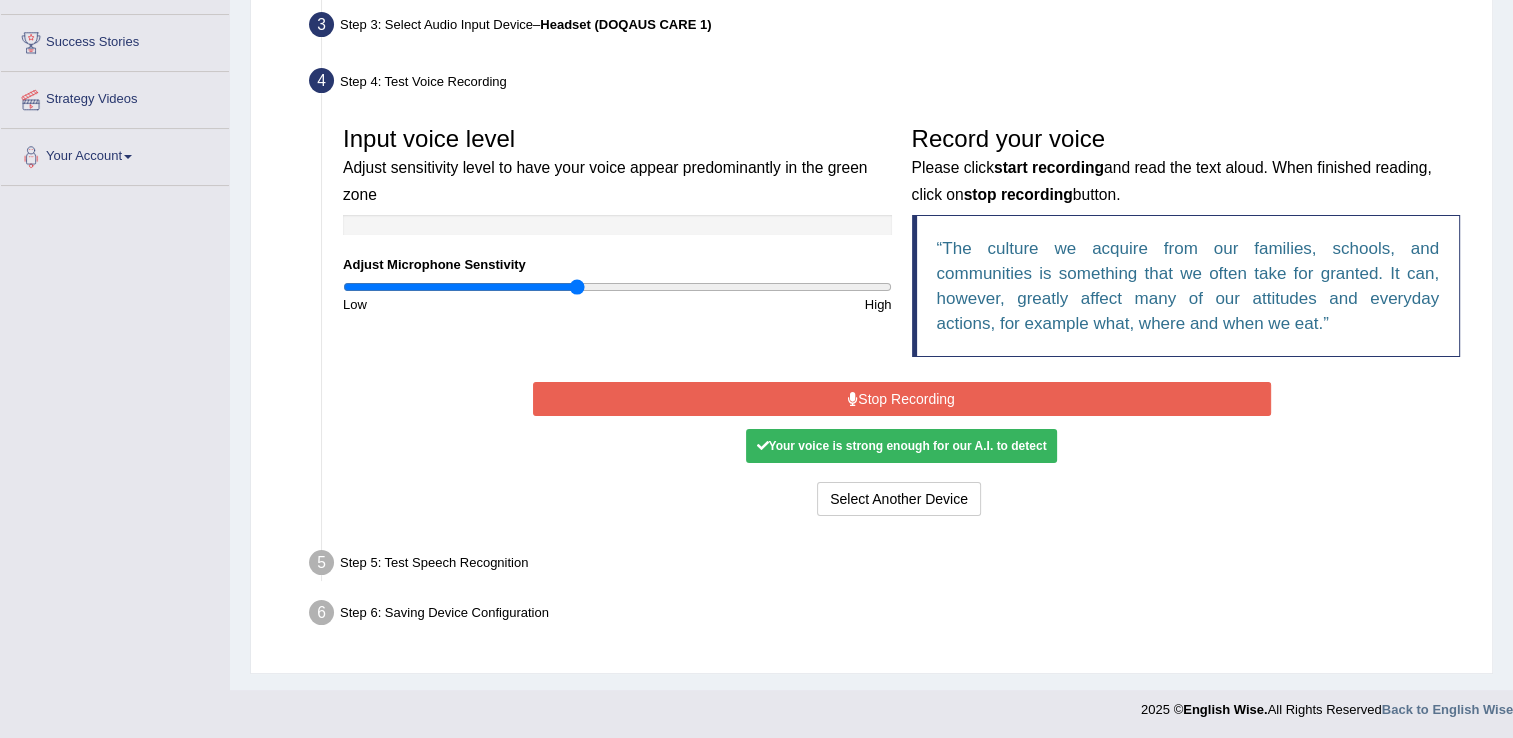 drag, startPoint x: 568, startPoint y: 287, endPoint x: 574, endPoint y: 297, distance: 11.661903 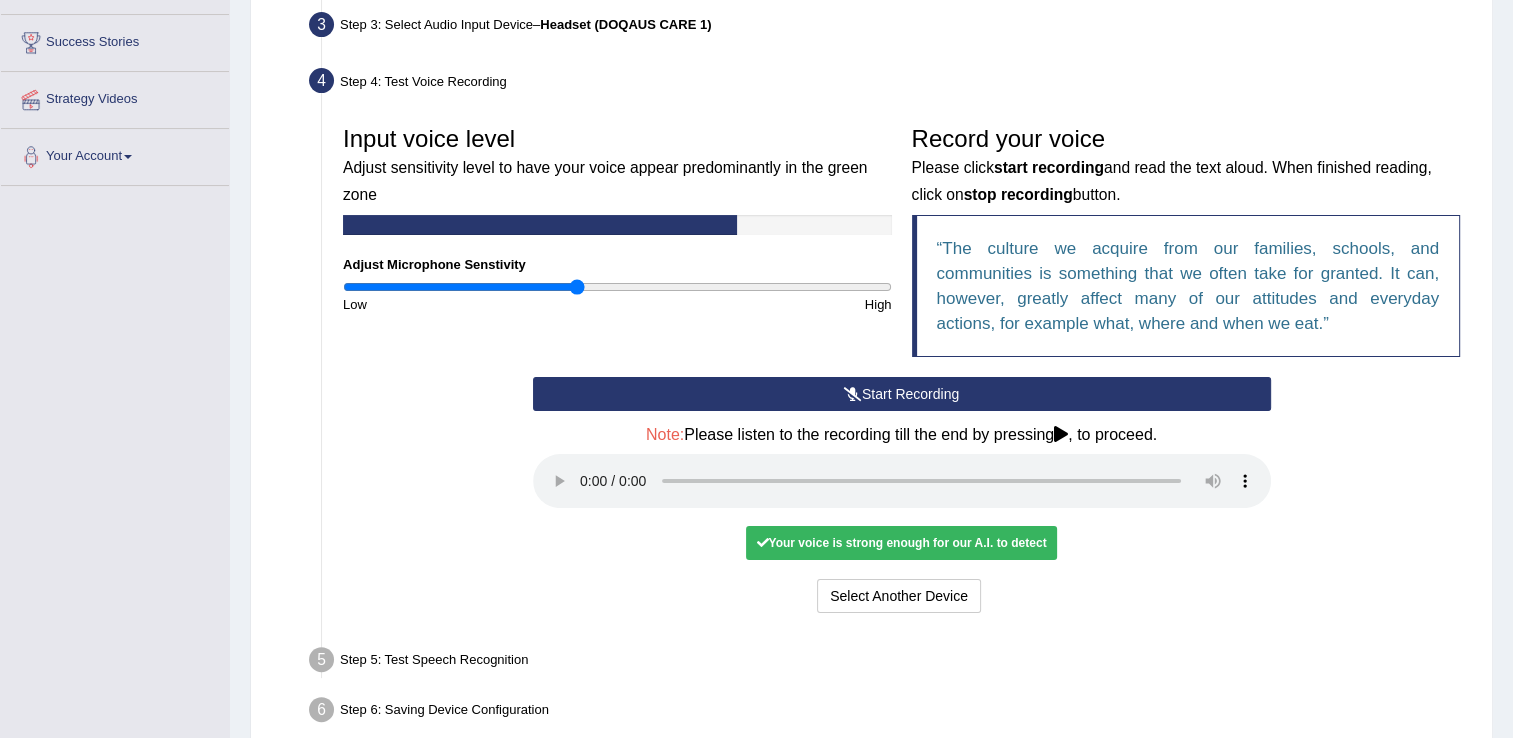 click on "Start Recording" at bounding box center (902, 394) 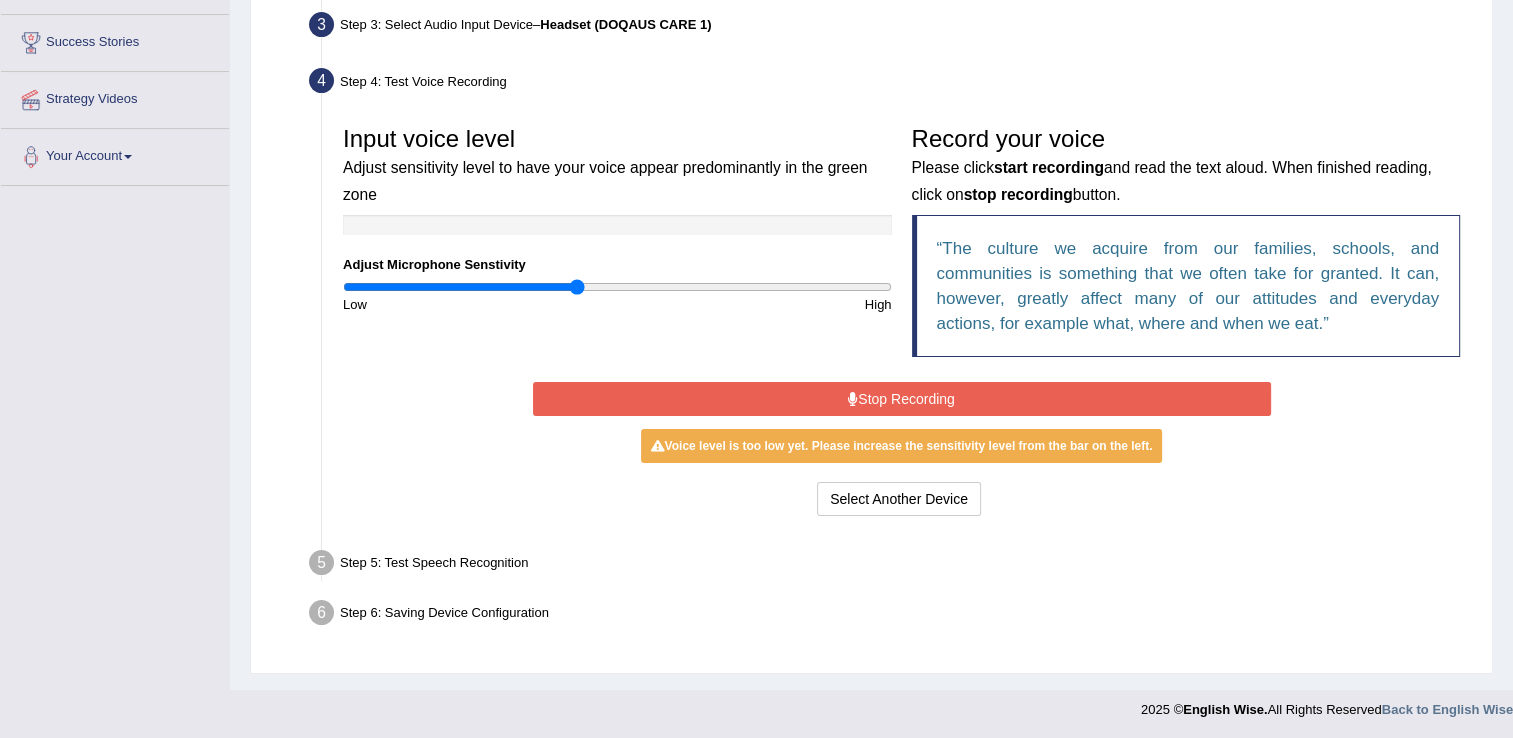 click on "Stop Recording" at bounding box center (902, 399) 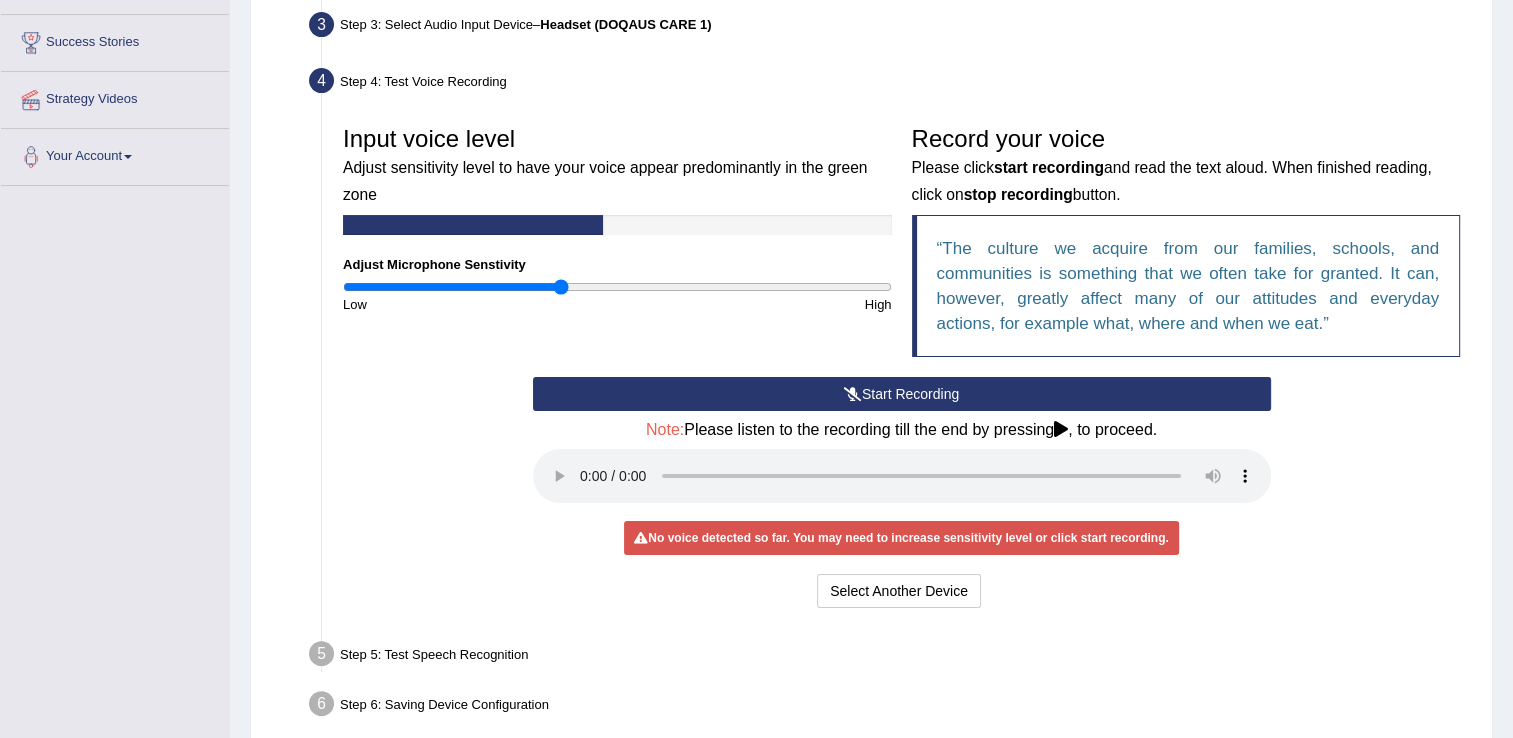 click at bounding box center (617, 287) 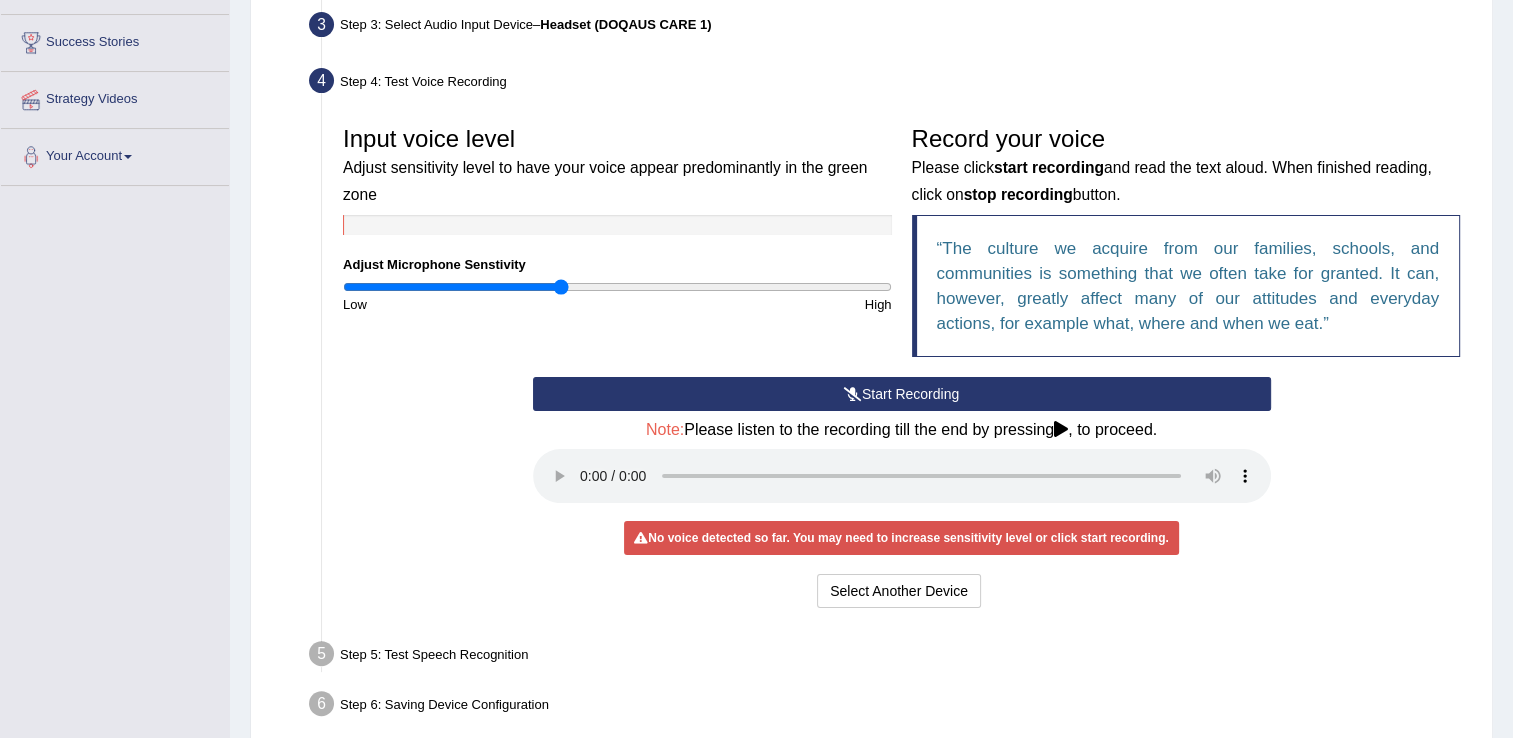 click at bounding box center [853, 394] 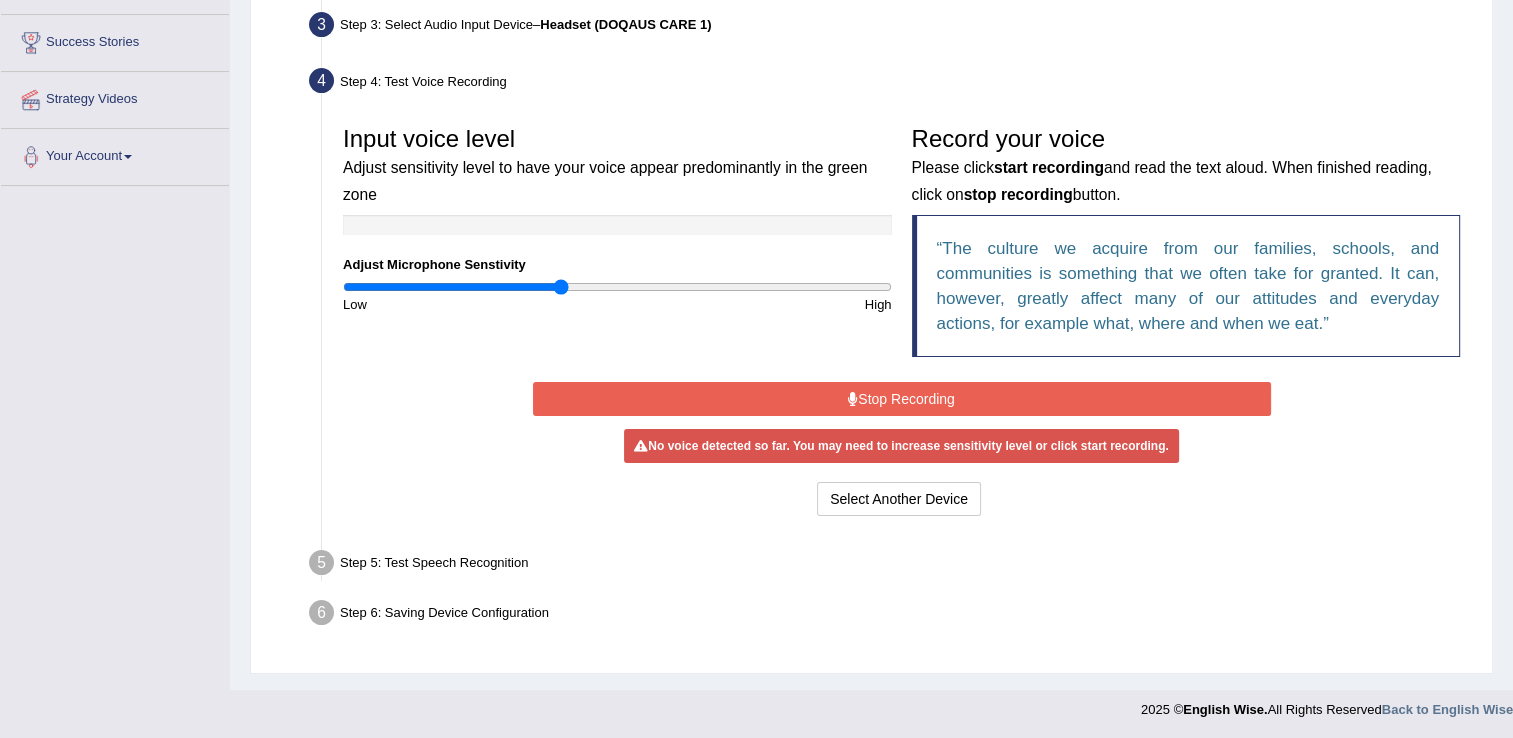 click at bounding box center (853, 399) 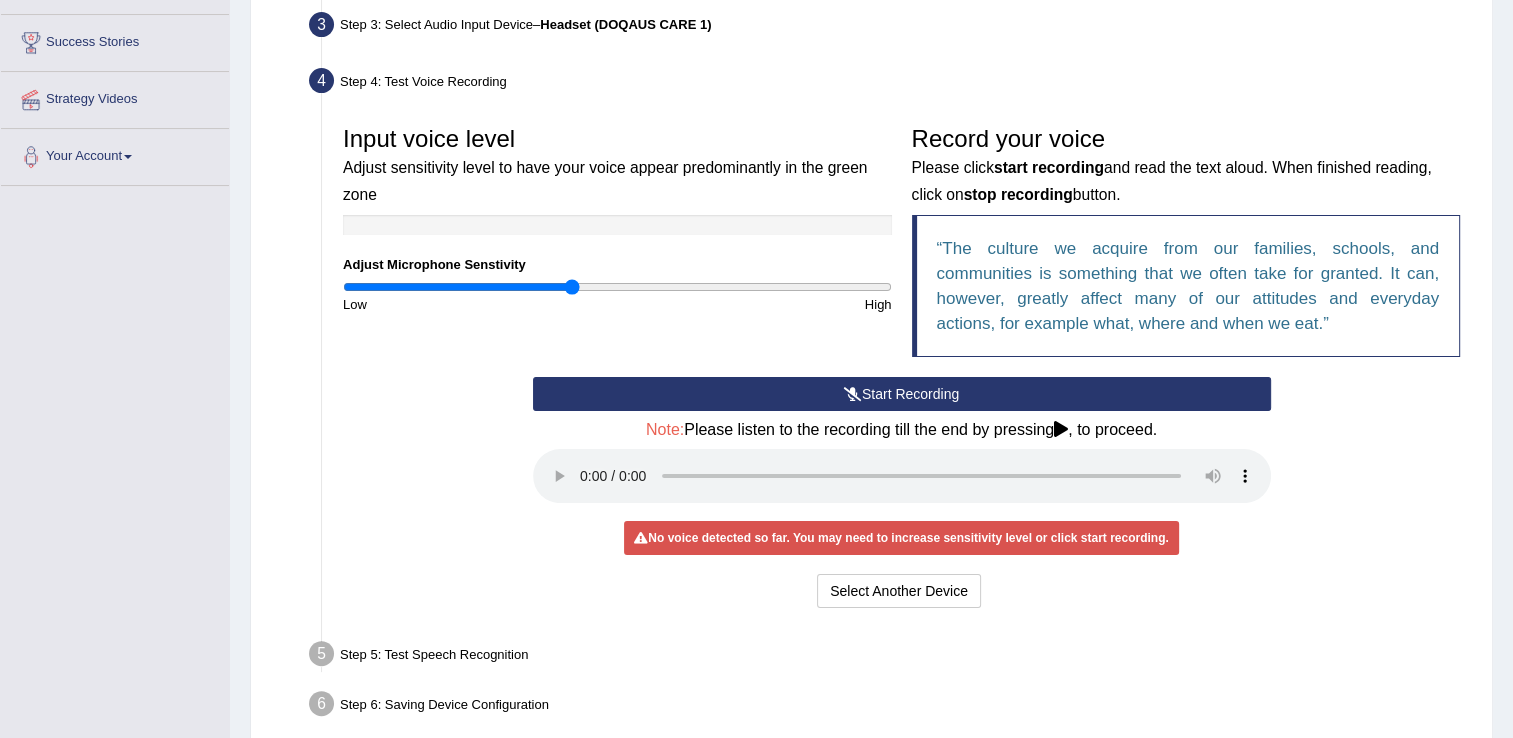 drag, startPoint x: 559, startPoint y: 288, endPoint x: 572, endPoint y: 288, distance: 13 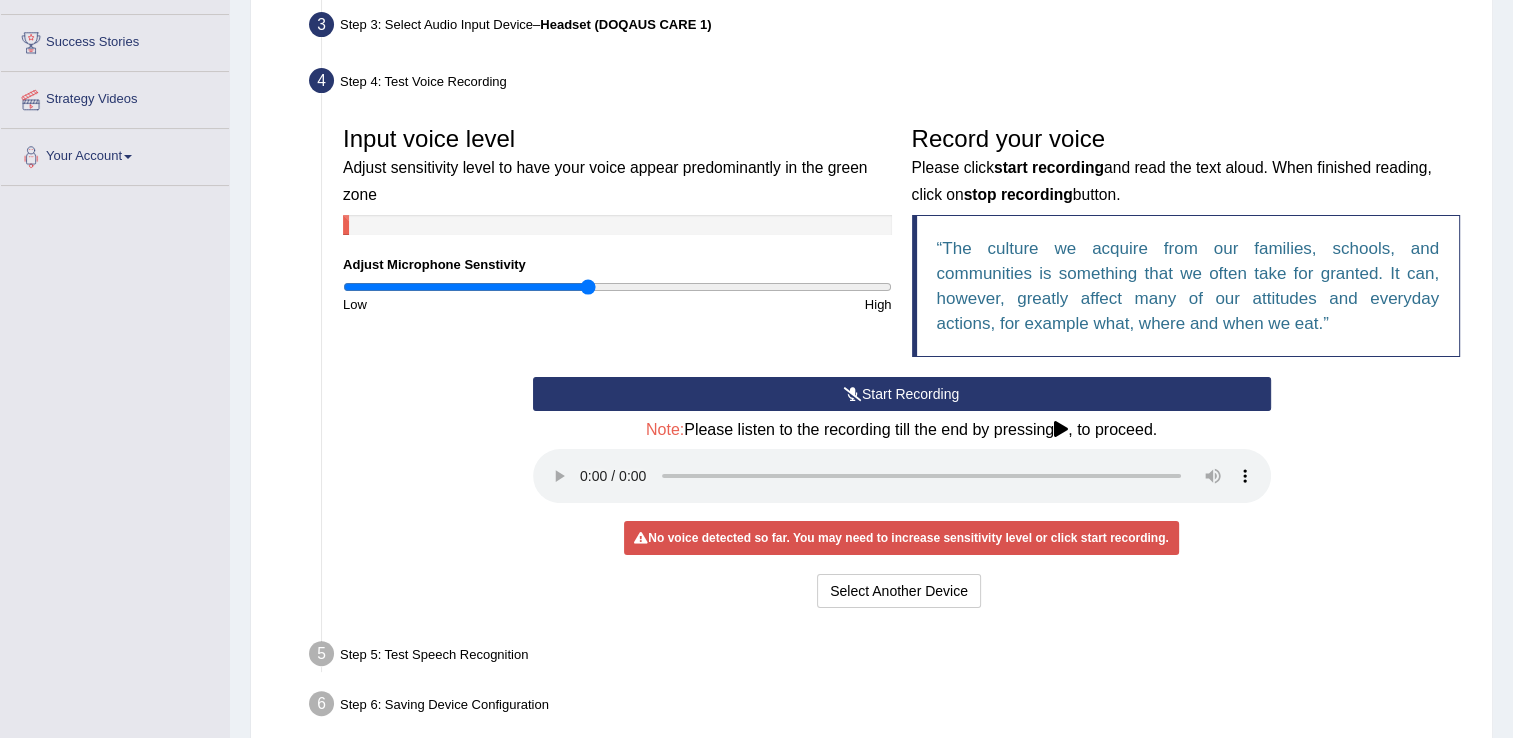 drag, startPoint x: 572, startPoint y: 288, endPoint x: 585, endPoint y: 288, distance: 13 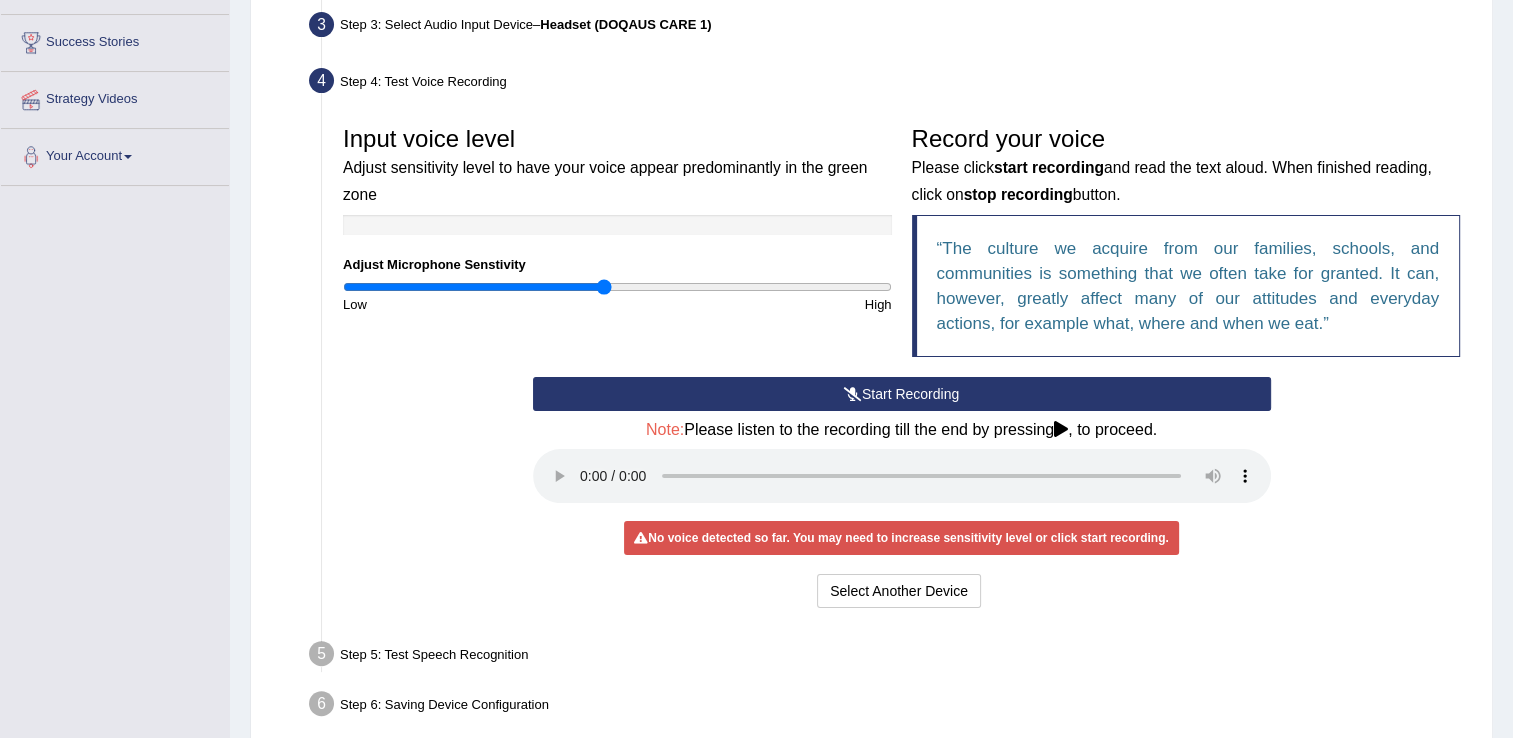 drag, startPoint x: 586, startPoint y: 288, endPoint x: 604, endPoint y: 288, distance: 18 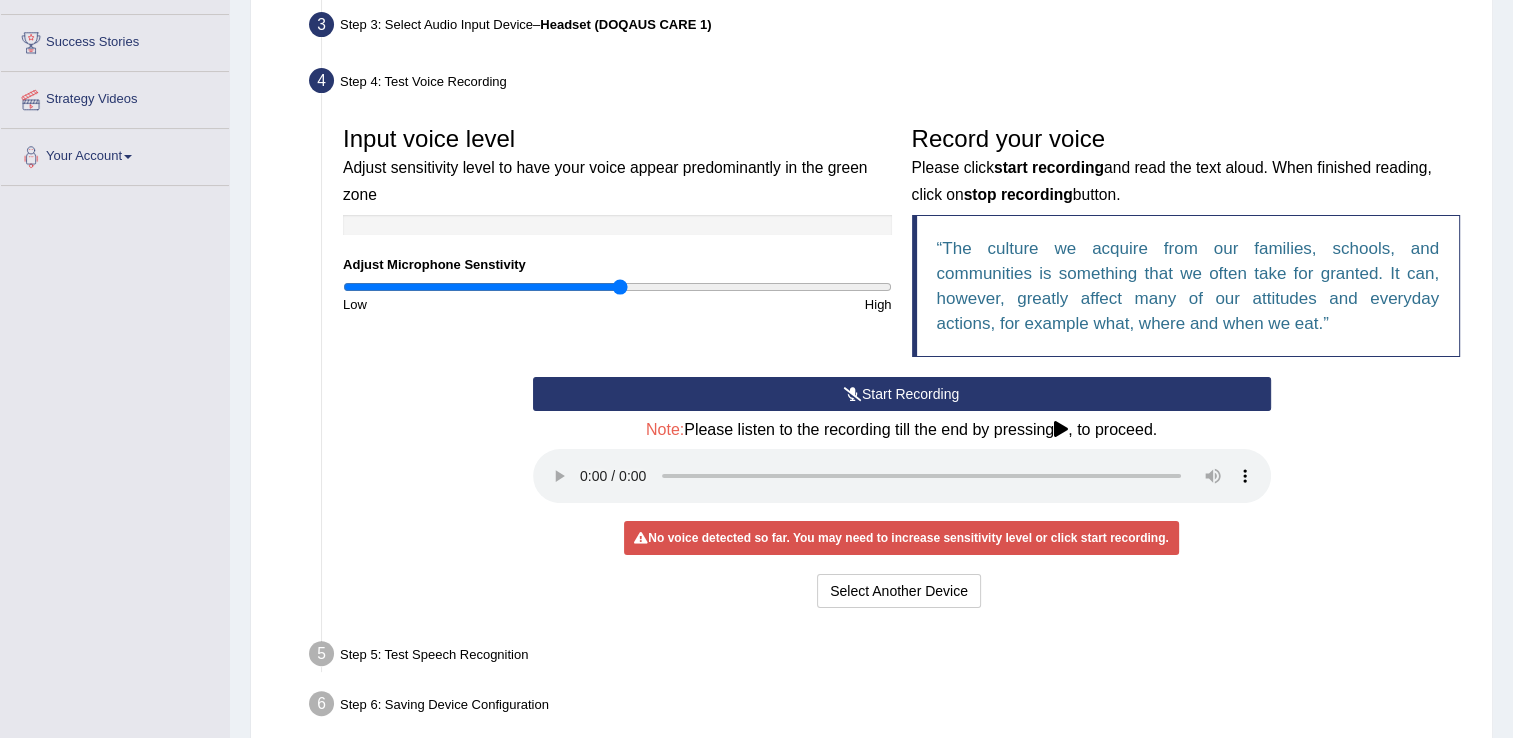 drag, startPoint x: 604, startPoint y: 288, endPoint x: 617, endPoint y: 288, distance: 13 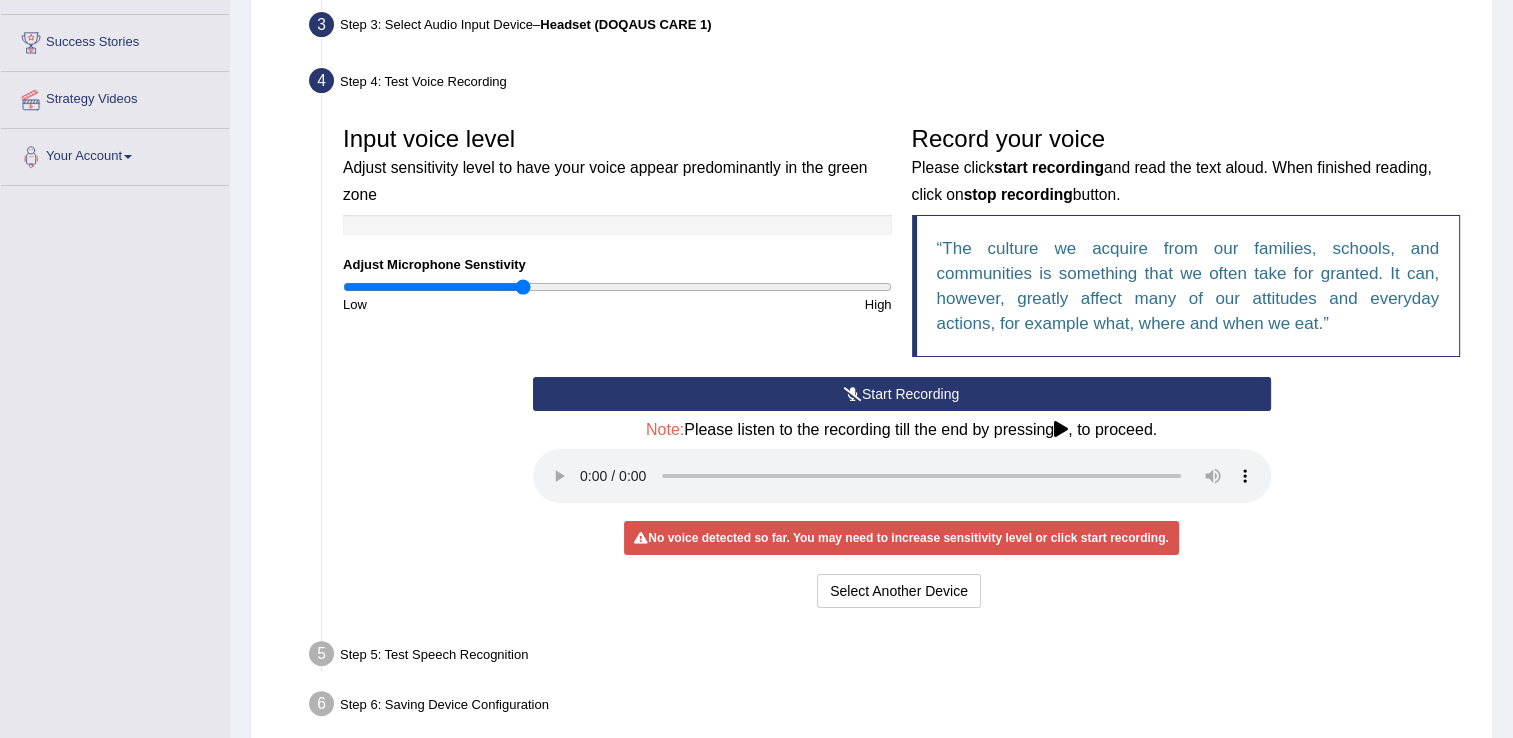 drag, startPoint x: 622, startPoint y: 291, endPoint x: 524, endPoint y: 282, distance: 98.4124 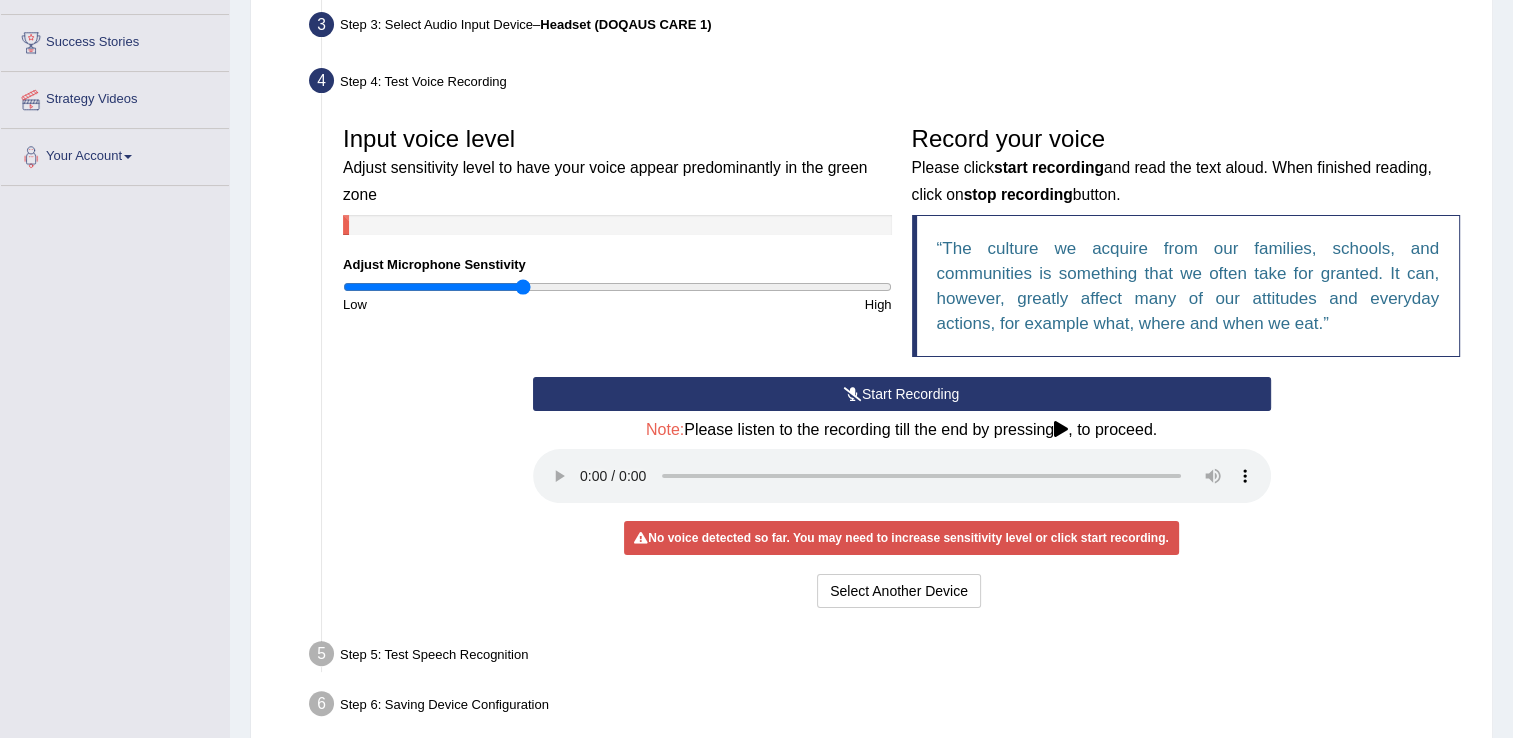 drag, startPoint x: 525, startPoint y: 282, endPoint x: 508, endPoint y: 314, distance: 36.23534 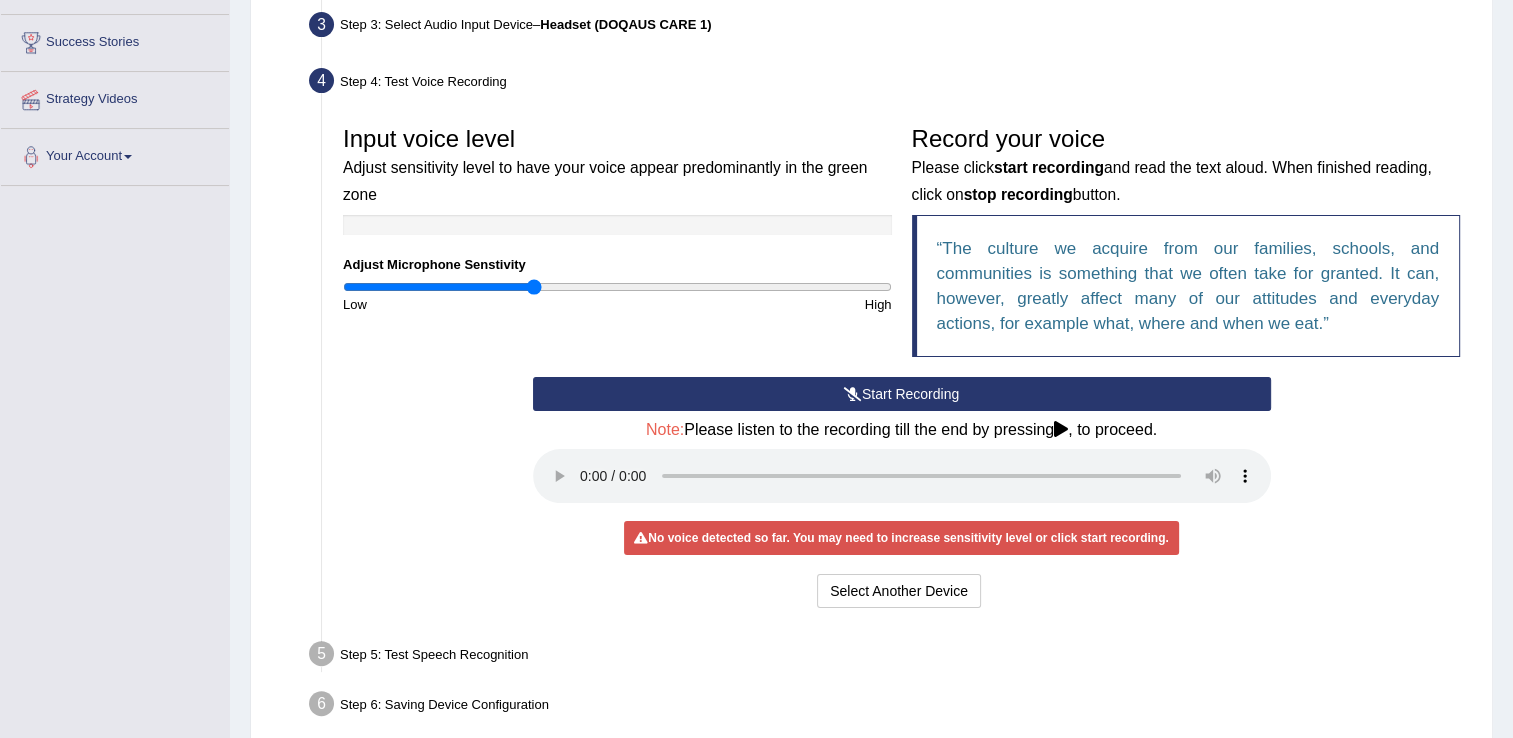 drag, startPoint x: 525, startPoint y: 290, endPoint x: 536, endPoint y: 290, distance: 11 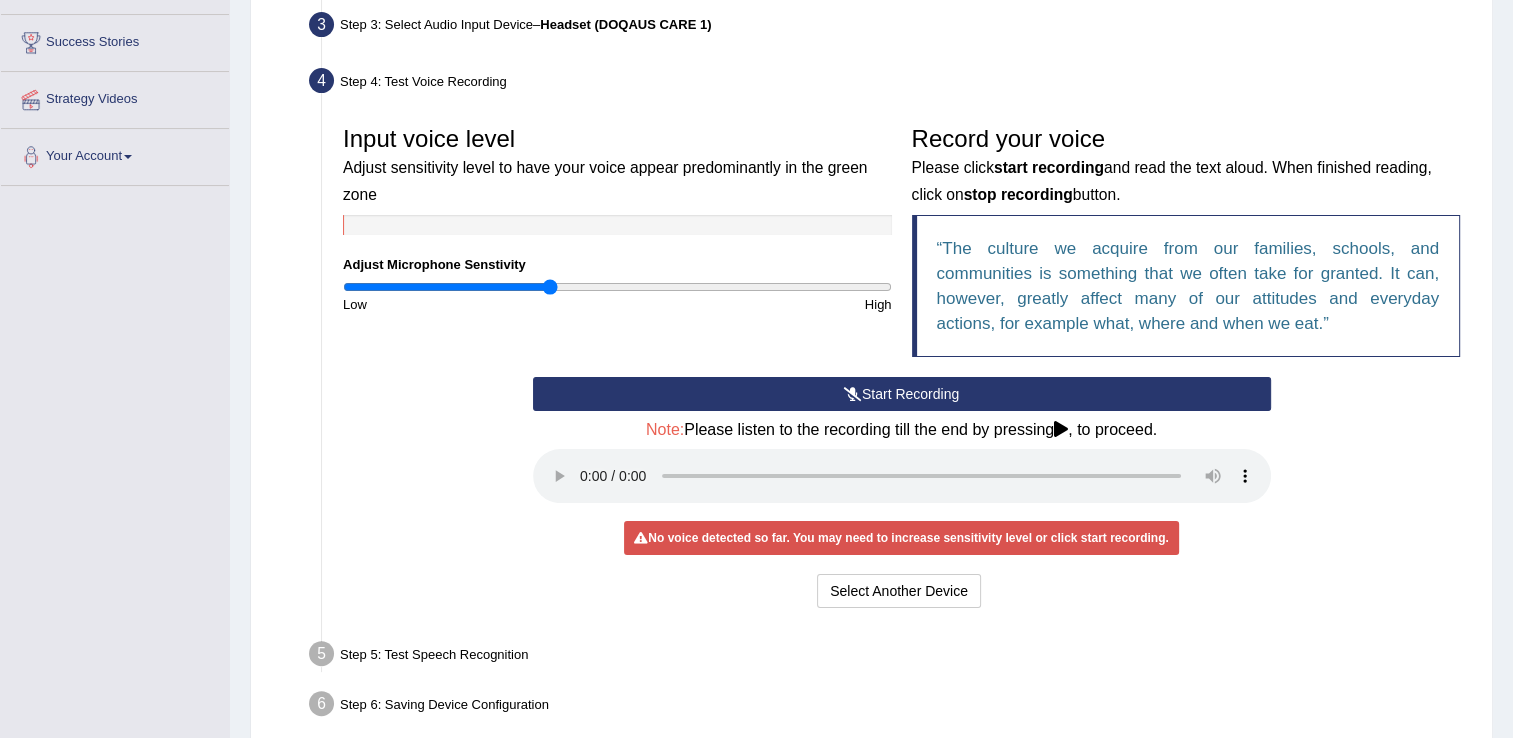 drag, startPoint x: 536, startPoint y: 290, endPoint x: 549, endPoint y: 289, distance: 13.038404 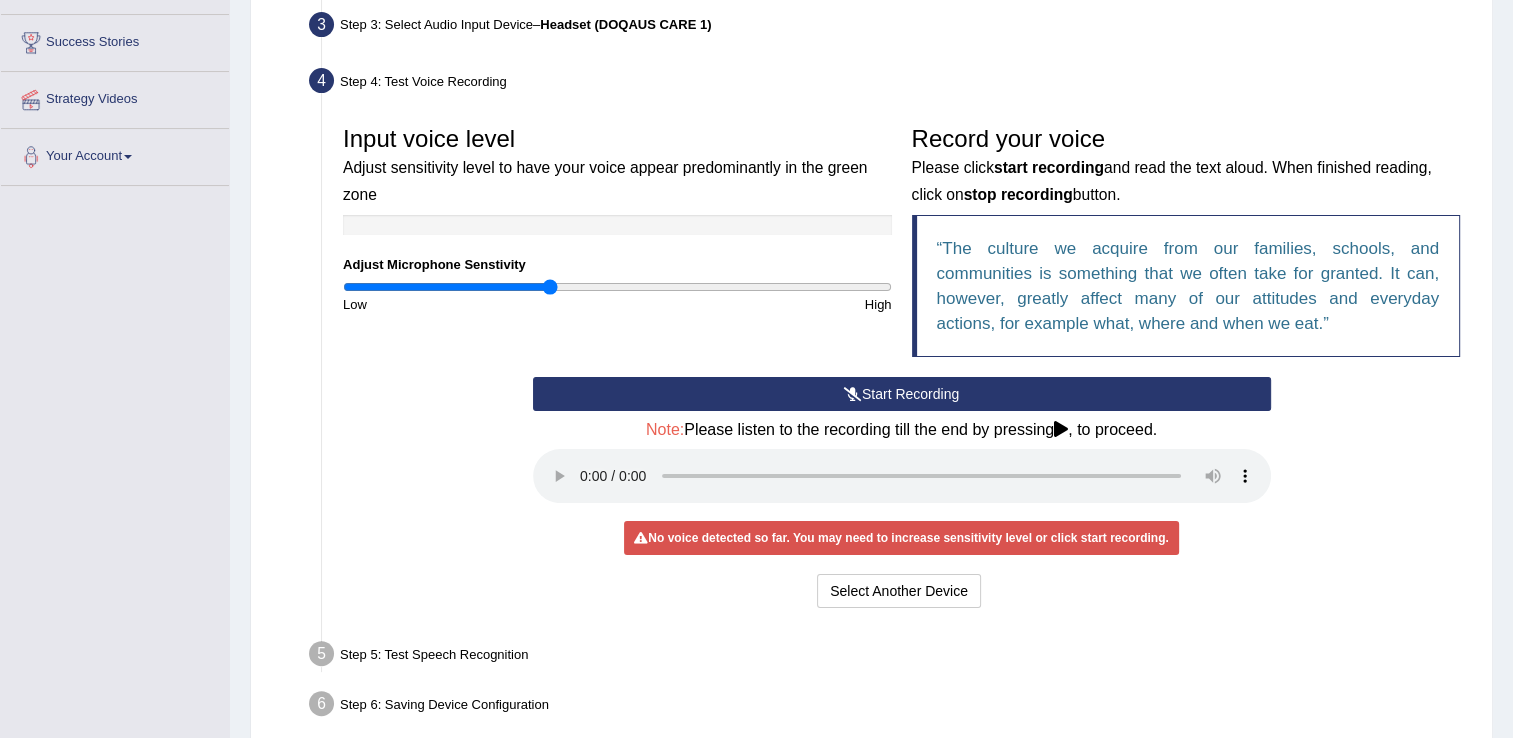 click on "Start Recording" at bounding box center [902, 394] 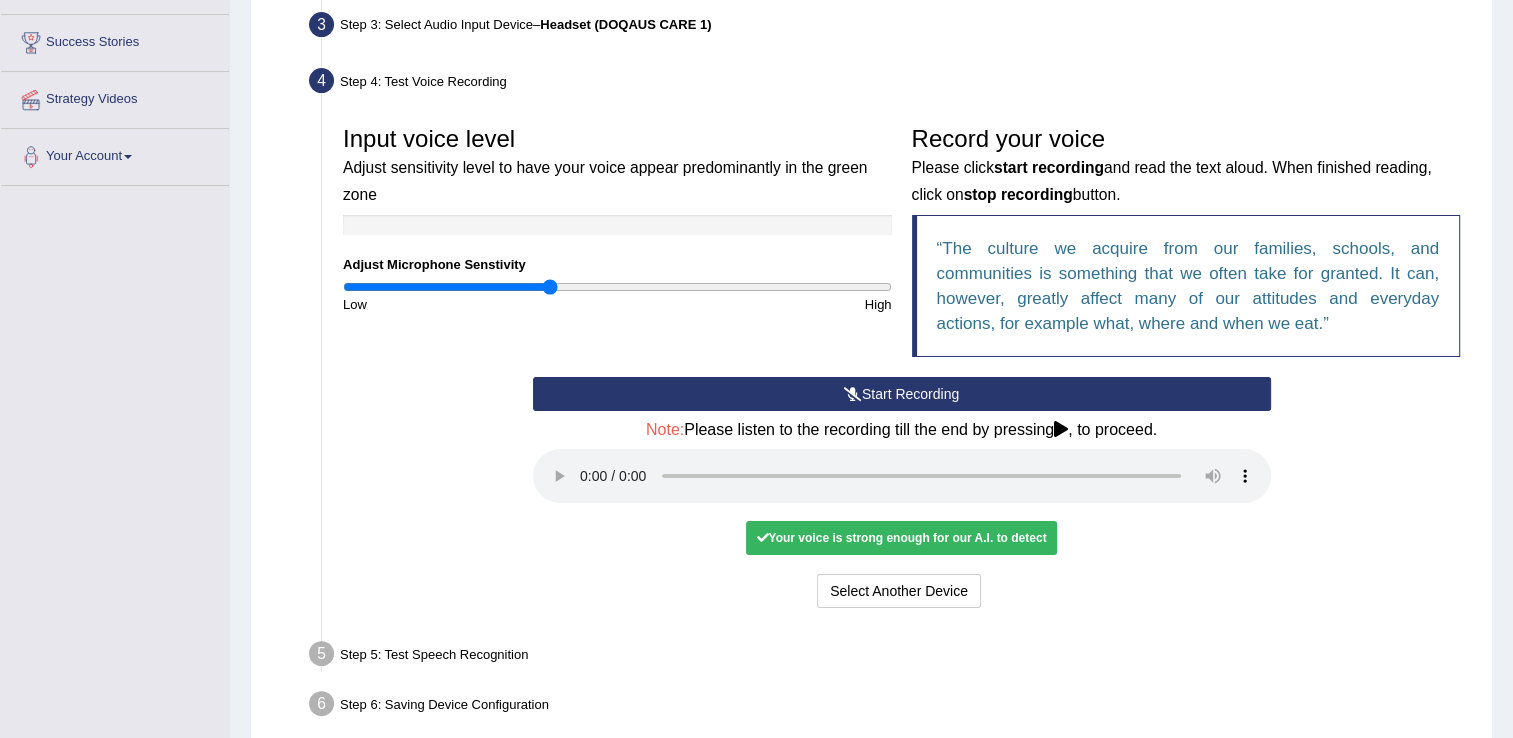 click on "Start Recording" at bounding box center [902, 394] 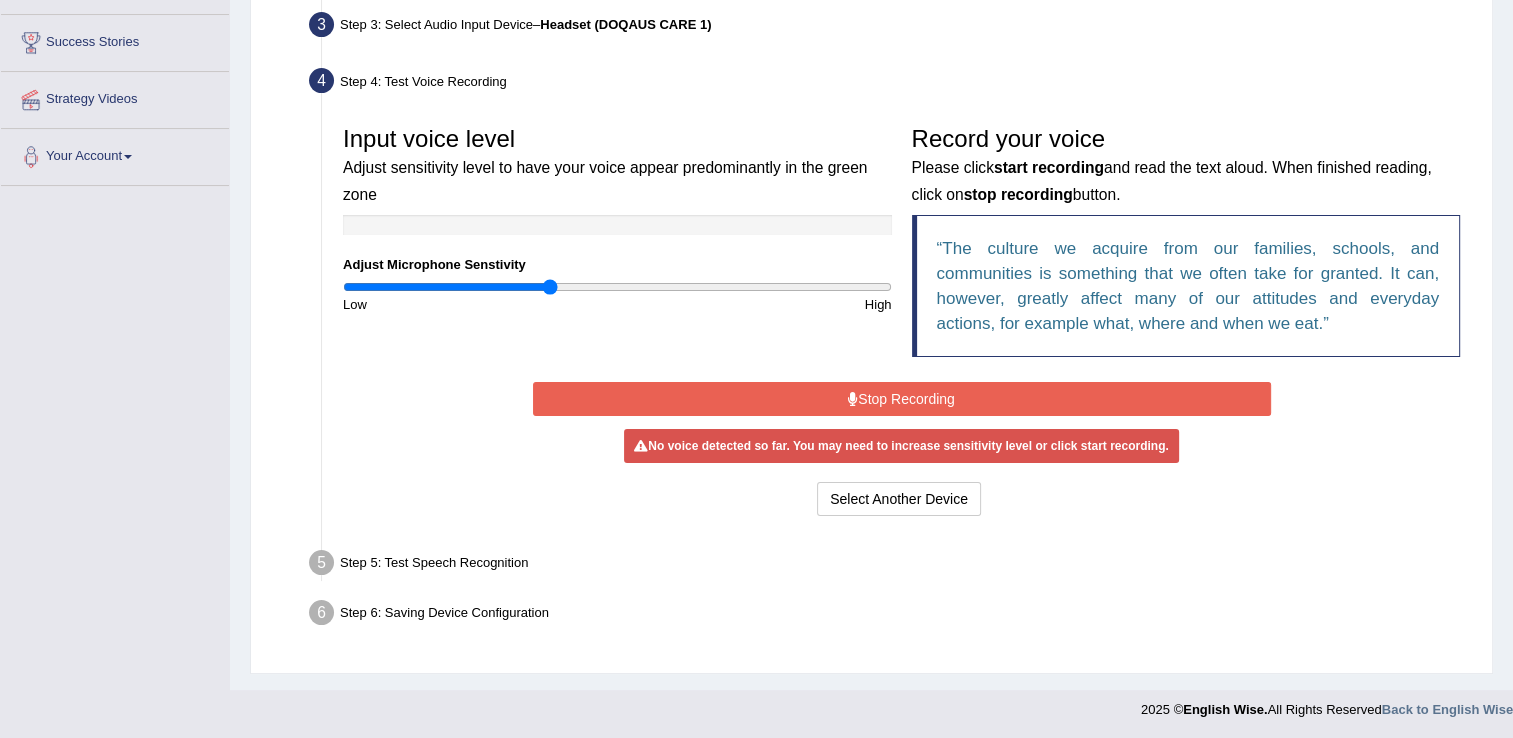 click on "Stop Recording" at bounding box center [902, 399] 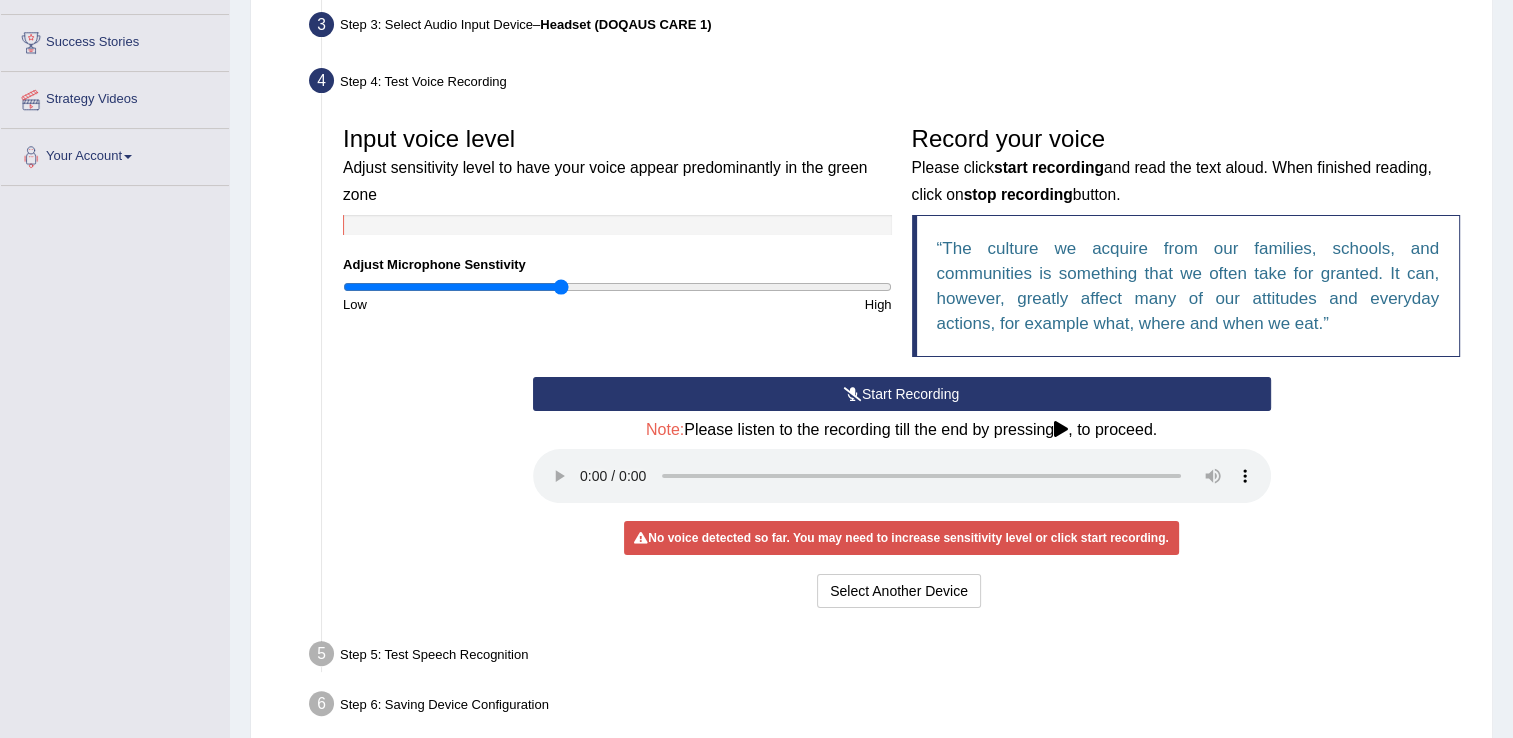 click at bounding box center (617, 287) 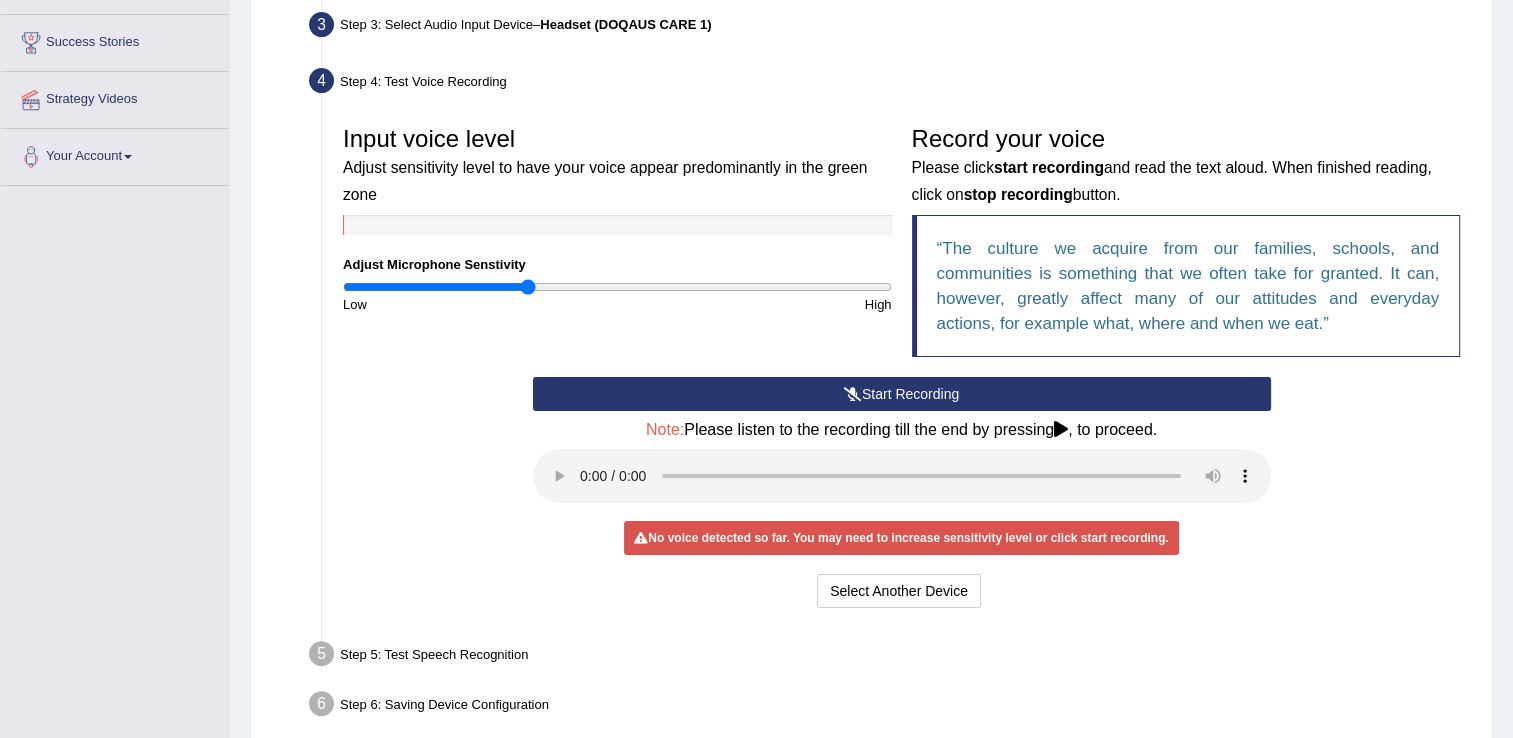 drag, startPoint x: 558, startPoint y: 287, endPoint x: 526, endPoint y: 288, distance: 32.01562 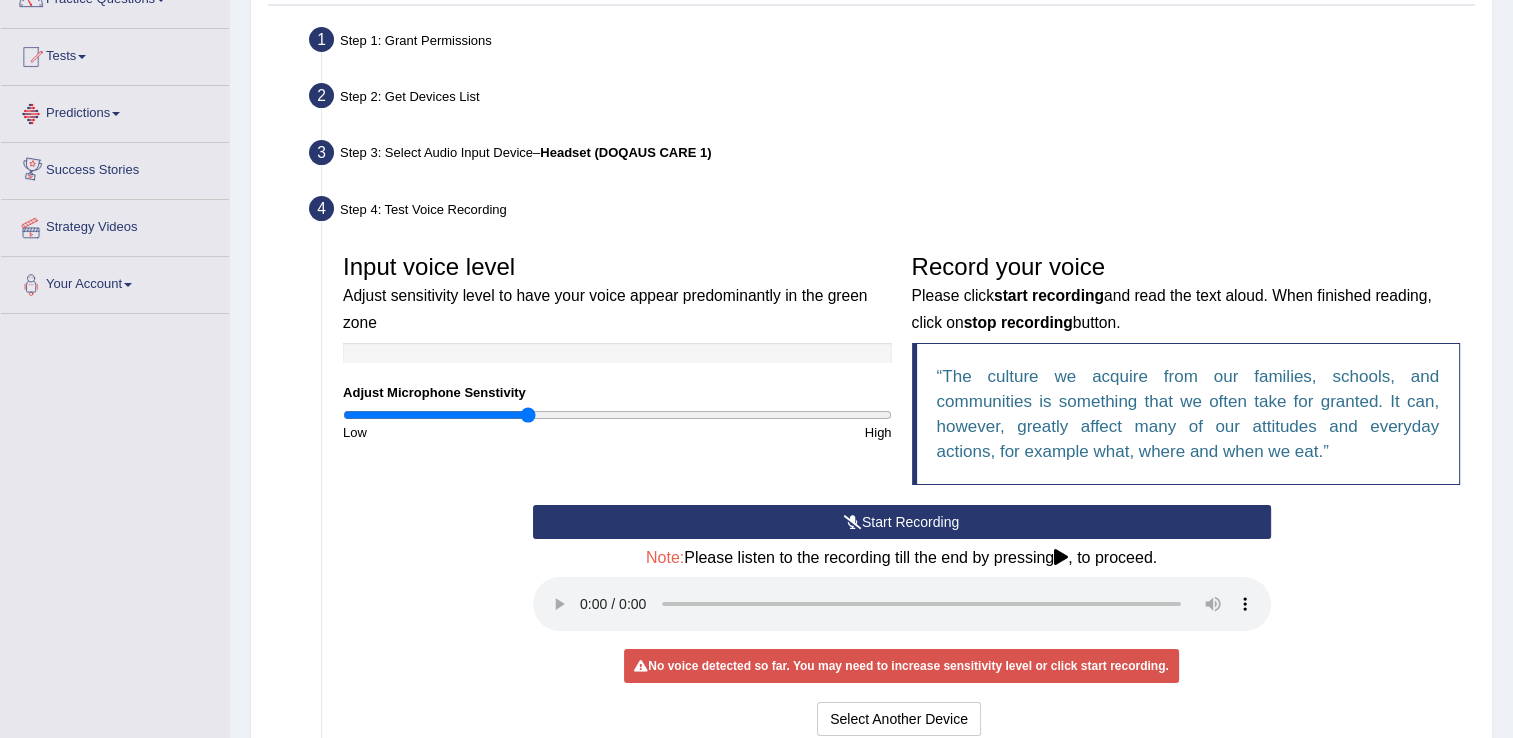 scroll, scrollTop: 212, scrollLeft: 0, axis: vertical 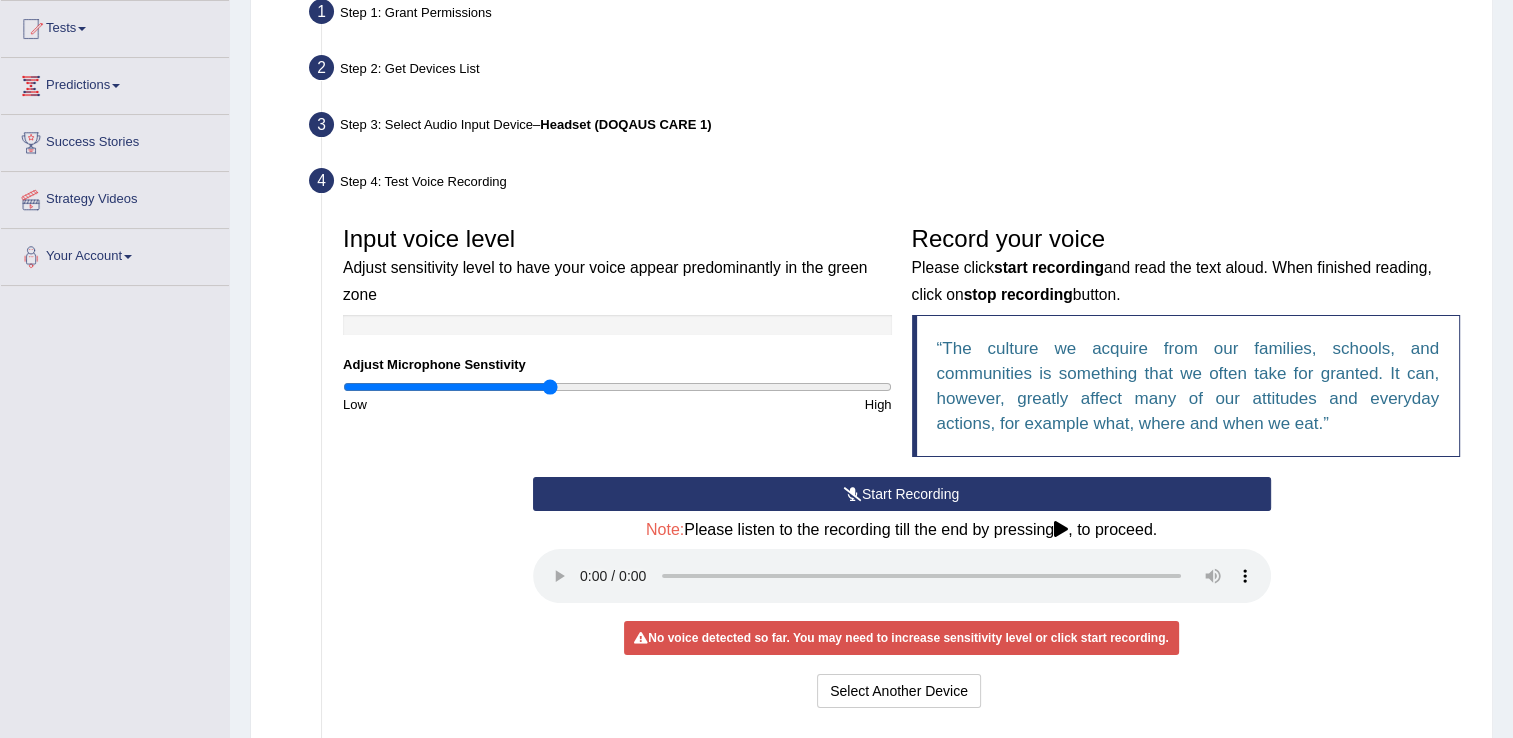 drag, startPoint x: 523, startPoint y: 382, endPoint x: 548, endPoint y: 387, distance: 25.495098 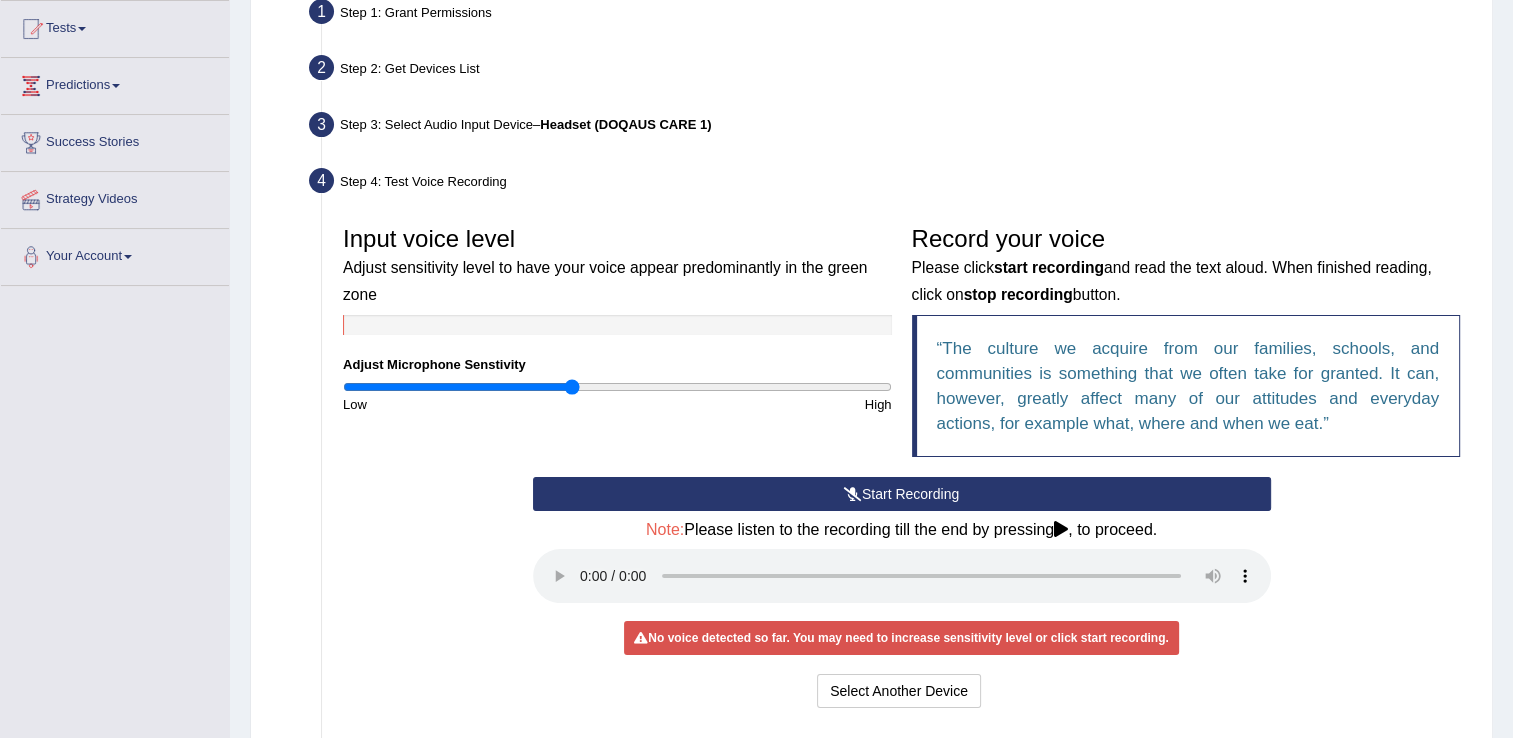 drag, startPoint x: 551, startPoint y: 386, endPoint x: 572, endPoint y: 390, distance: 21.377558 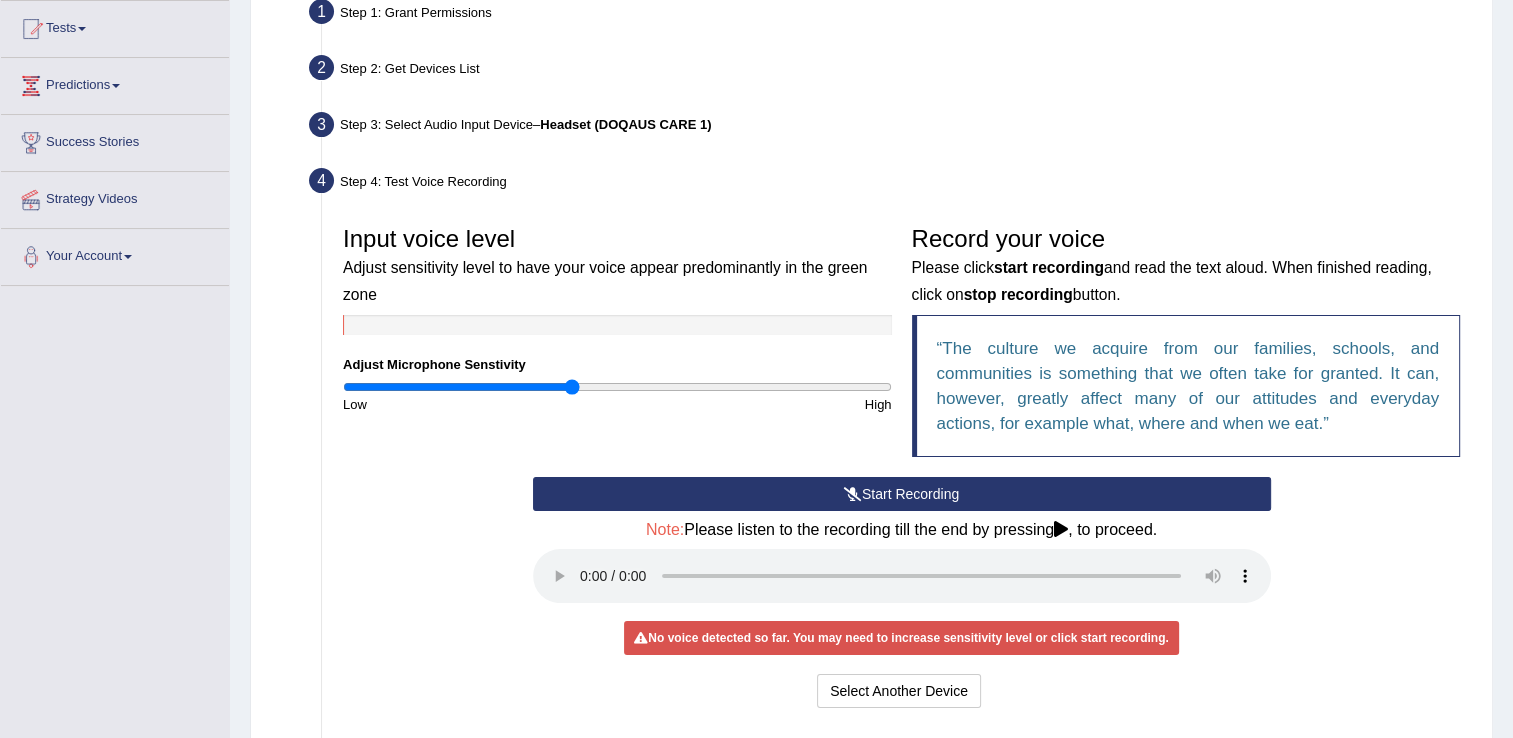 click on "Start Recording" at bounding box center (902, 494) 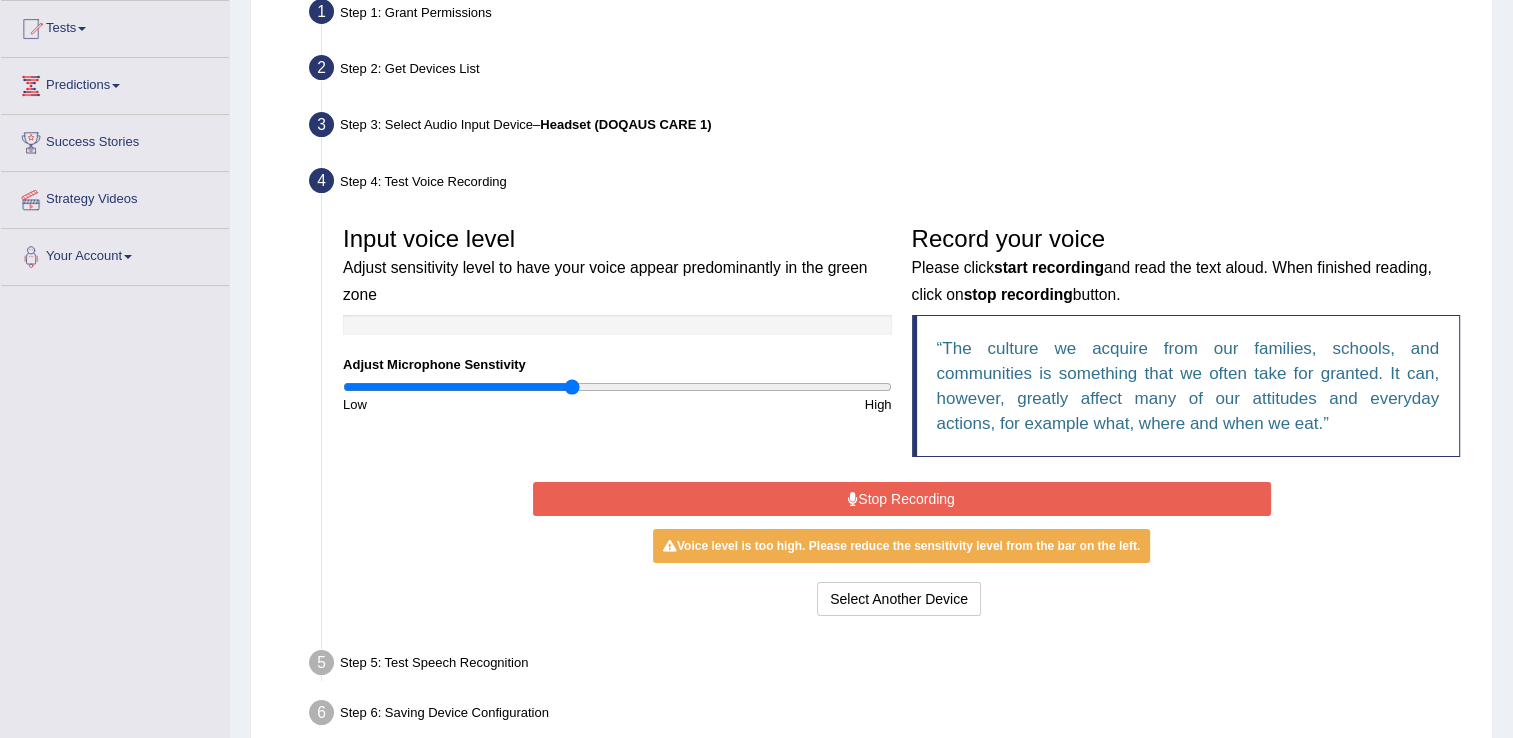 click on "Stop Recording" at bounding box center [902, 499] 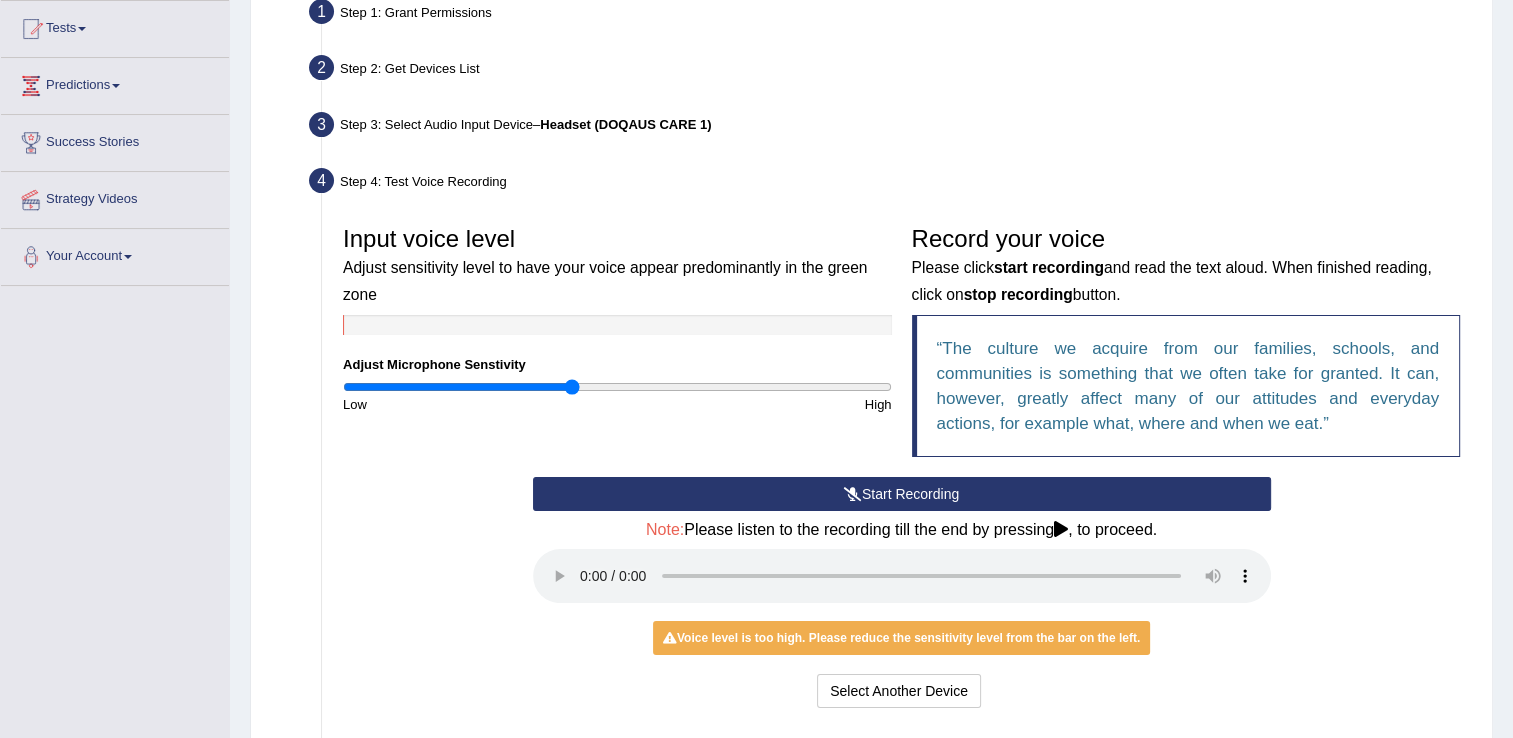 click on "Start Recording" at bounding box center [902, 494] 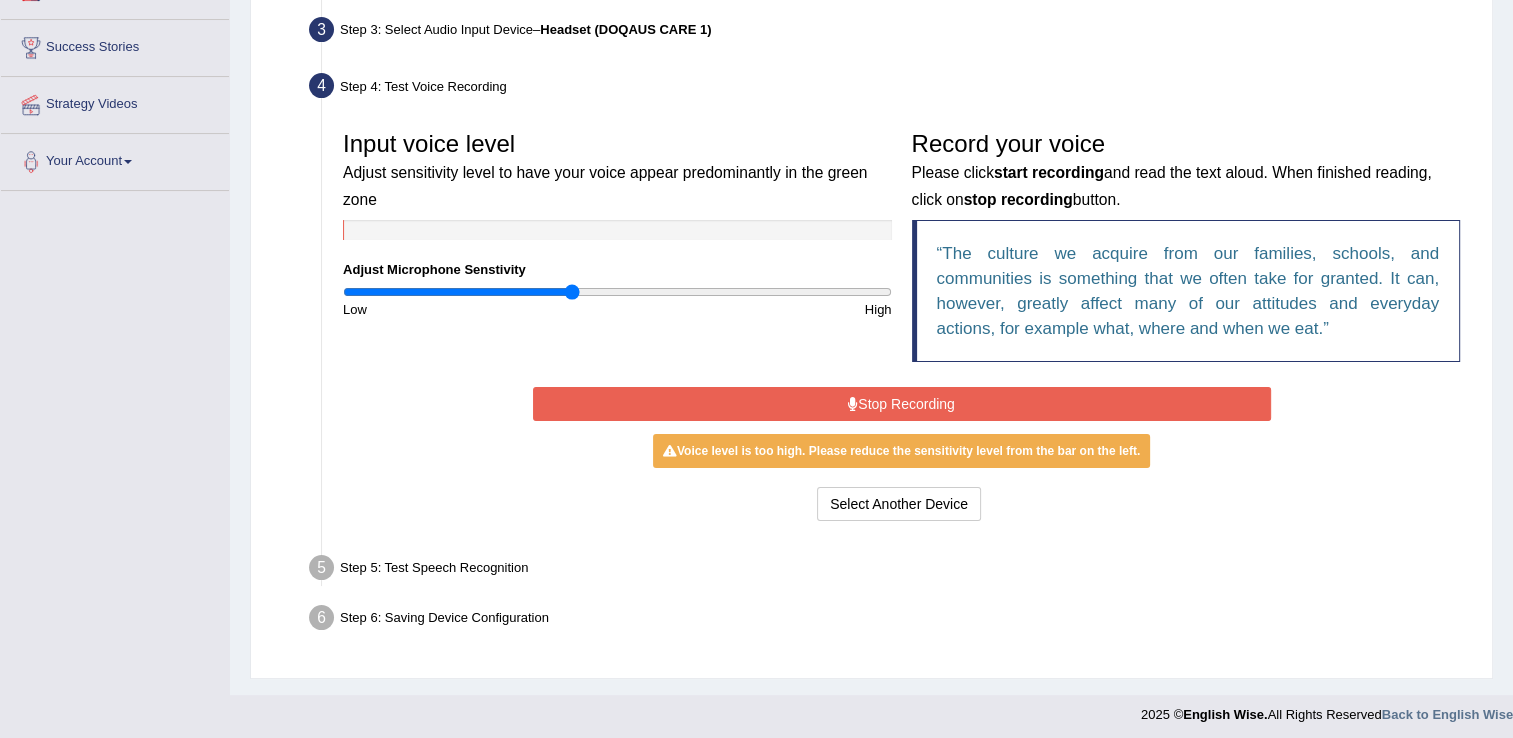 scroll, scrollTop: 312, scrollLeft: 0, axis: vertical 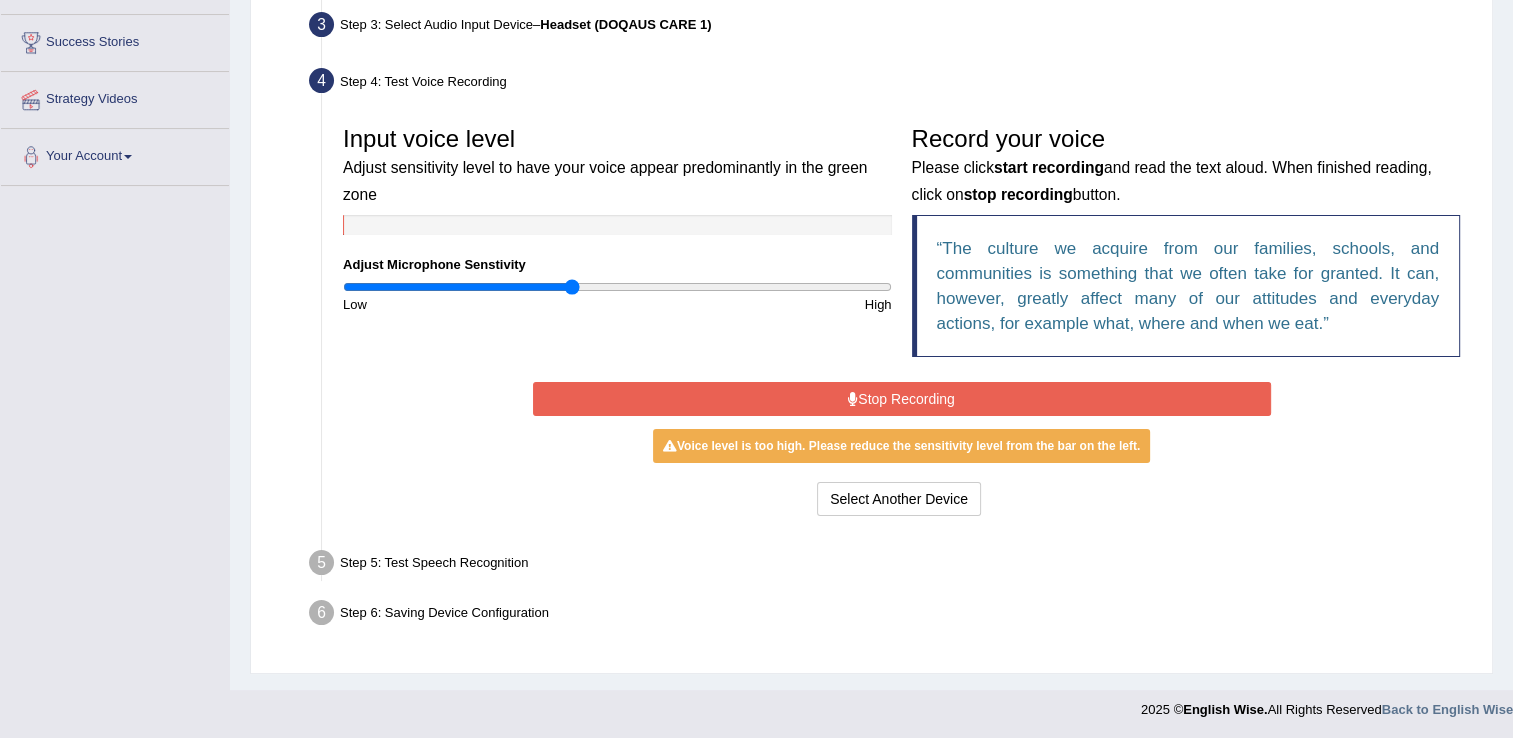 click on "Stop Recording" at bounding box center [902, 399] 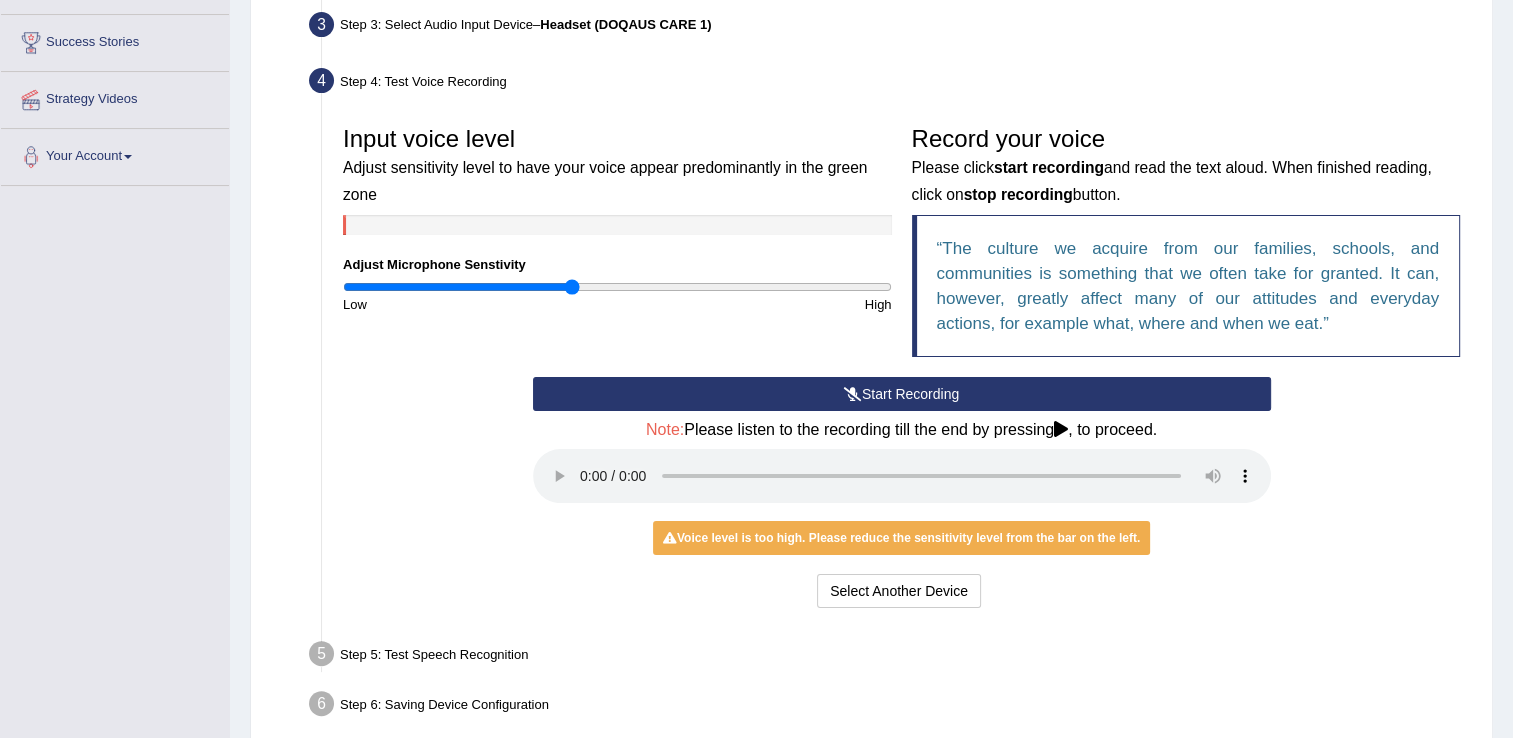 click on "Start Recording" at bounding box center [902, 394] 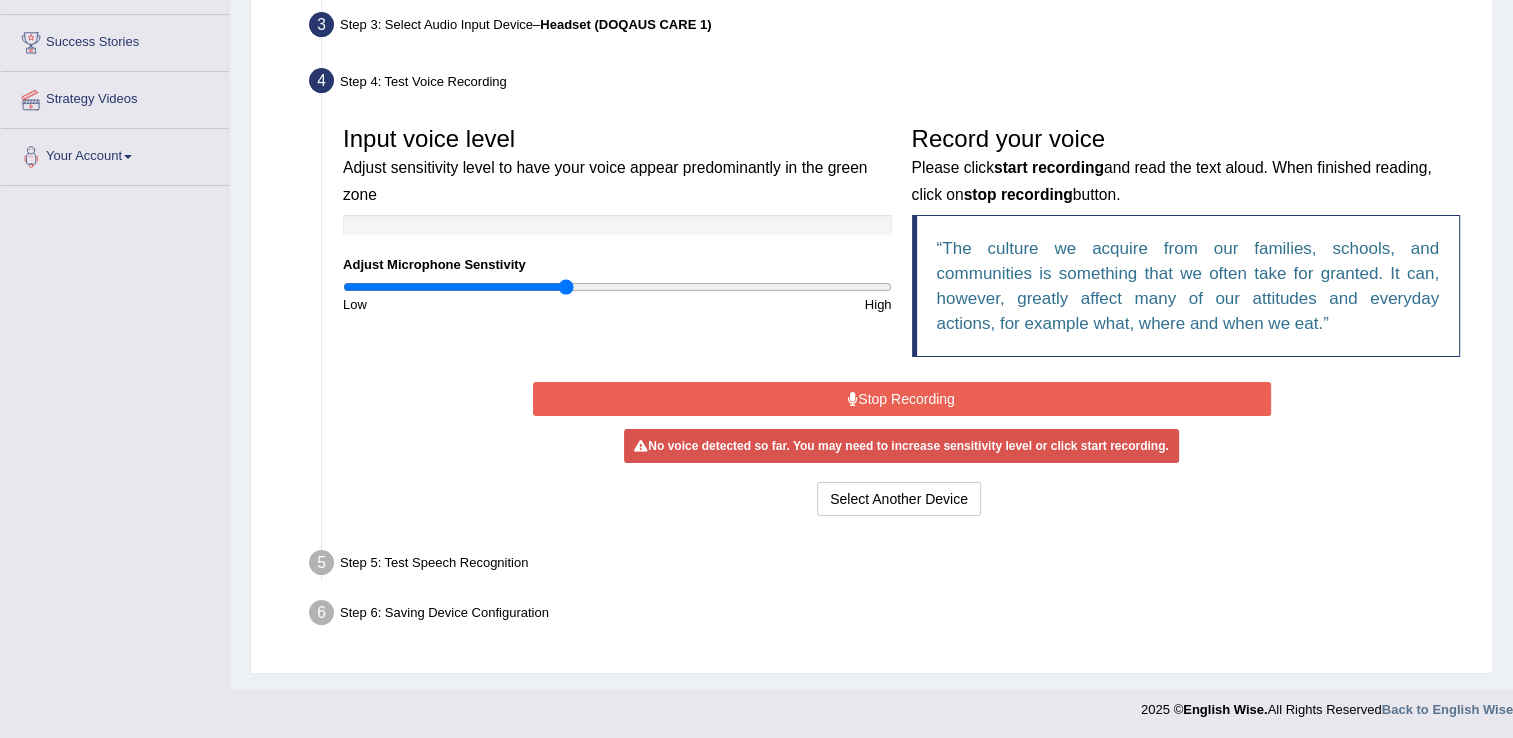 click at bounding box center [617, 287] 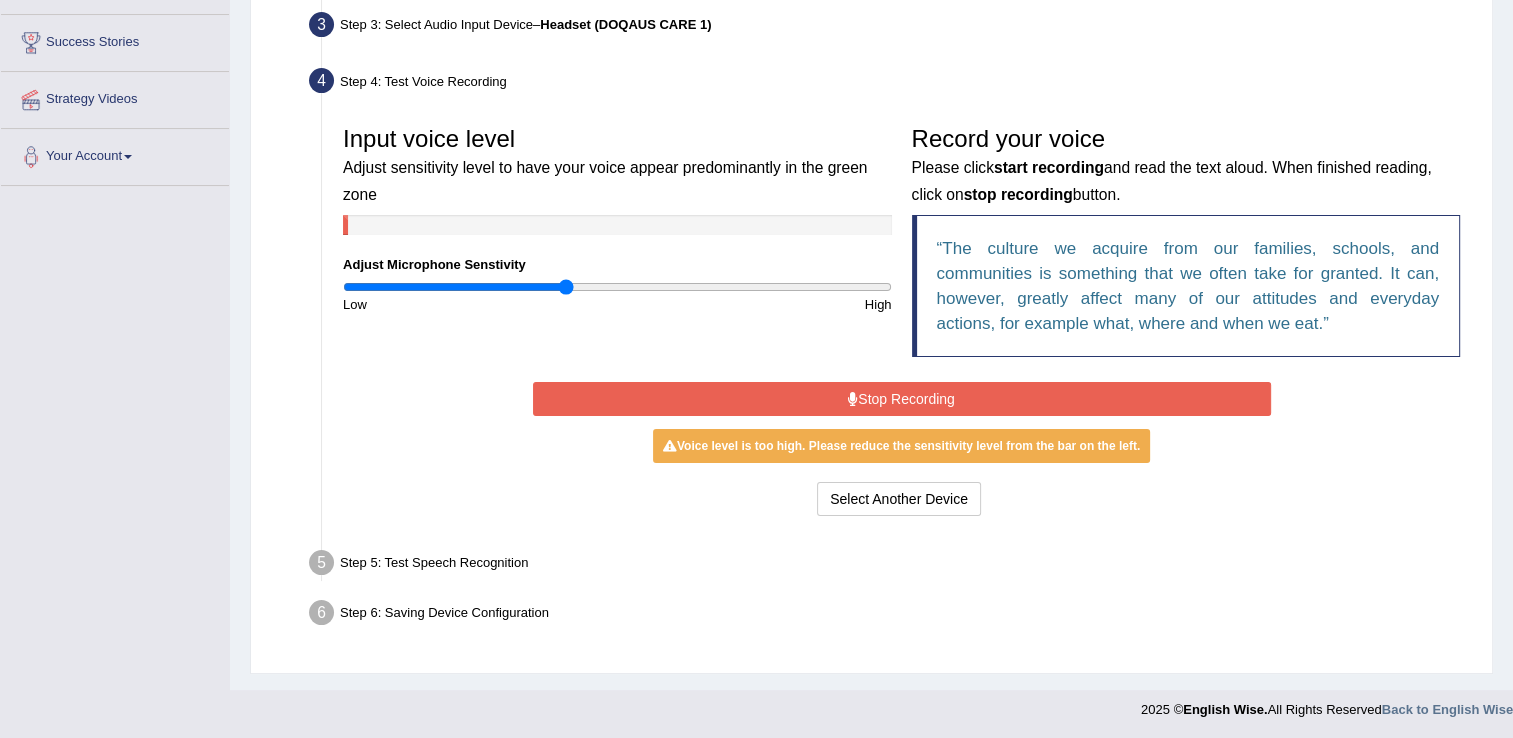 click on "Low" at bounding box center (475, 304) 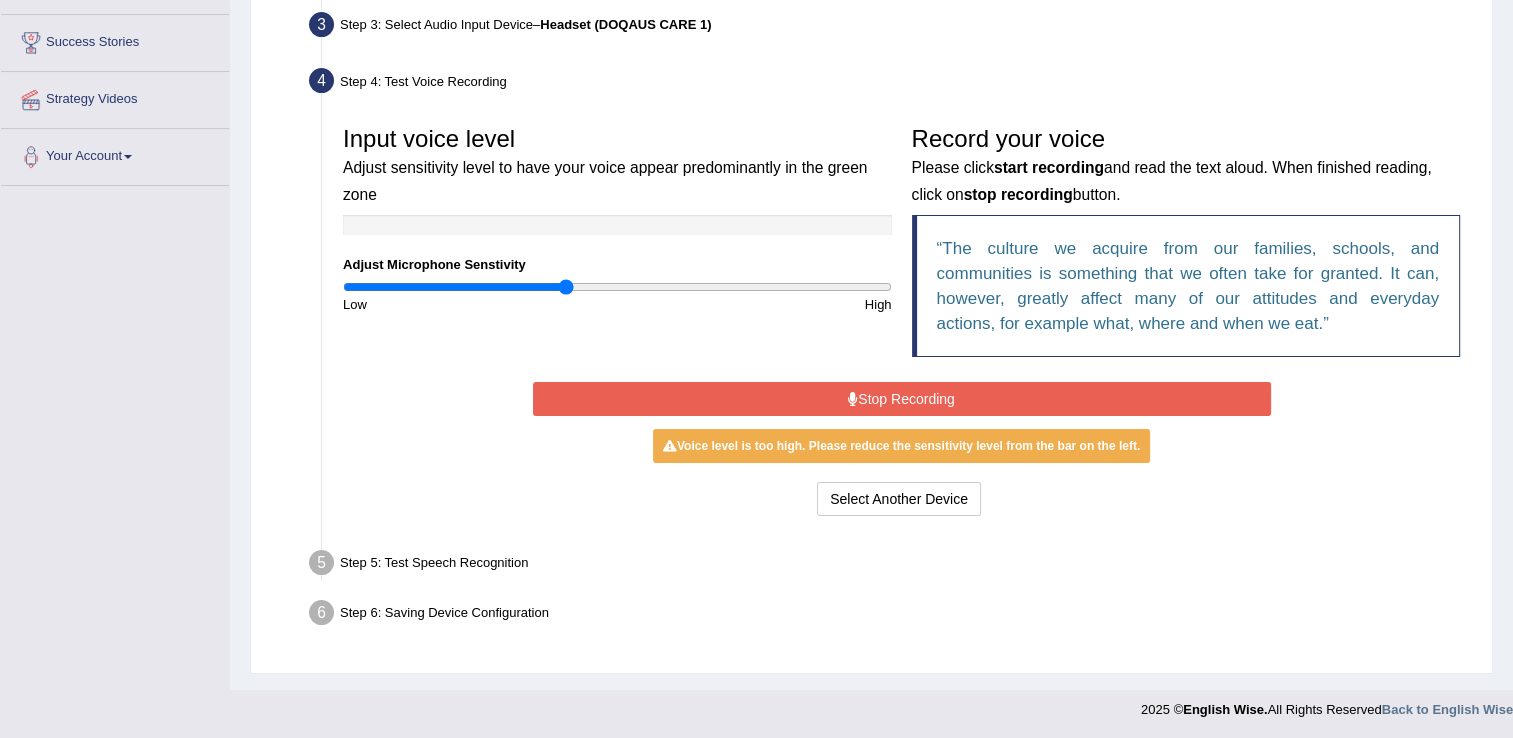 click at bounding box center [617, 287] 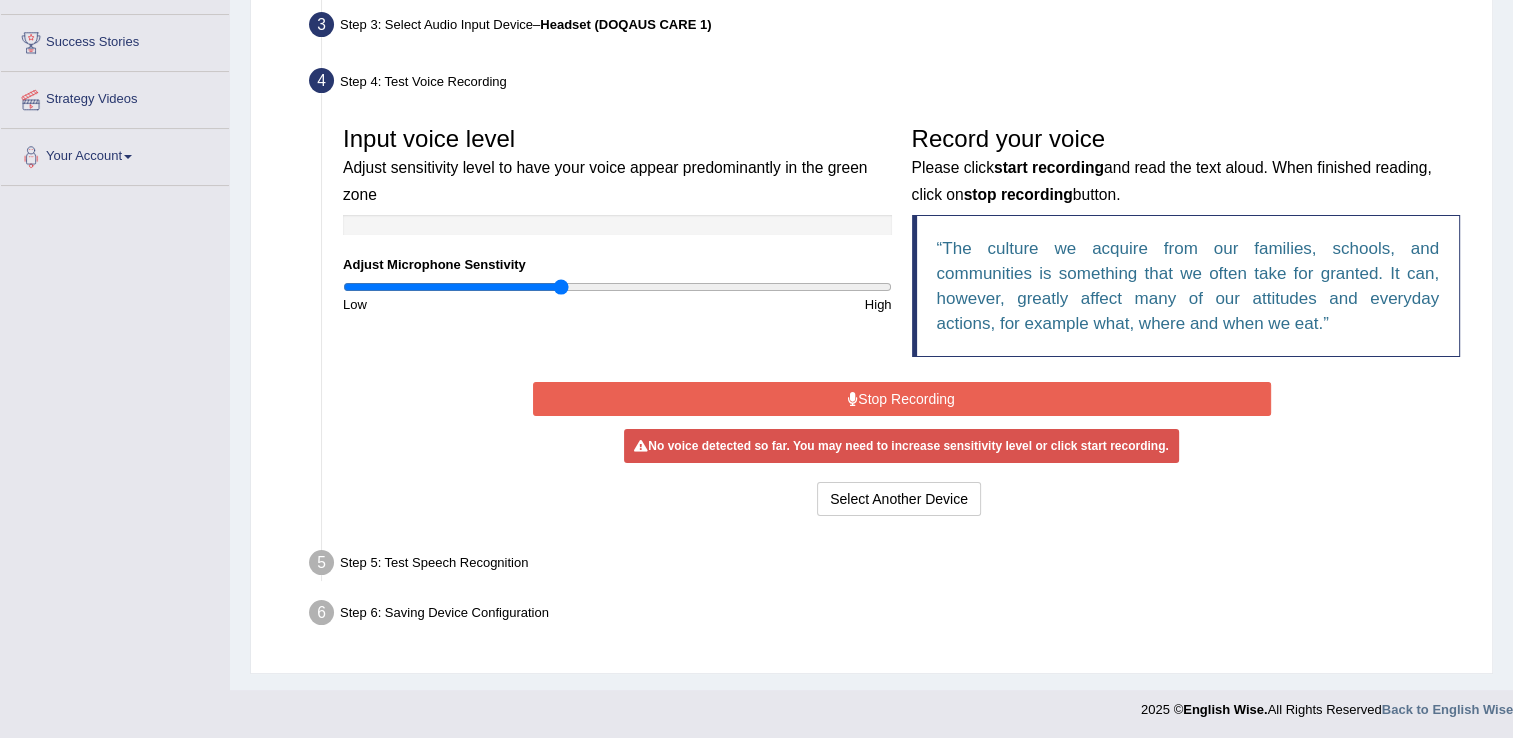 click at bounding box center [617, 287] 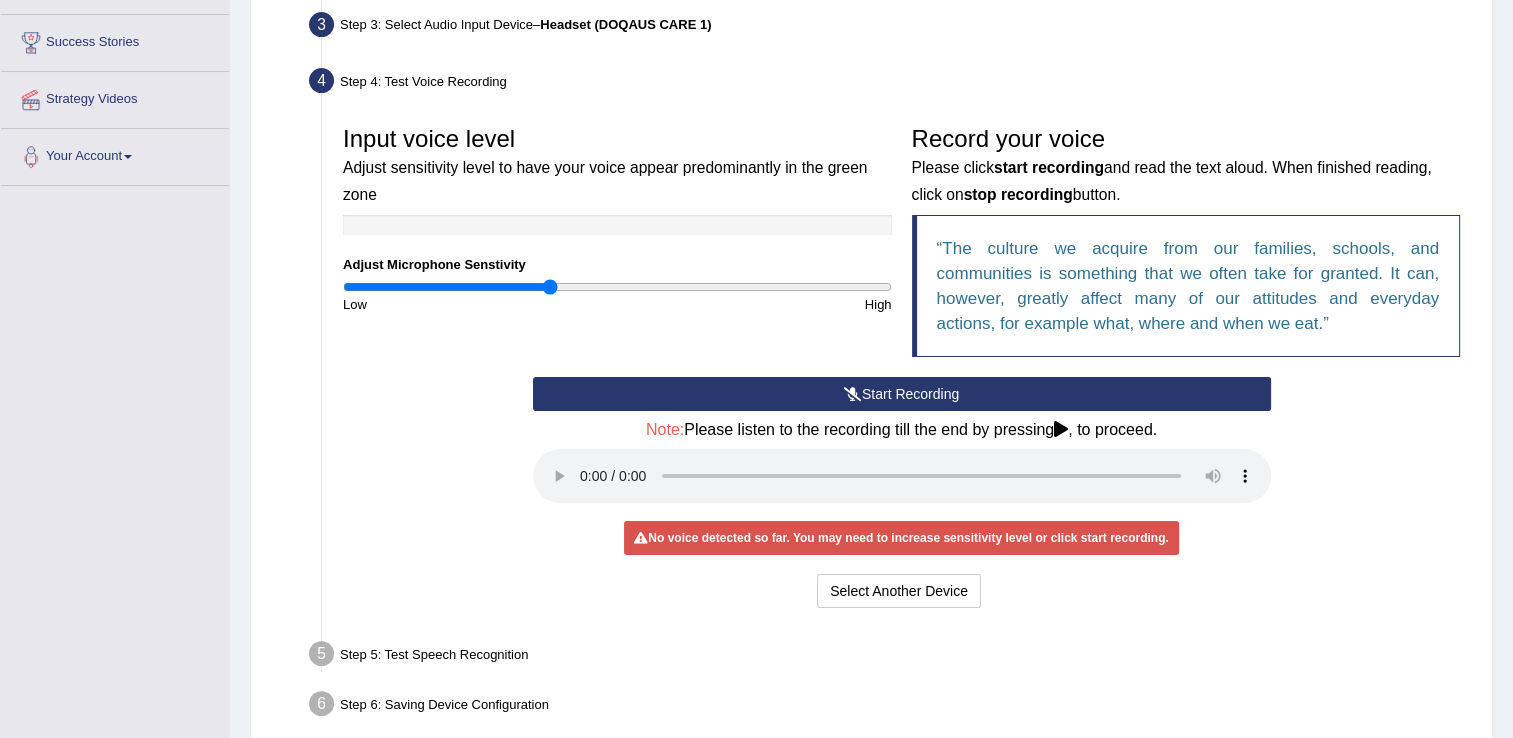 click at bounding box center (617, 287) 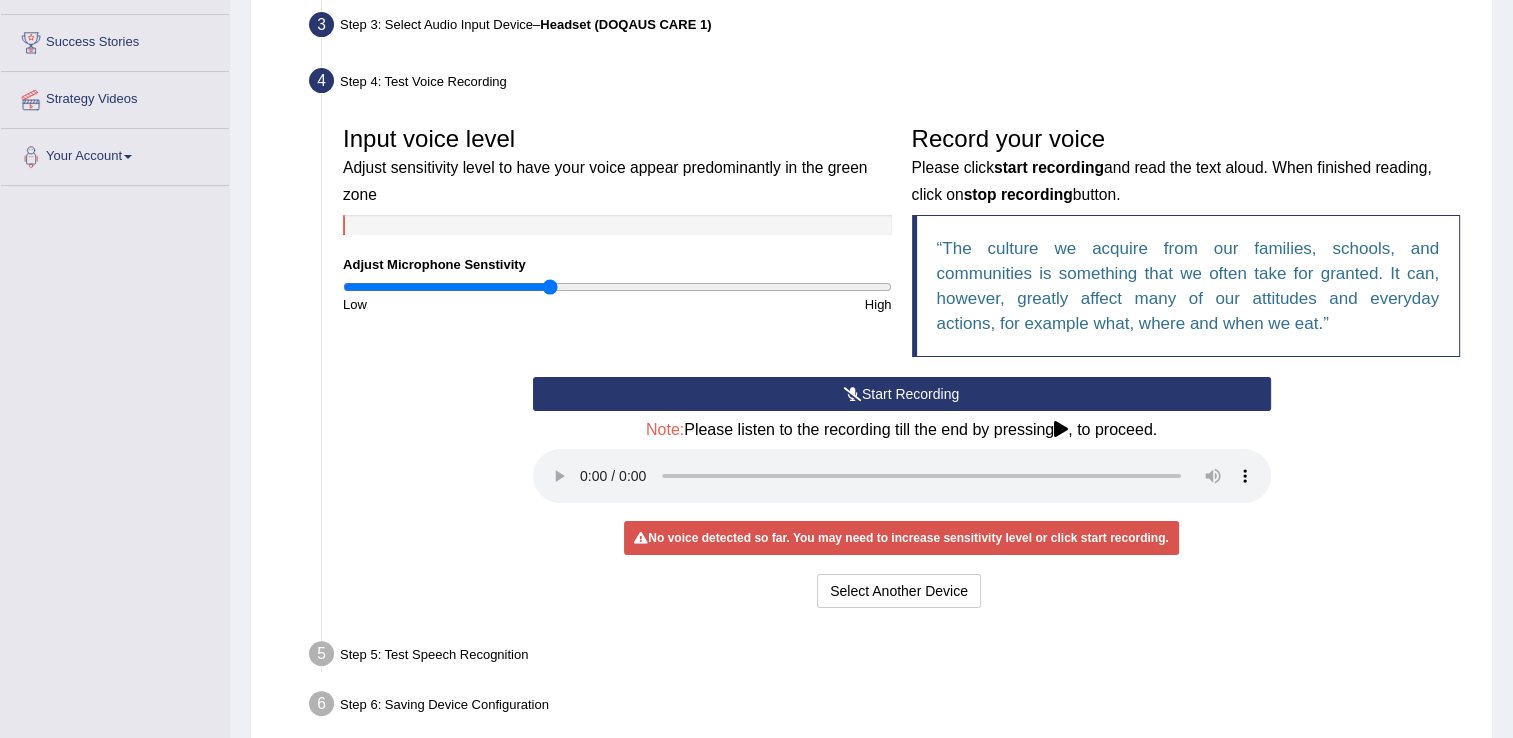 click at bounding box center [617, 287] 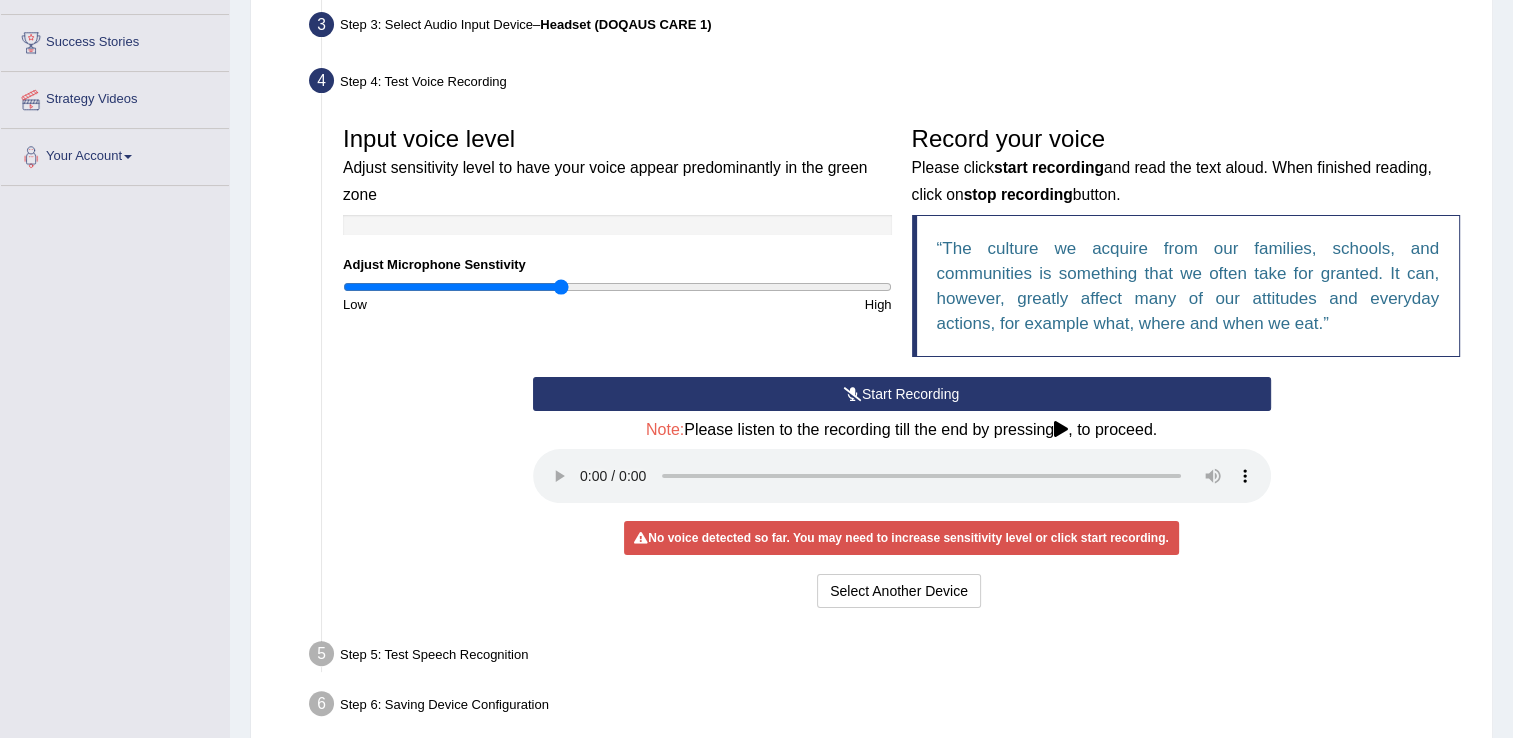 type on "0.8" 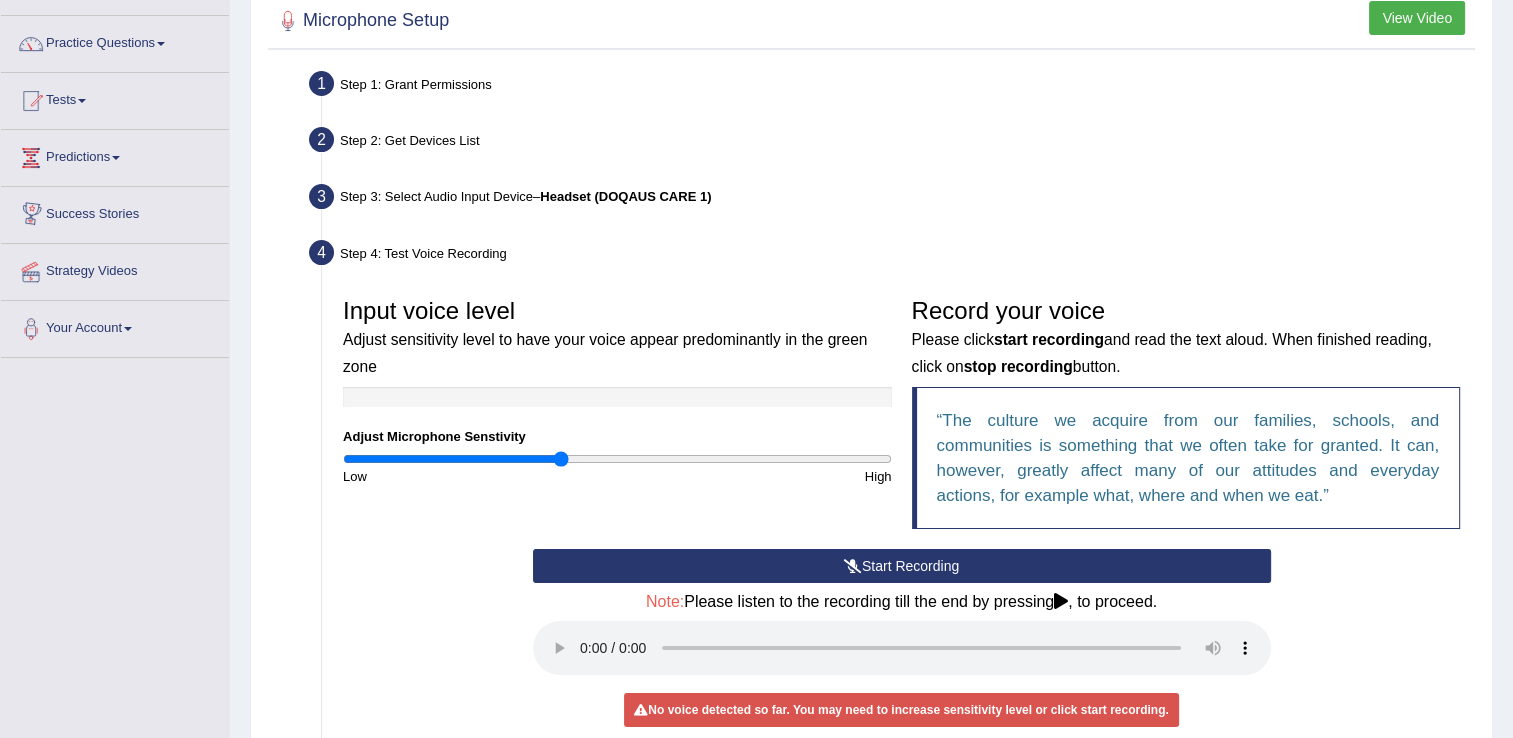 scroll, scrollTop: 300, scrollLeft: 0, axis: vertical 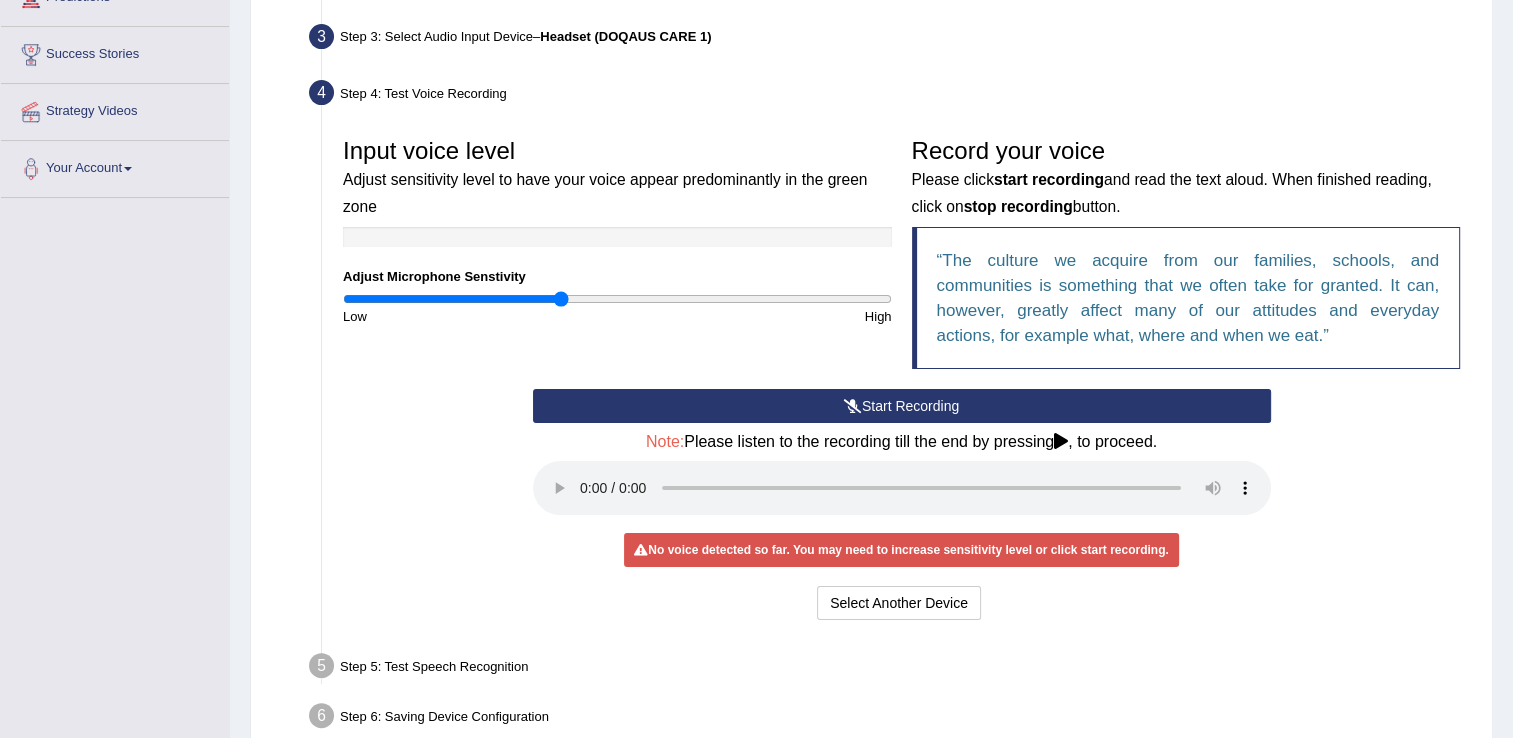 click on "Start Recording" at bounding box center (902, 406) 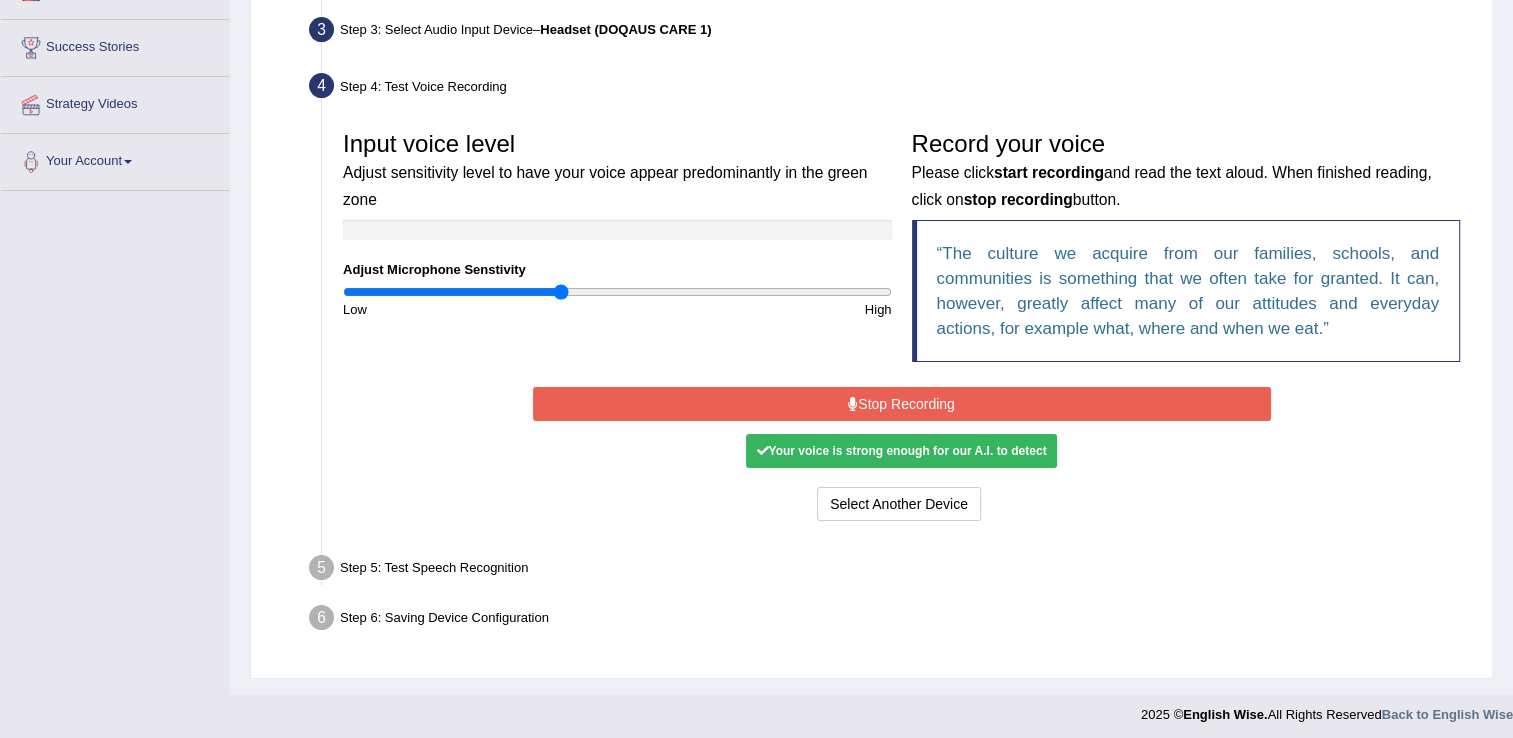 scroll, scrollTop: 312, scrollLeft: 0, axis: vertical 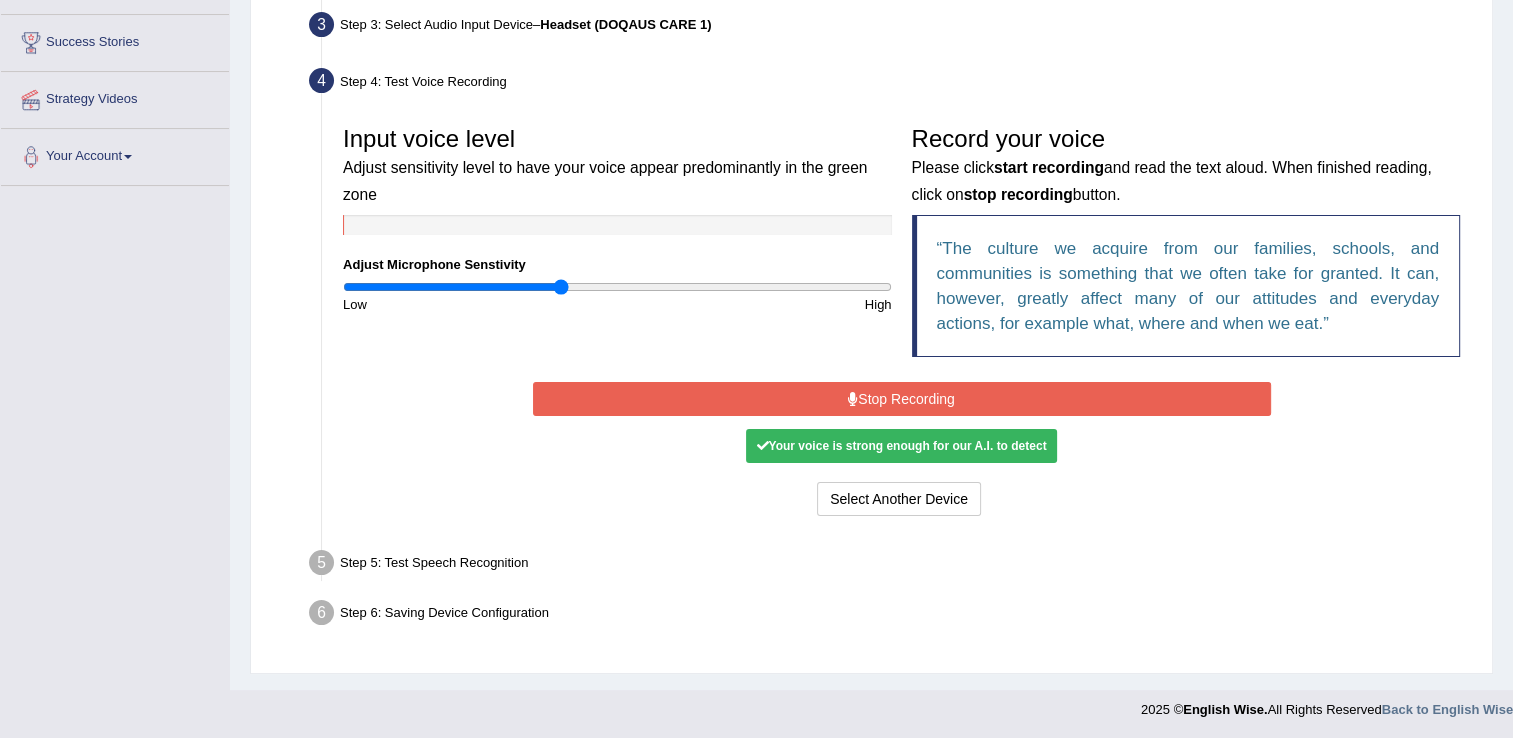 click on "Stop Recording" at bounding box center [902, 399] 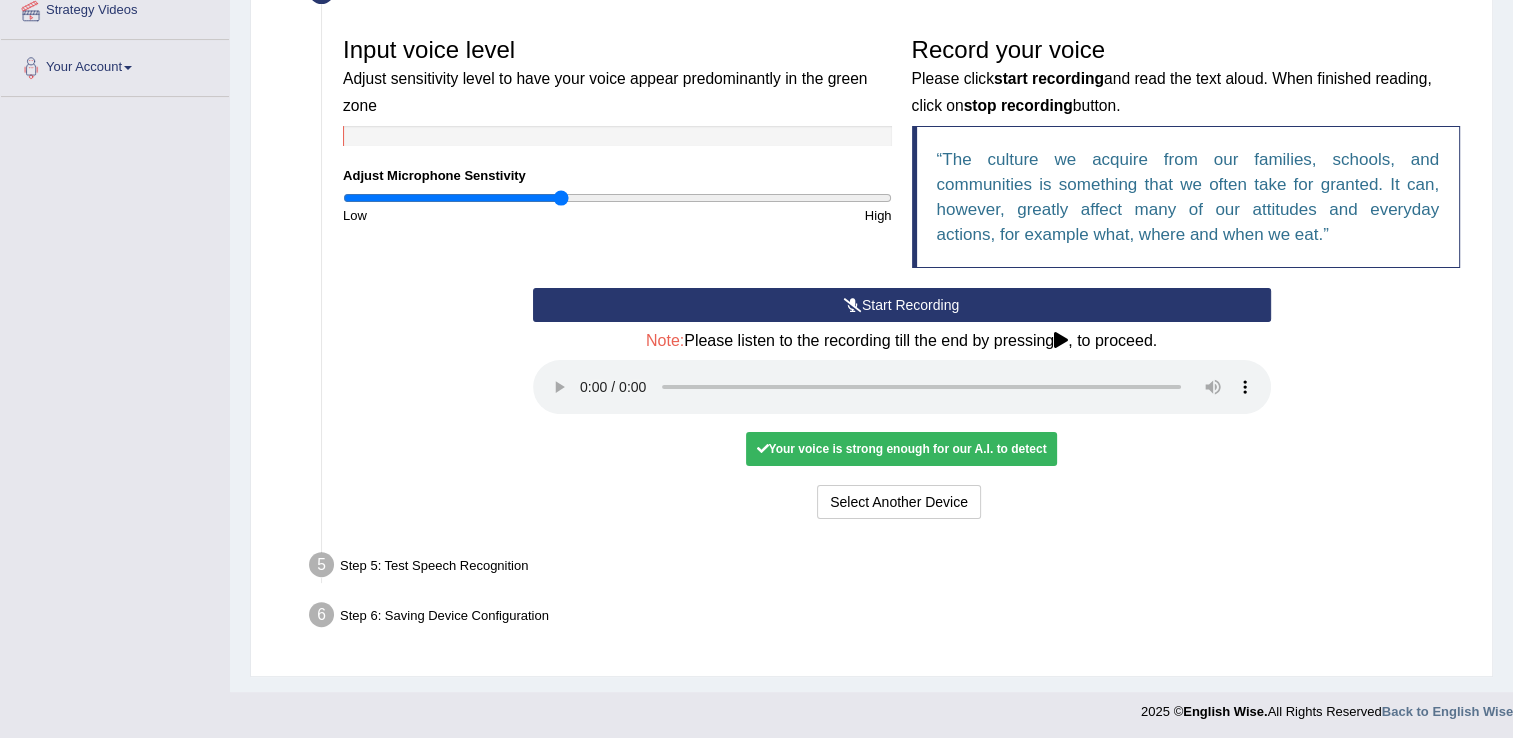 scroll, scrollTop: 404, scrollLeft: 0, axis: vertical 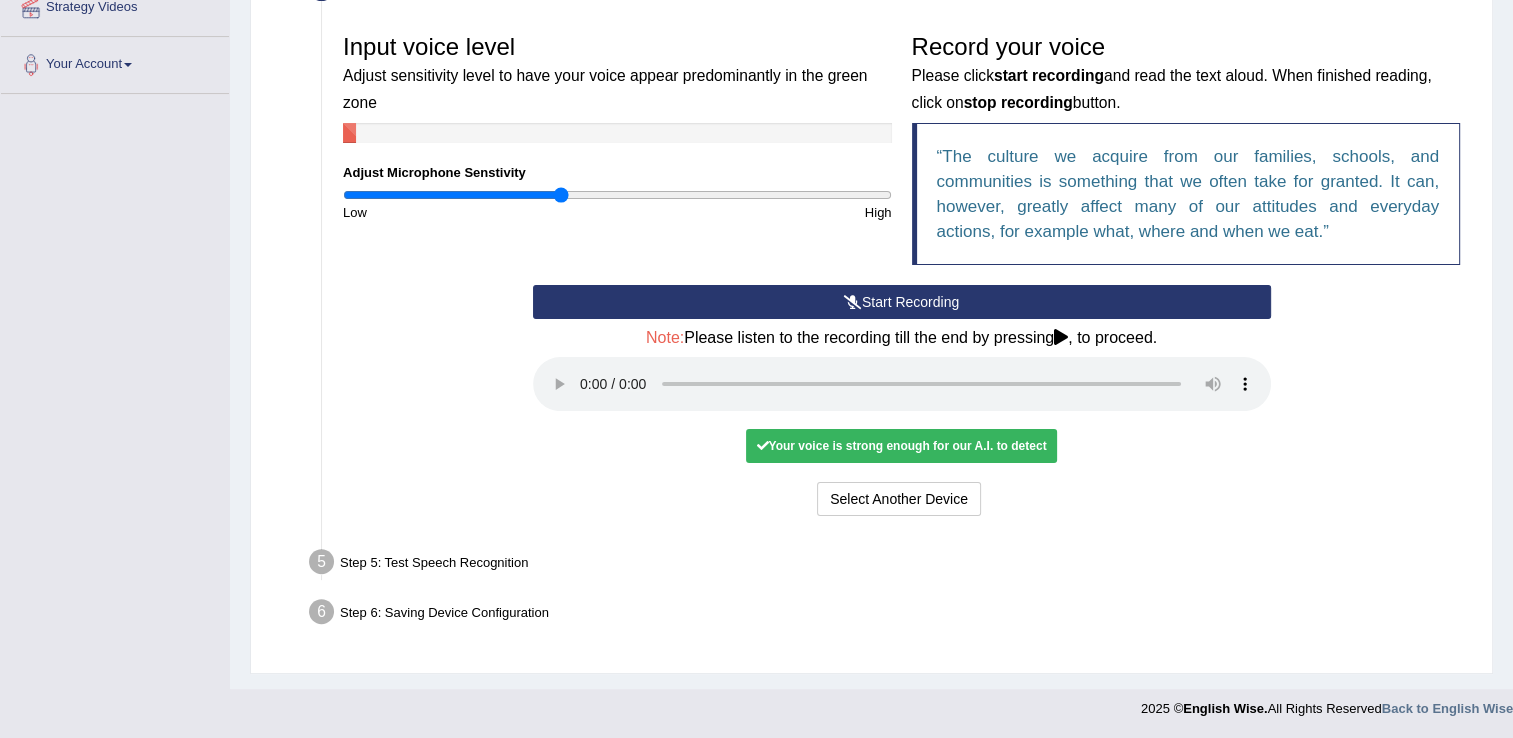 click on "Your voice is strong enough for our A.I. to detect" at bounding box center (901, 446) 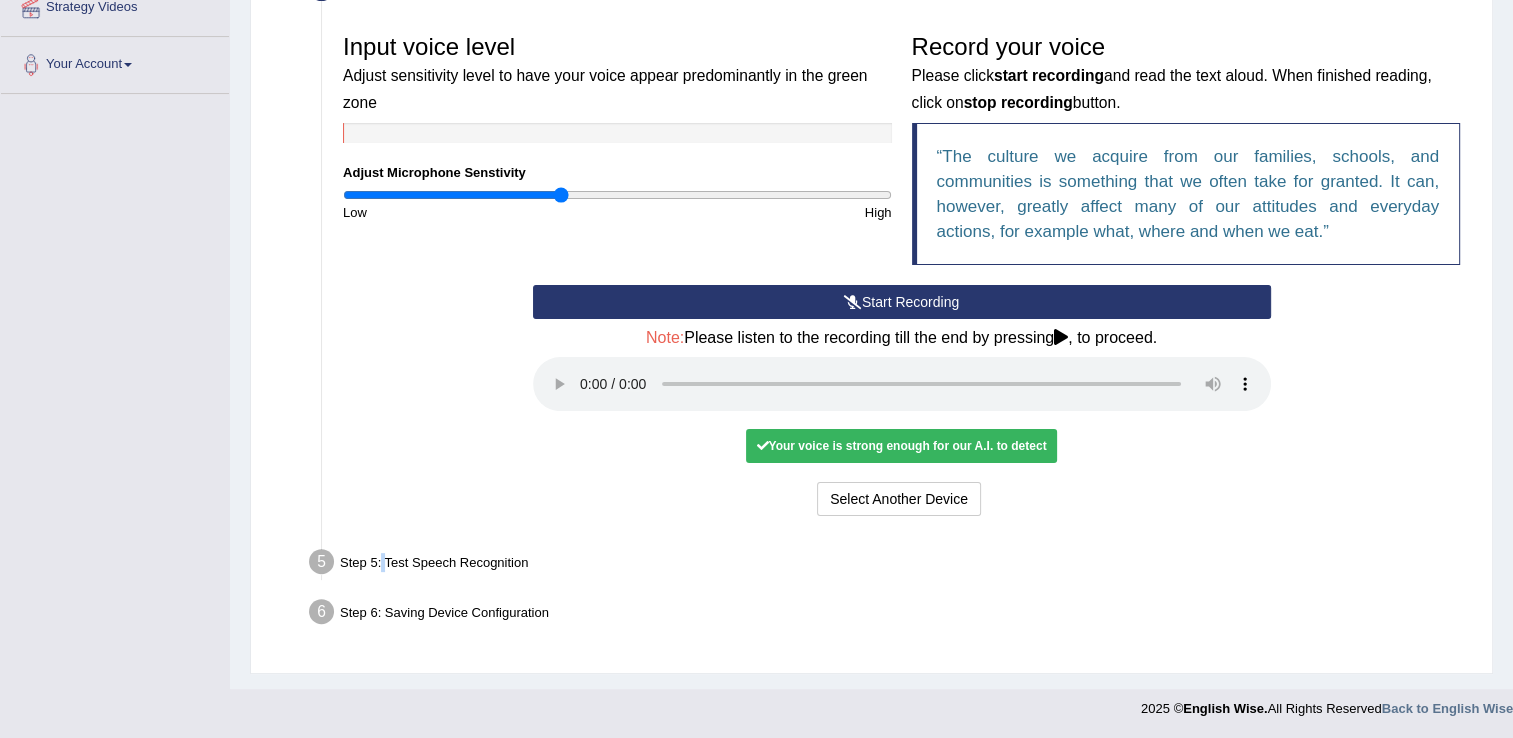 click on "Step 5: Test Speech Recognition" at bounding box center (891, 565) 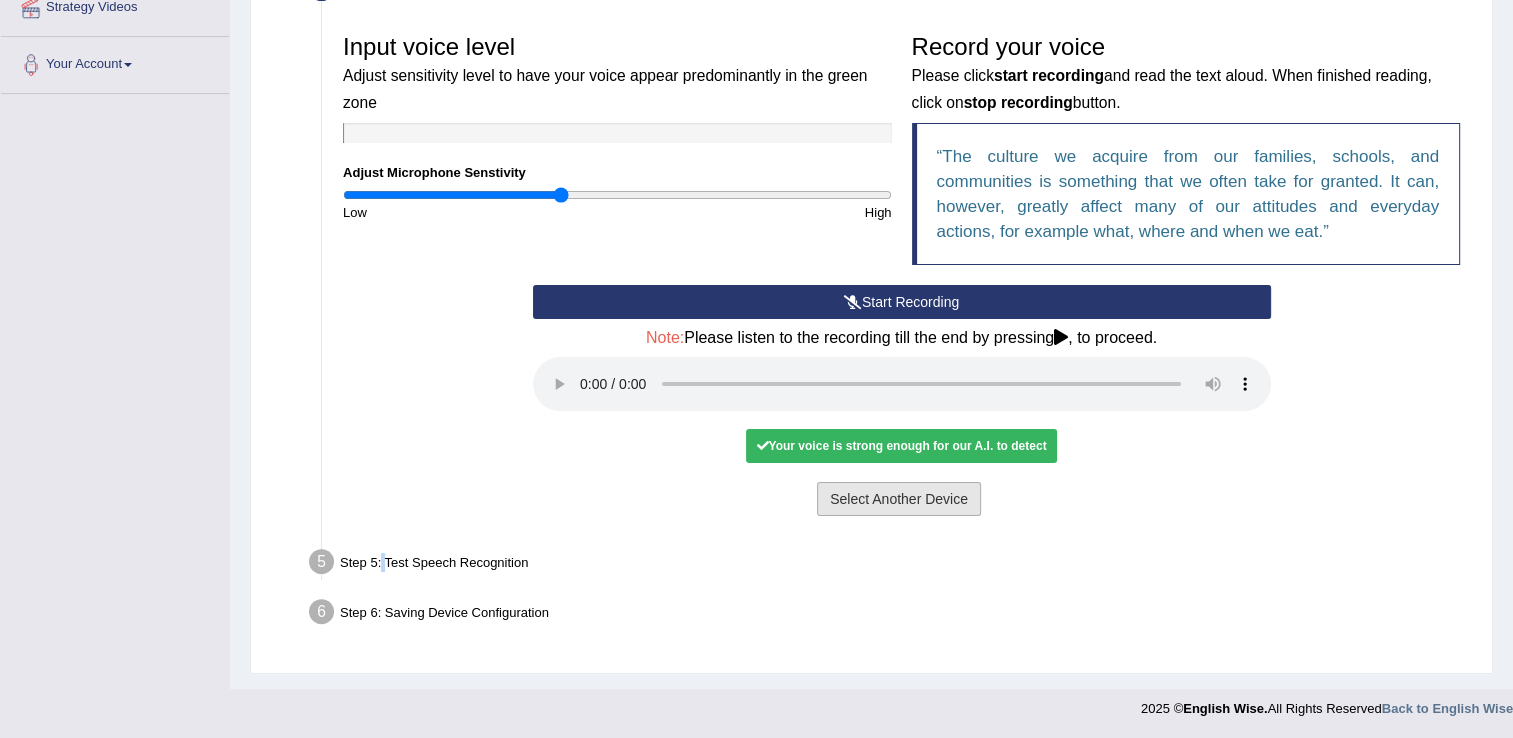 click on "Select Another Device" at bounding box center [899, 499] 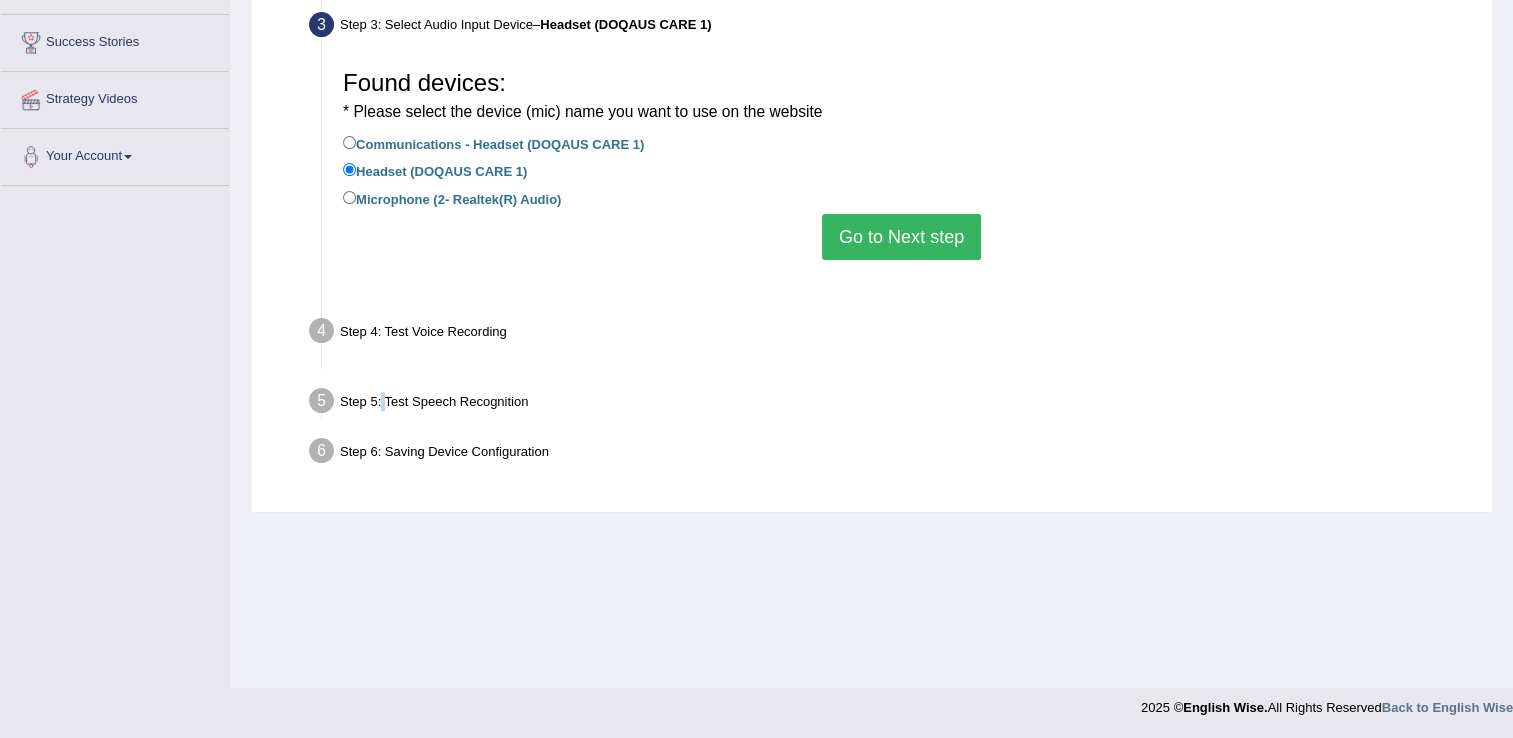 scroll, scrollTop: 312, scrollLeft: 0, axis: vertical 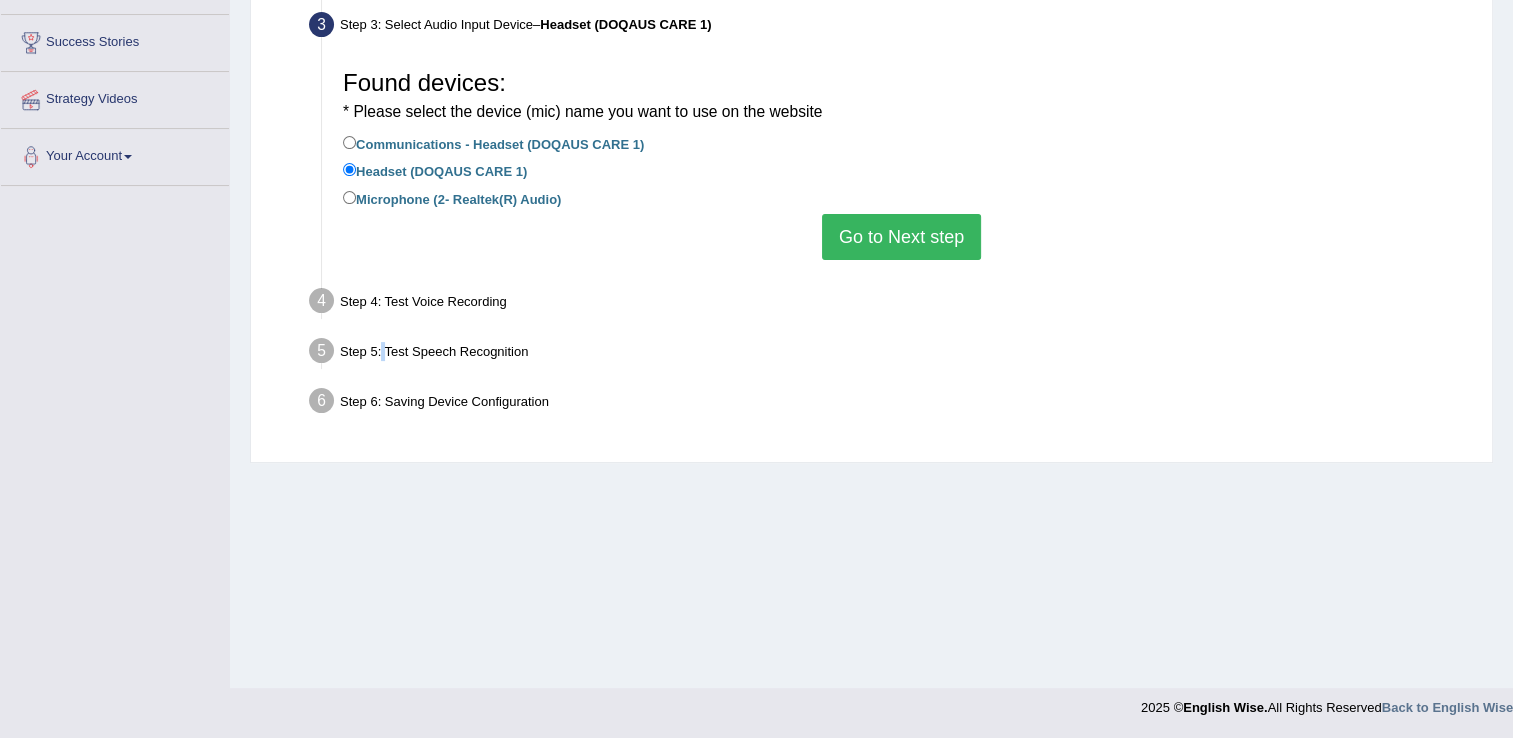 click on "Go to Next step" at bounding box center (901, 237) 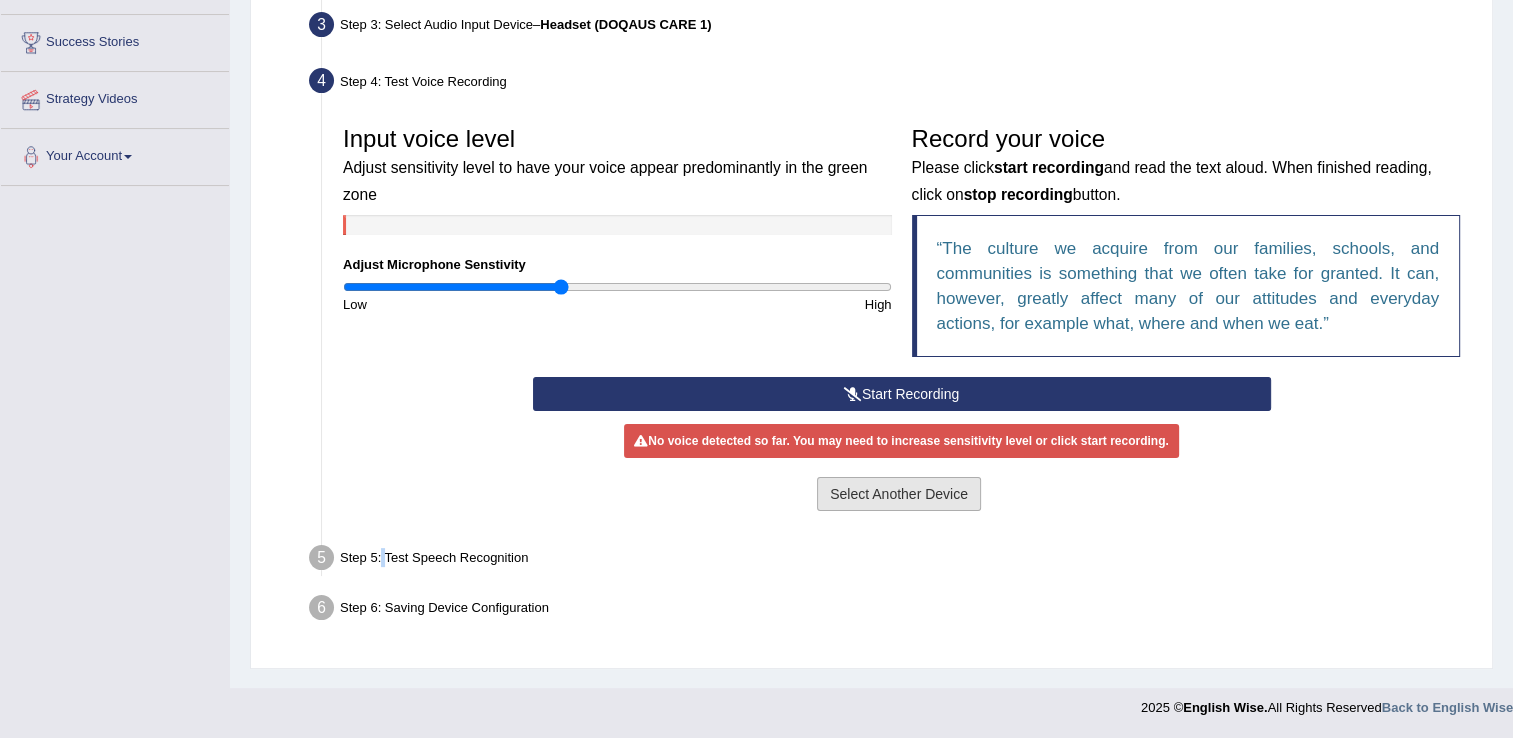 click on "Select Another Device" at bounding box center (899, 494) 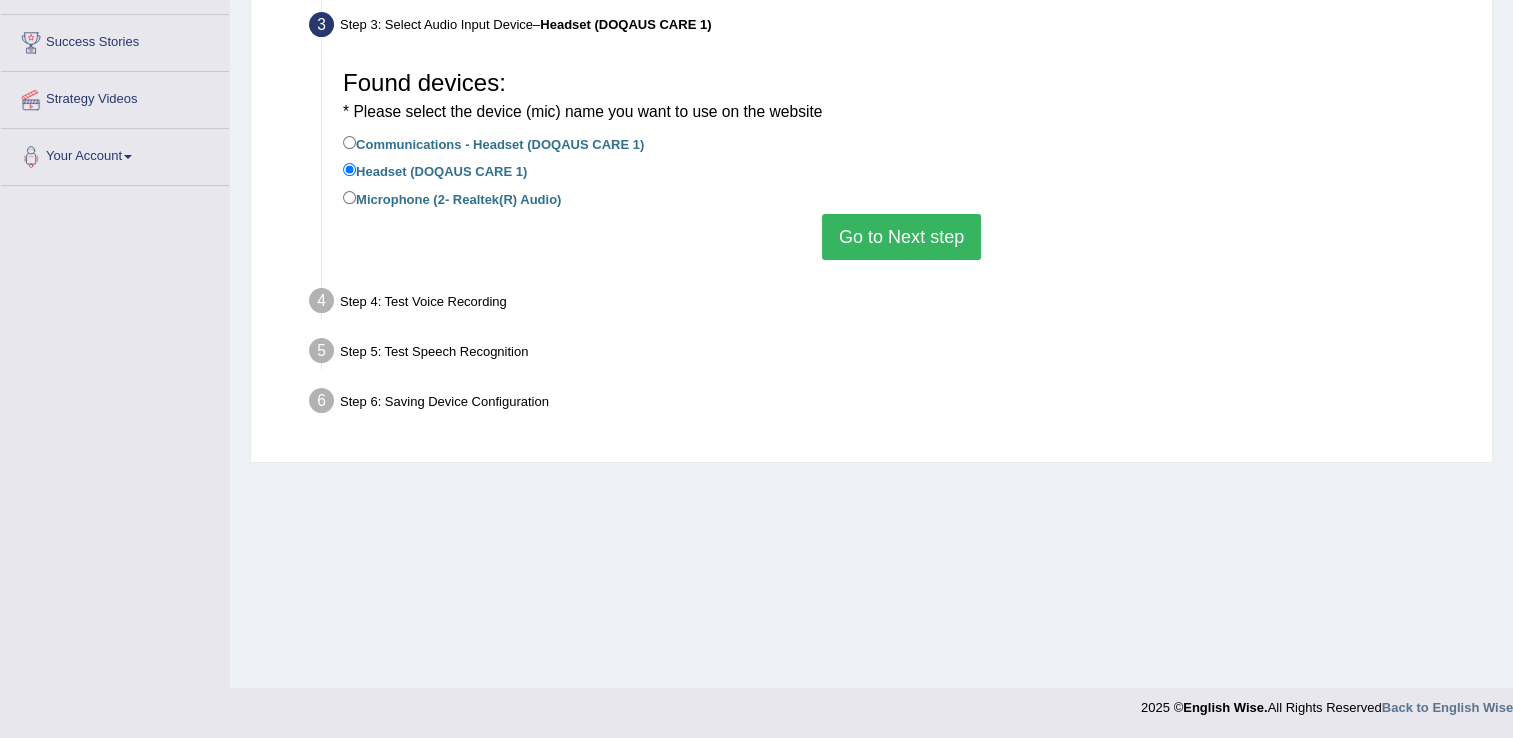 click on "Microphone (2- Realtek(R) Audio)" at bounding box center (901, 200) 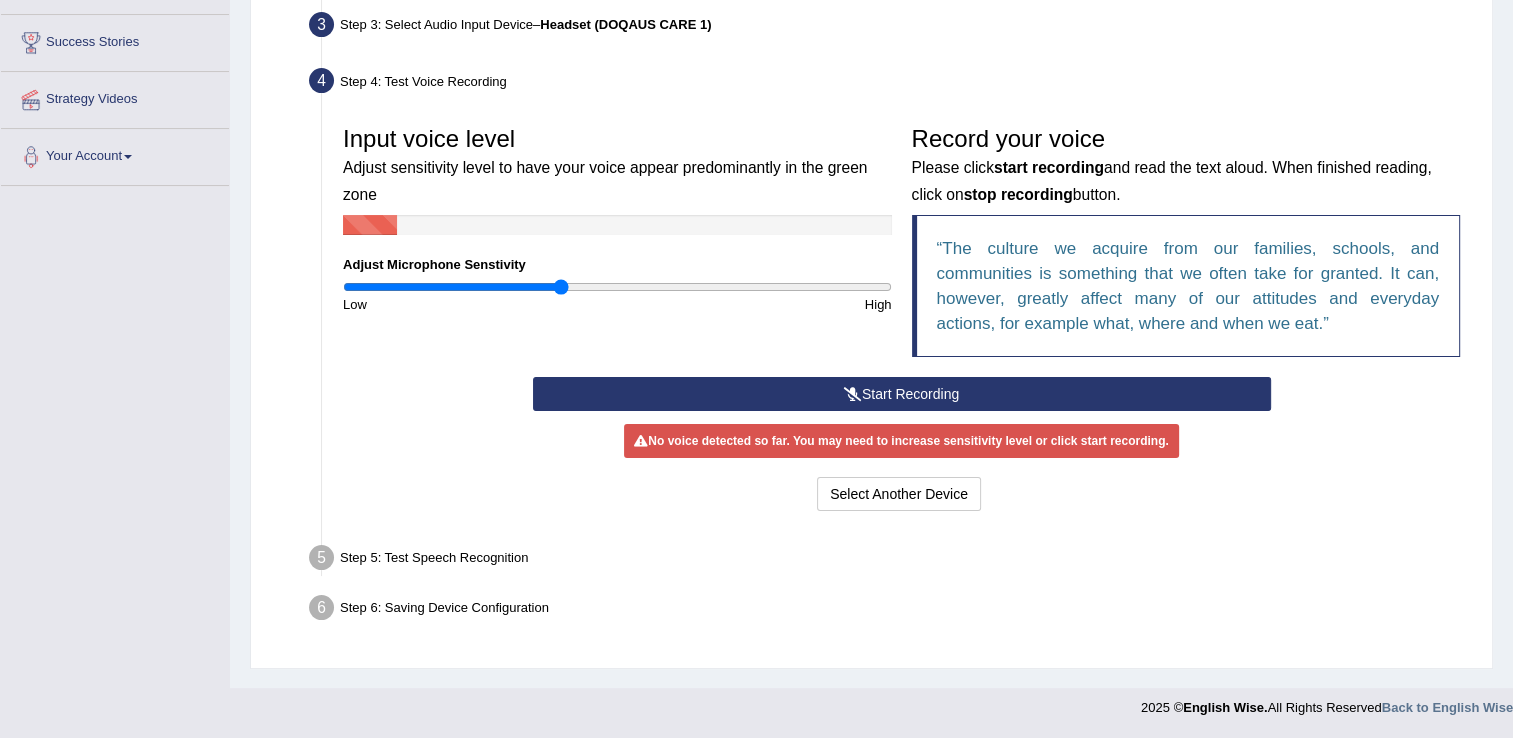click on "Start Recording" at bounding box center [902, 394] 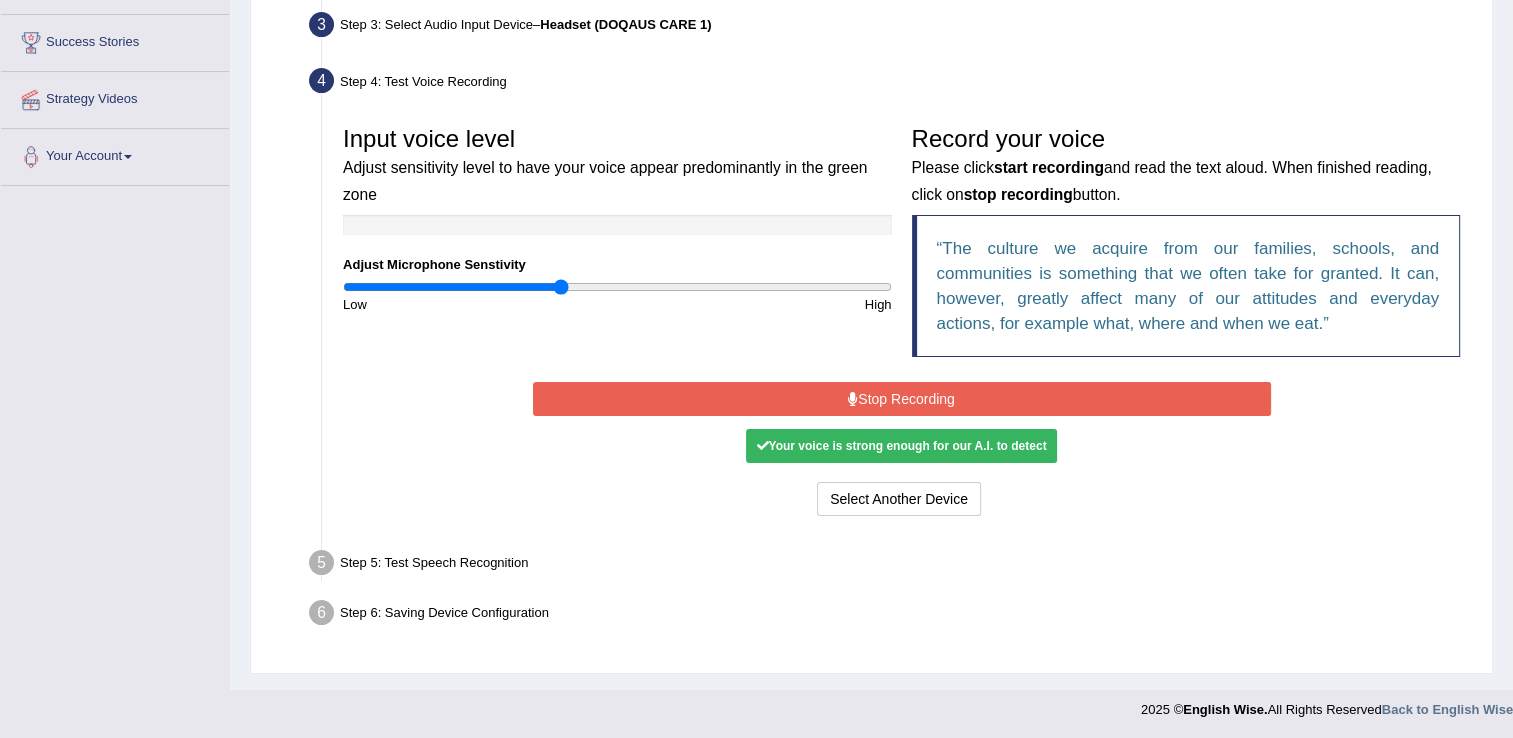 click on "Stop Recording" at bounding box center [902, 399] 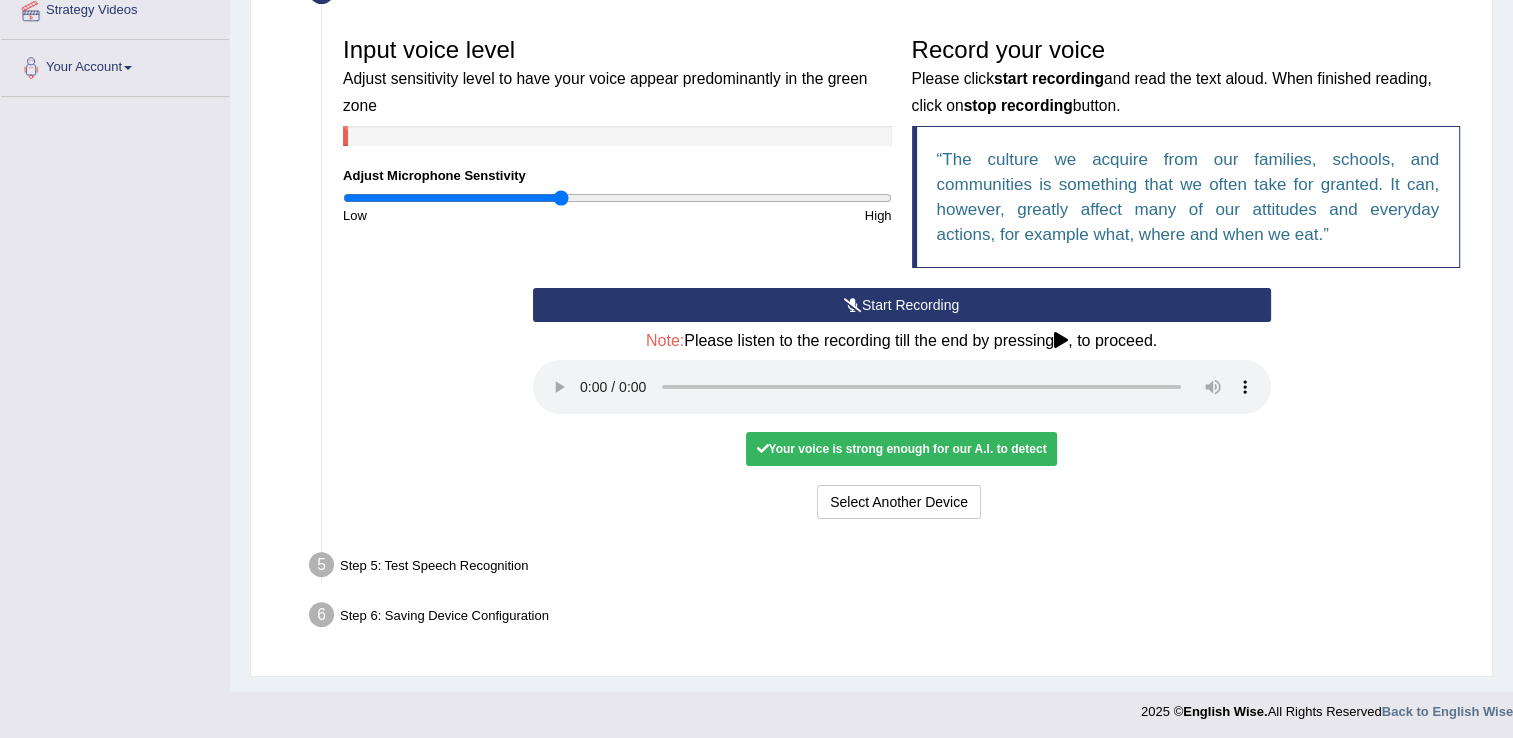 scroll, scrollTop: 404, scrollLeft: 0, axis: vertical 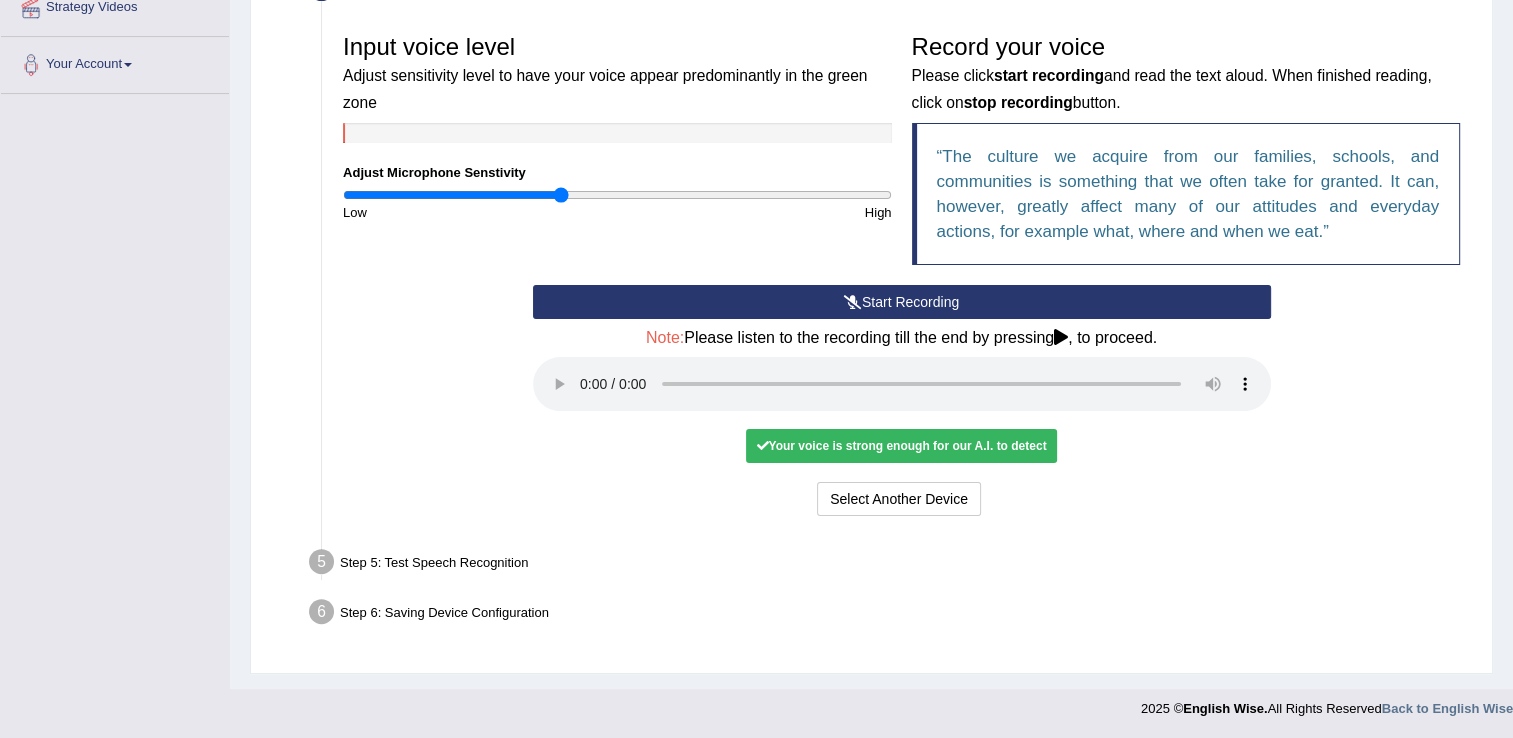 click on "Step 5: Test Speech Recognition" at bounding box center [891, 565] 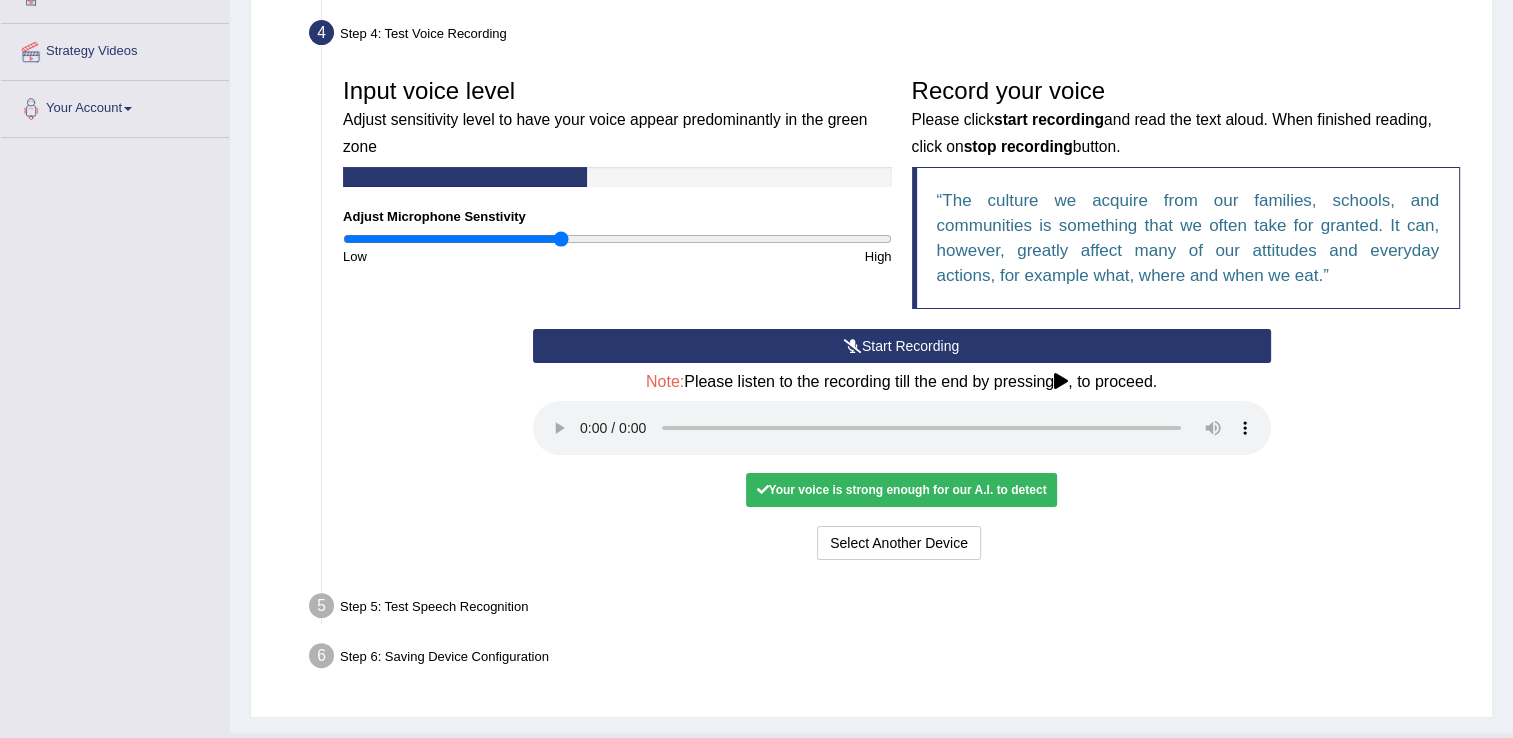 scroll, scrollTop: 304, scrollLeft: 0, axis: vertical 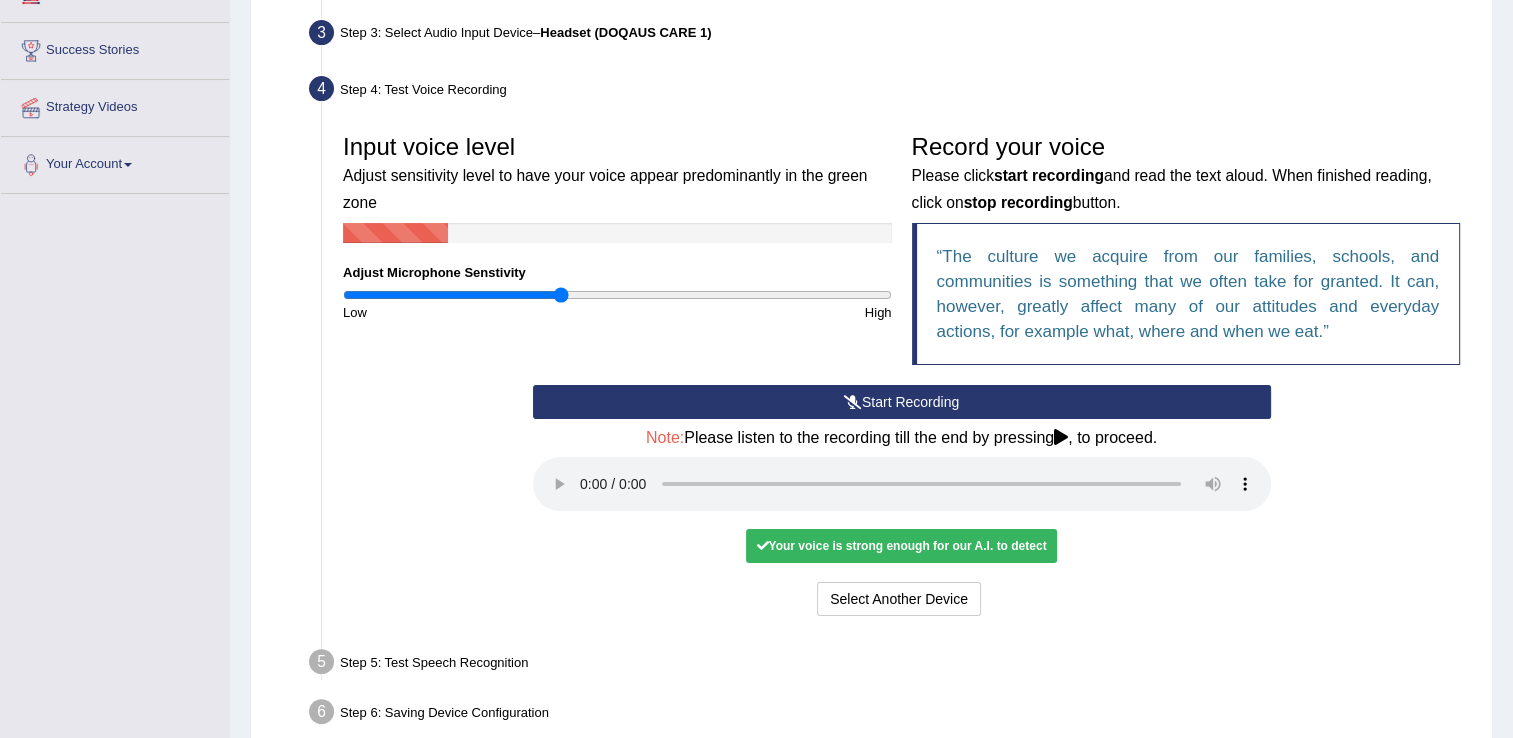 click on "Your voice is strong enough for our A.I. to detect" at bounding box center (901, 546) 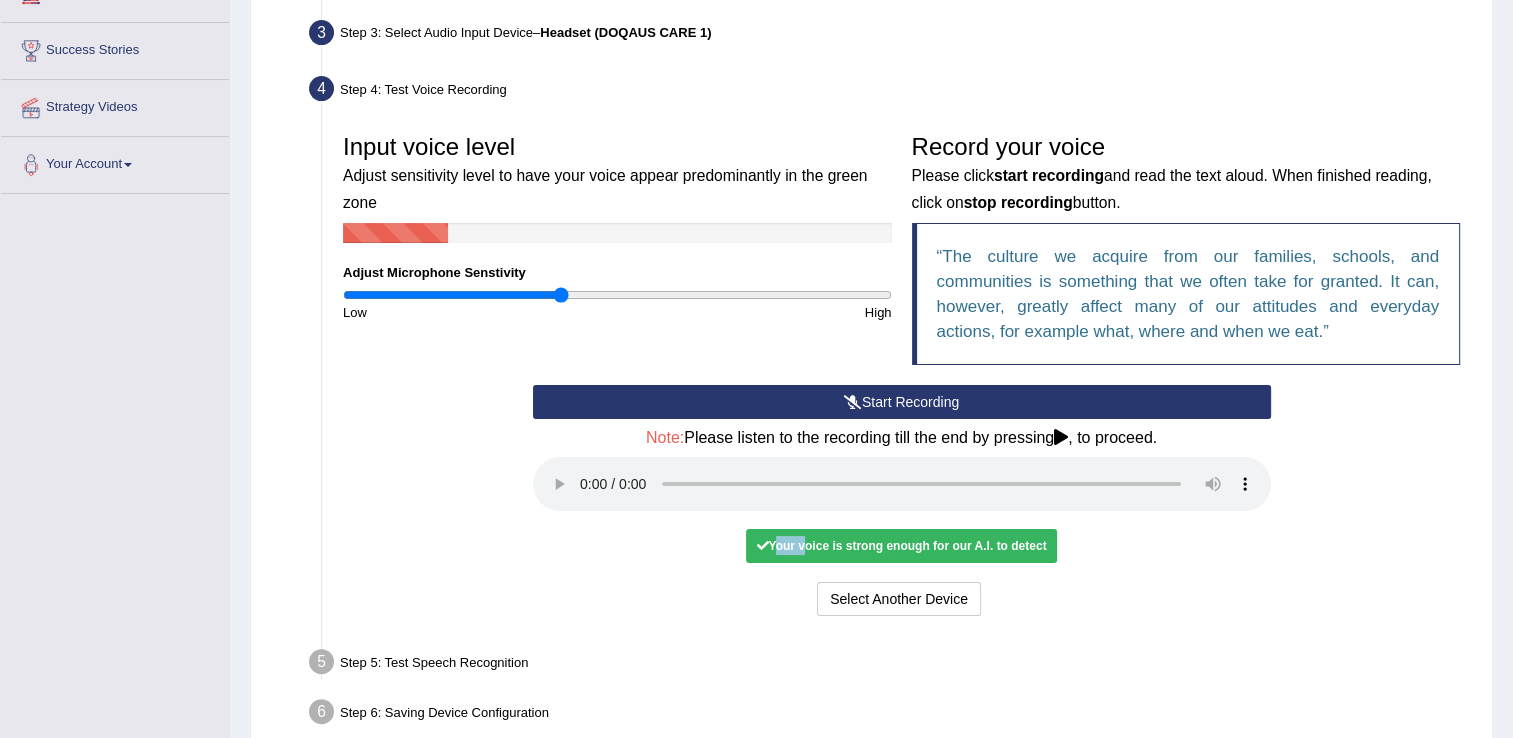 click on "Your voice is strong enough for our A.I. to detect" at bounding box center [901, 546] 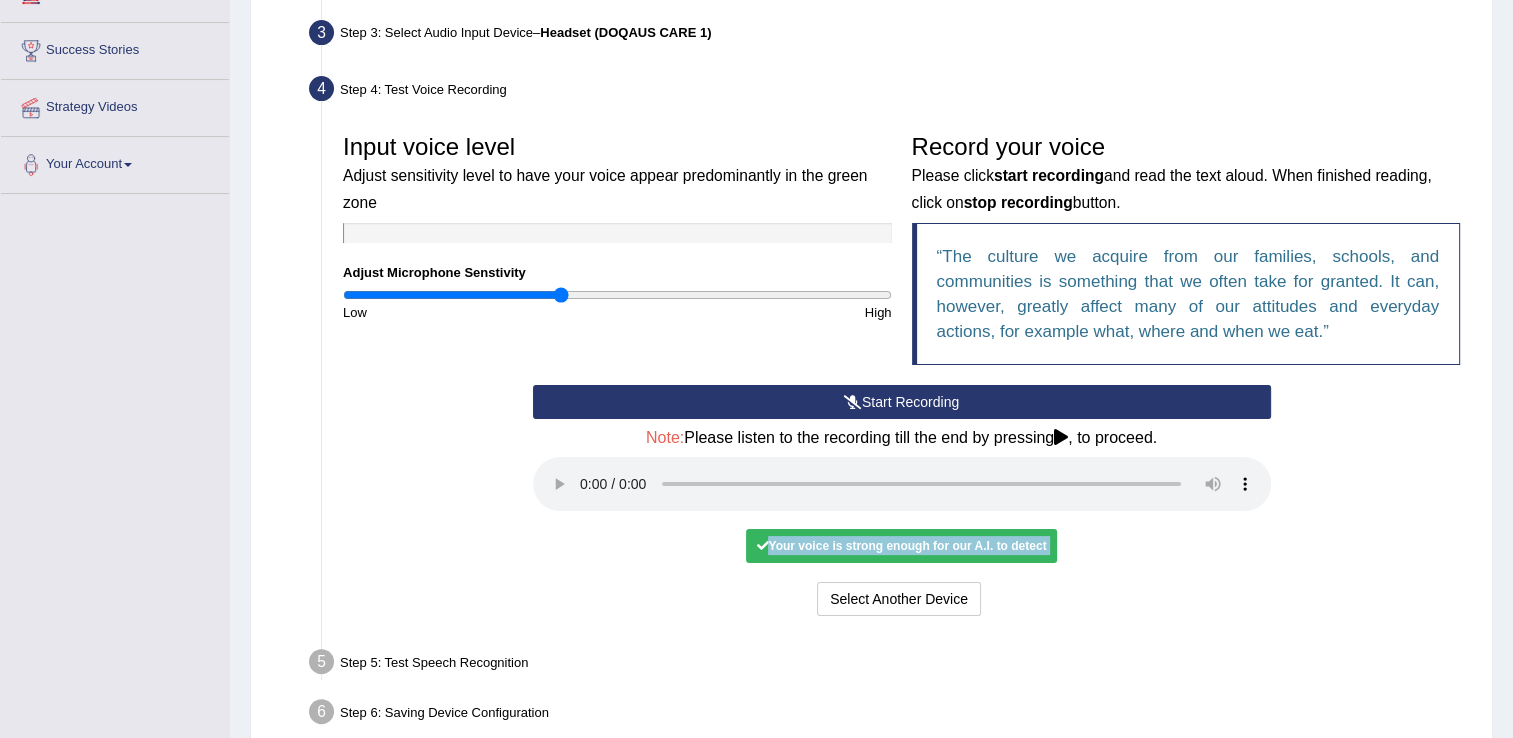 click on "Your voice is strong enough for our A.I. to detect" at bounding box center [901, 546] 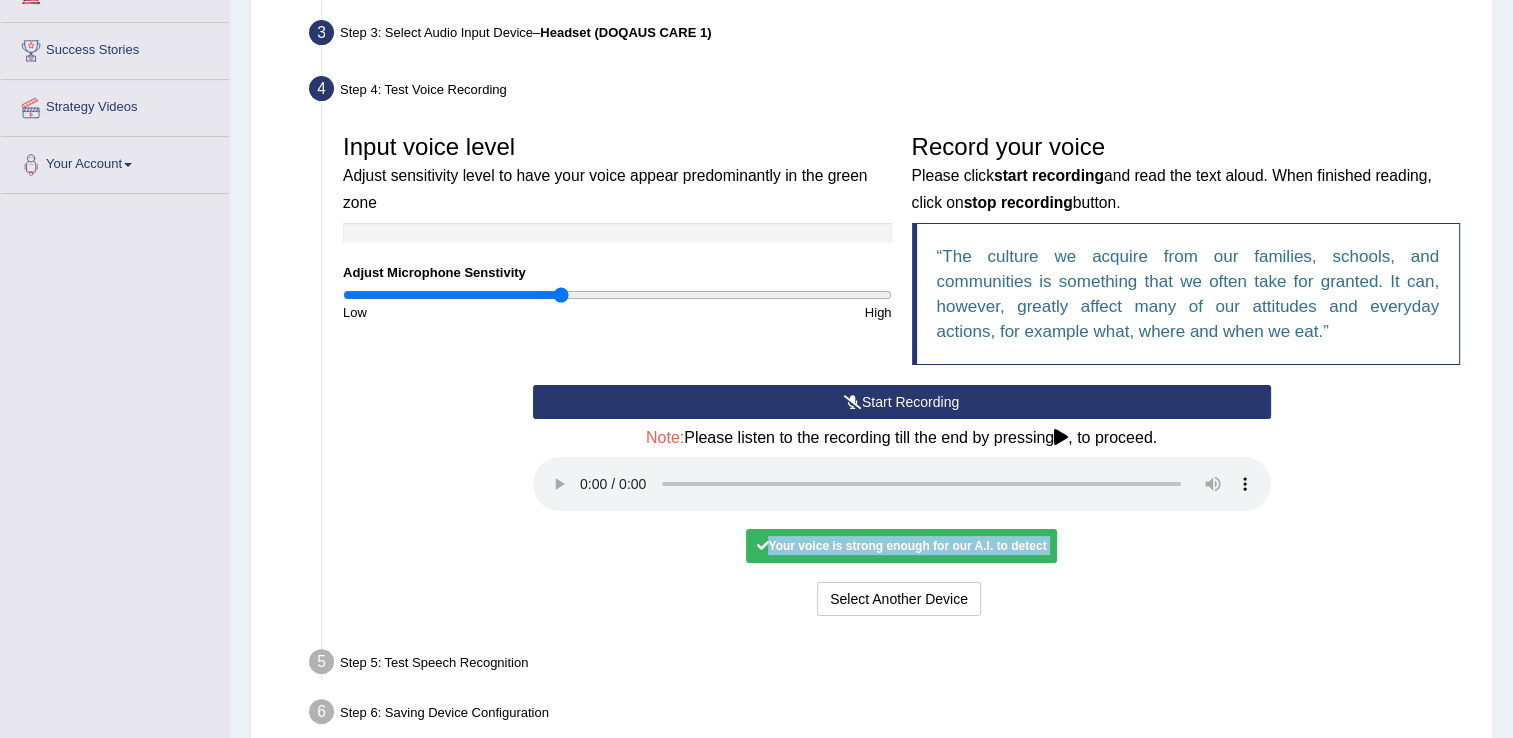 drag, startPoint x: 787, startPoint y: 543, endPoint x: 1041, endPoint y: 566, distance: 255.03922 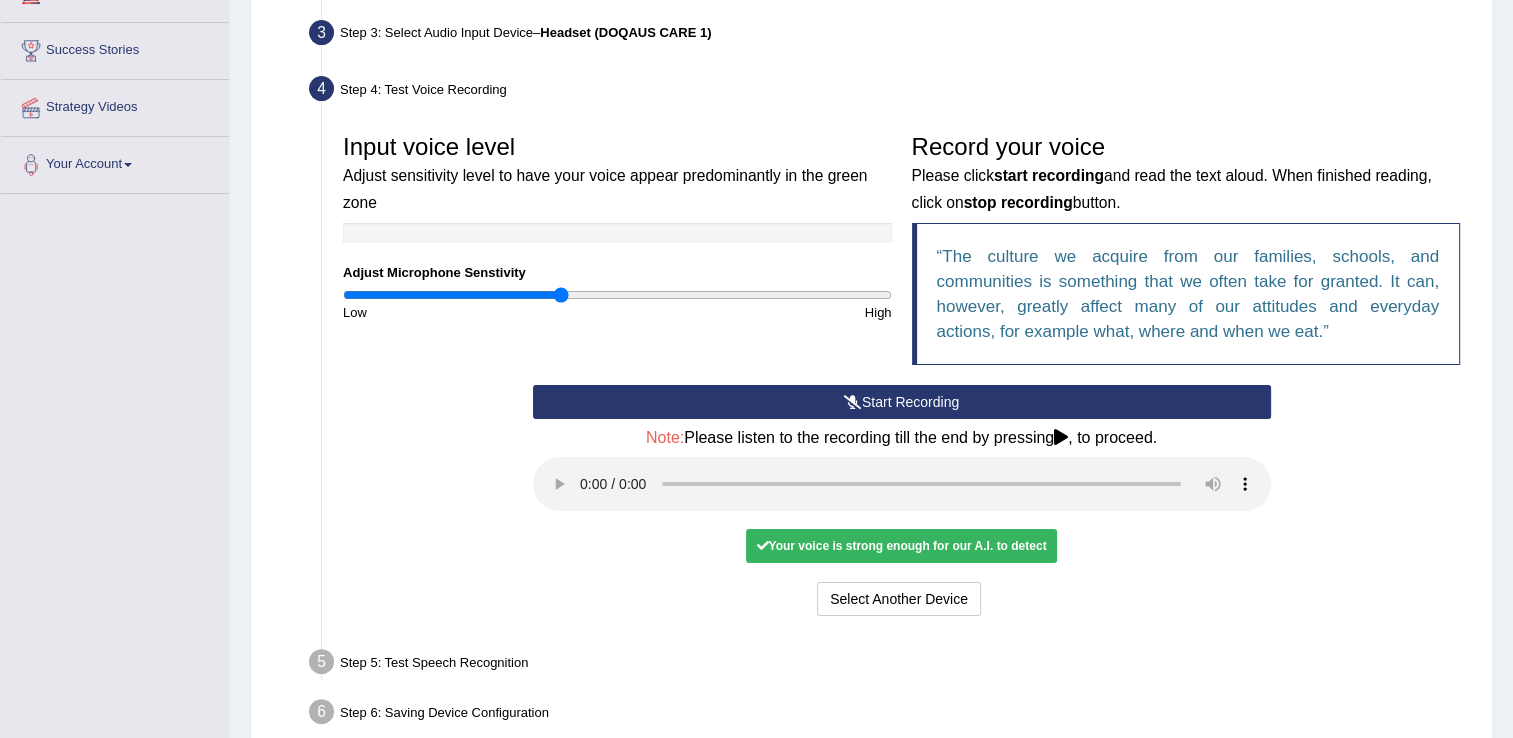 click at bounding box center [1061, 437] 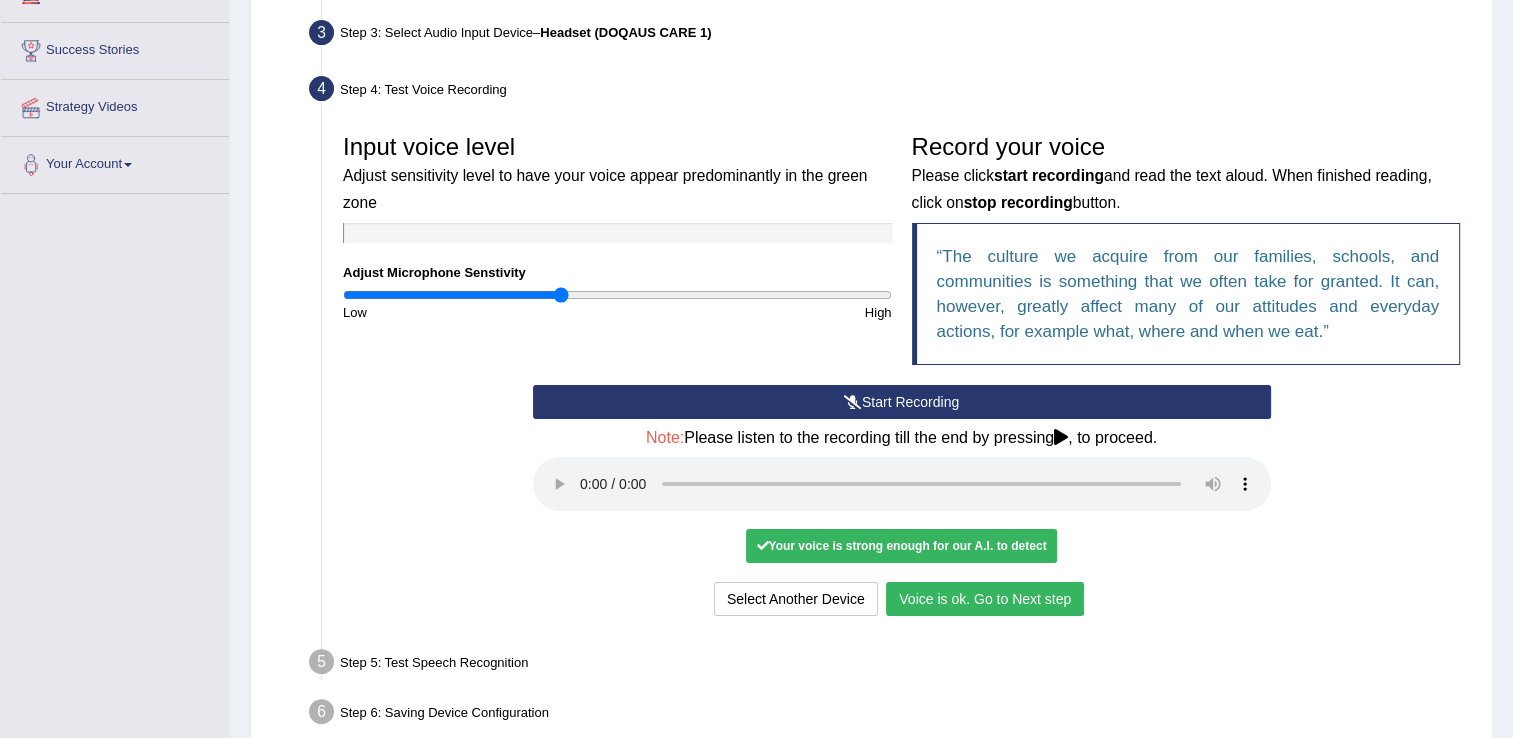 click on "Voice is ok. Go to Next step" at bounding box center [985, 599] 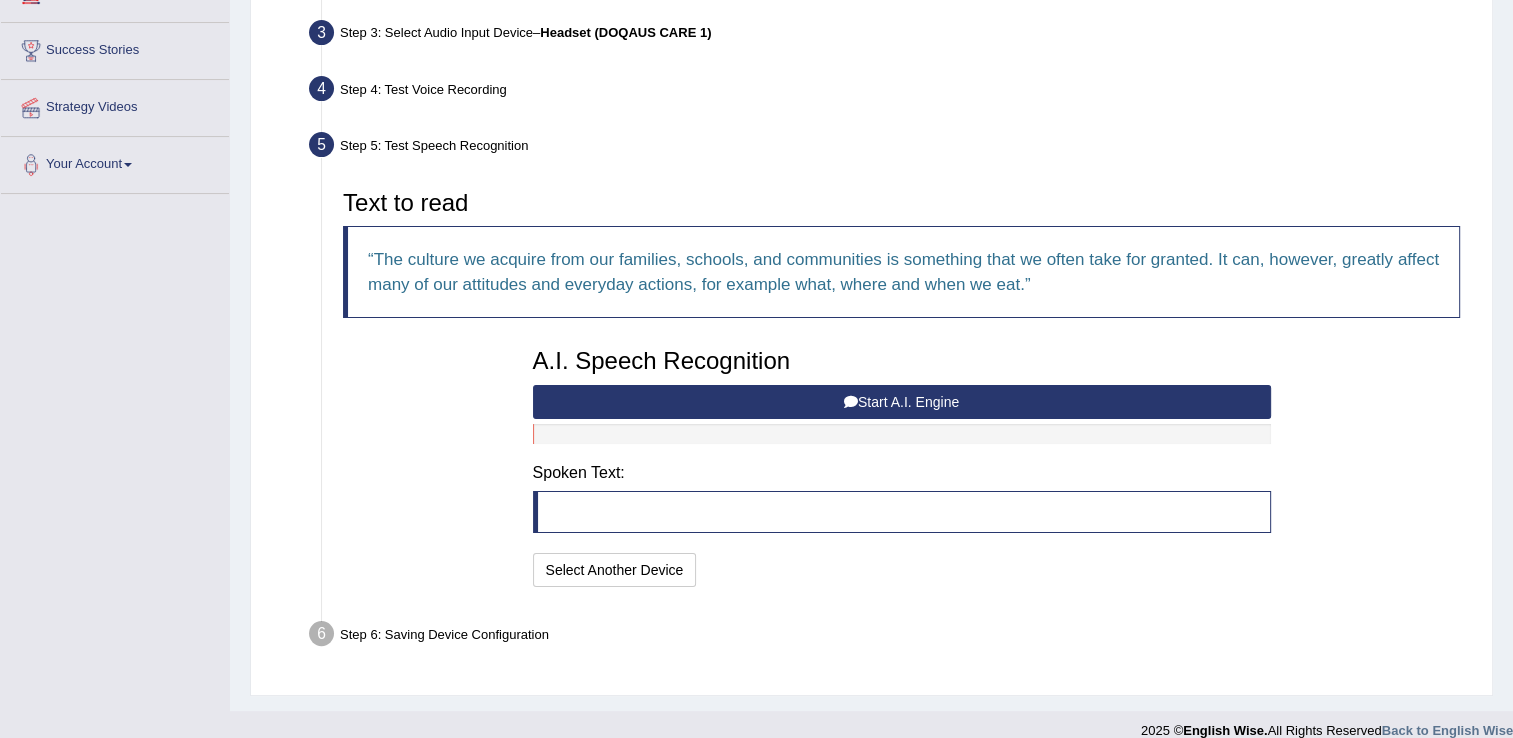 click at bounding box center (902, 512) 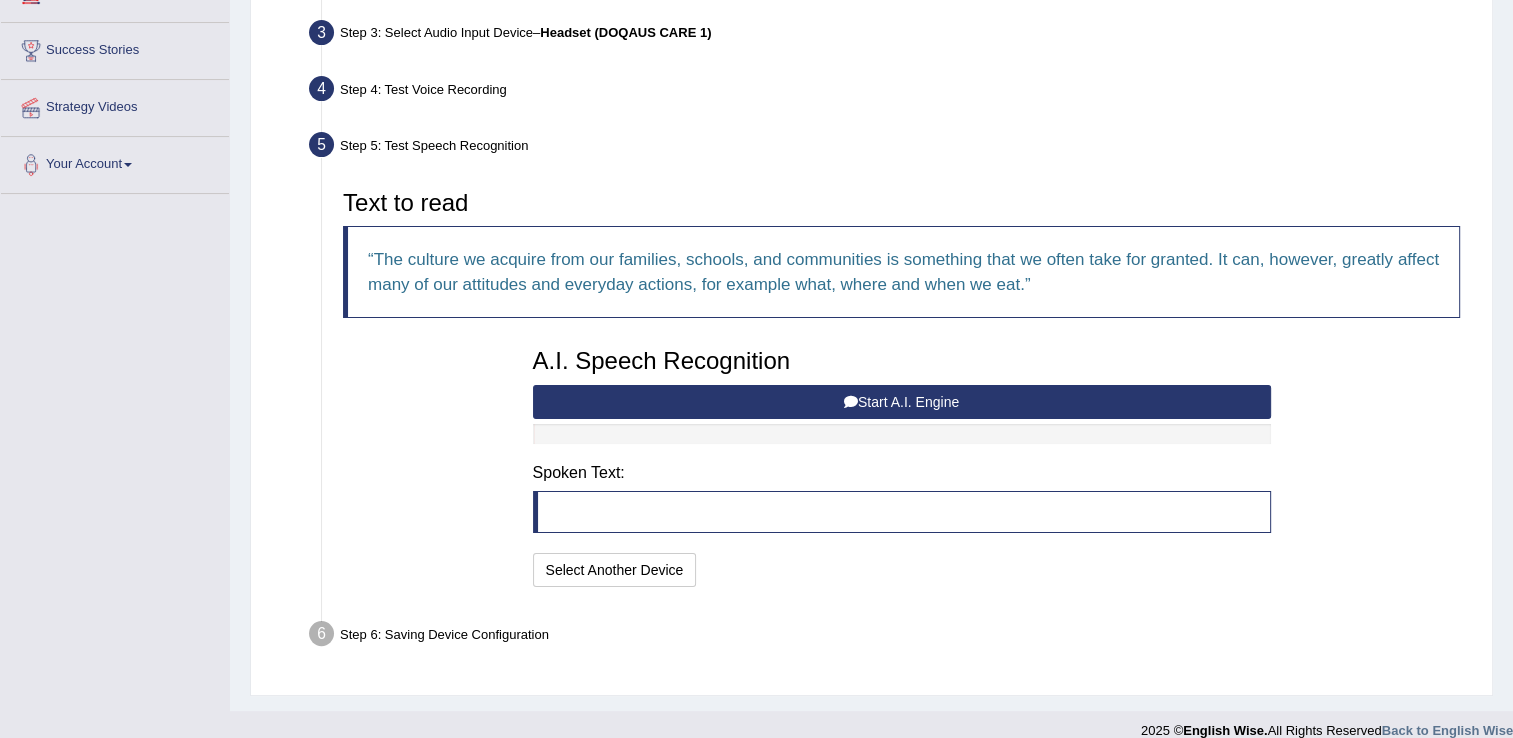 click at bounding box center (902, 512) 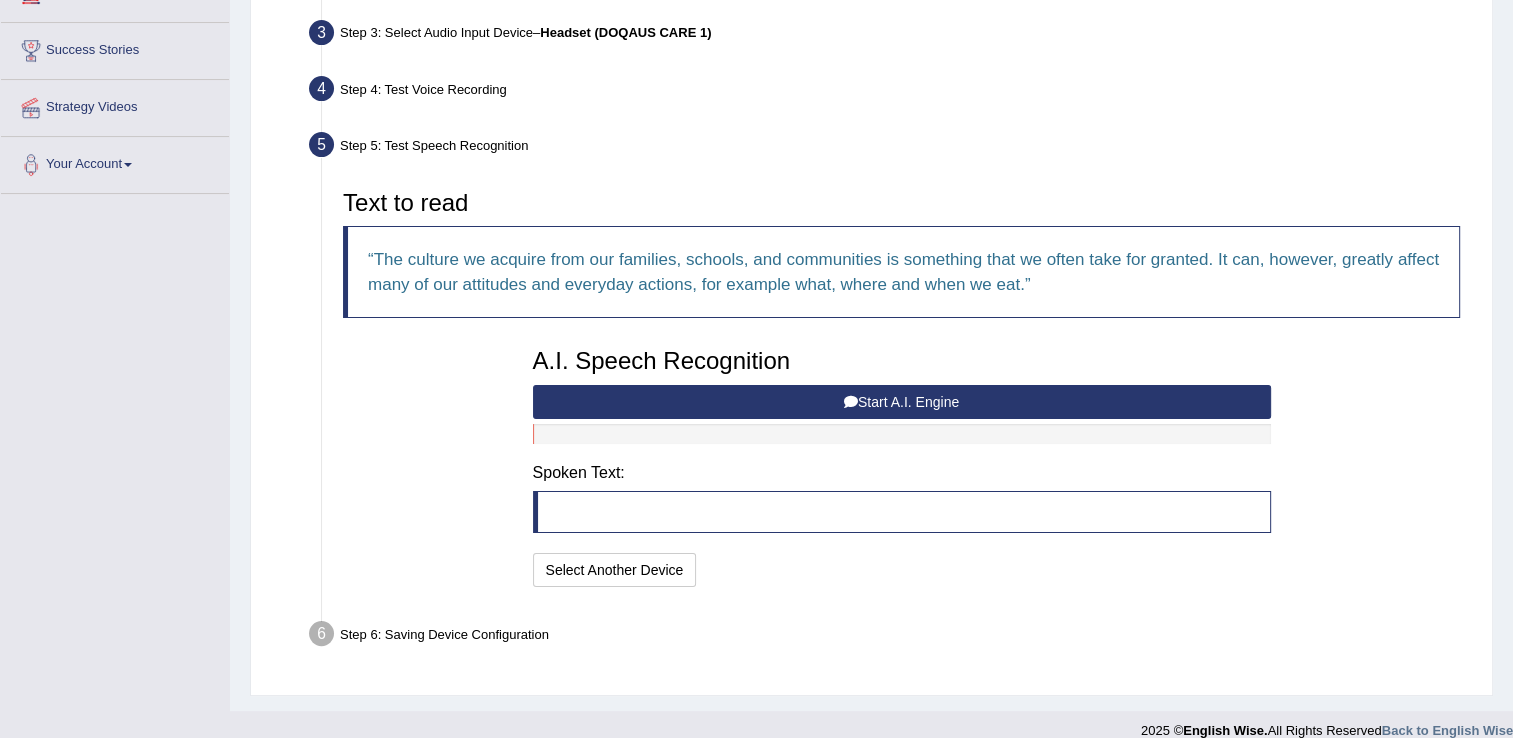 click on "Start A.I. Engine" at bounding box center [902, 402] 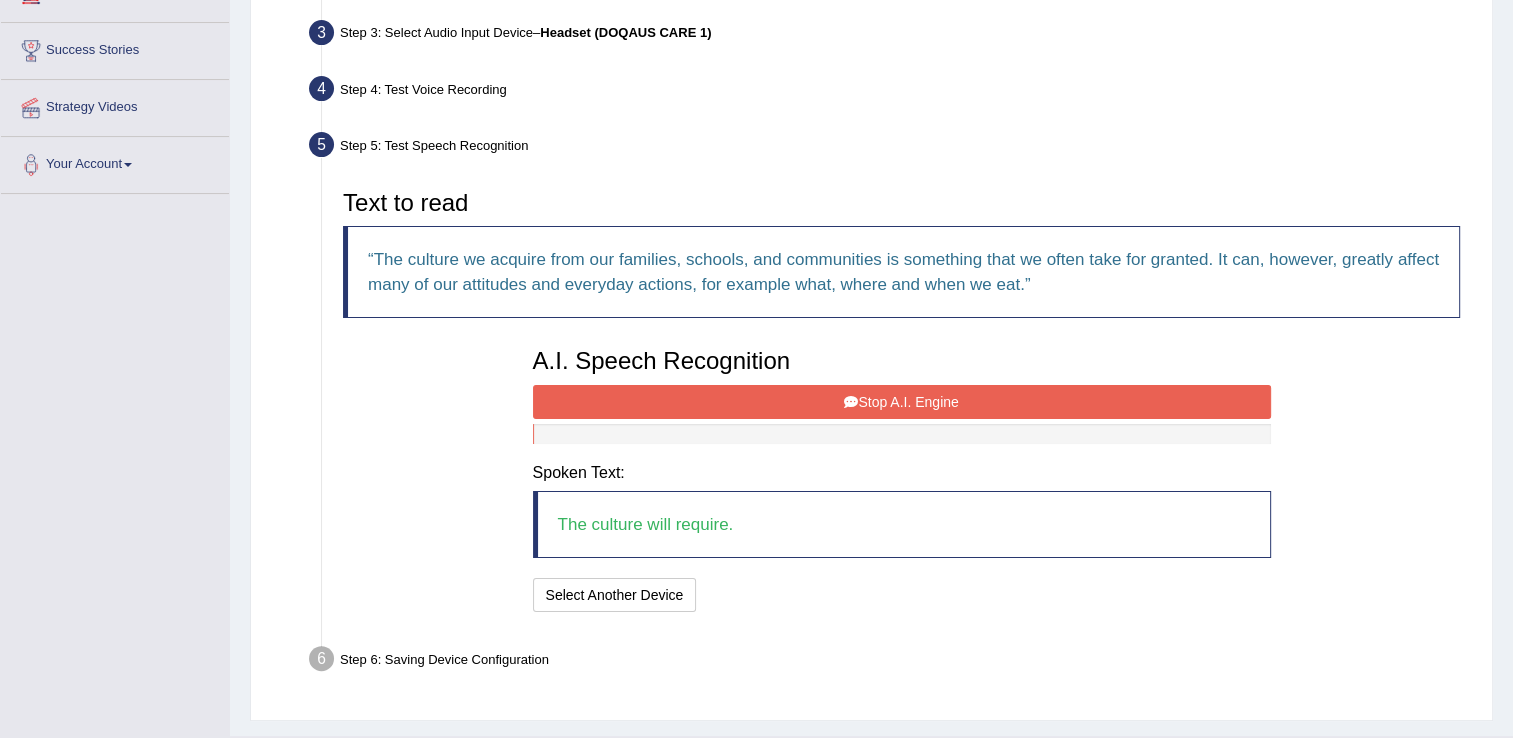 click on "The culture will require." at bounding box center (902, 524) 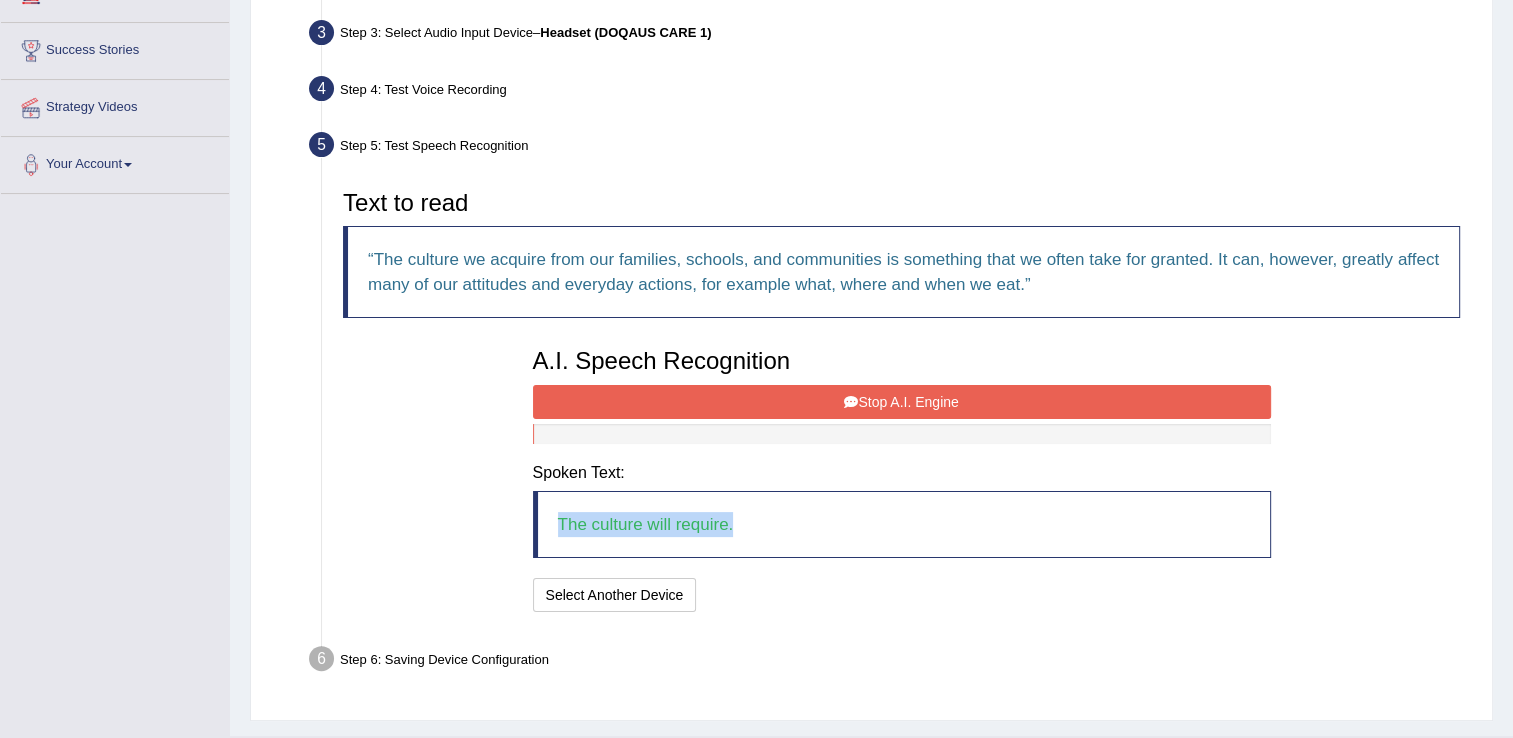 drag, startPoint x: 736, startPoint y: 522, endPoint x: 516, endPoint y: 515, distance: 220.11133 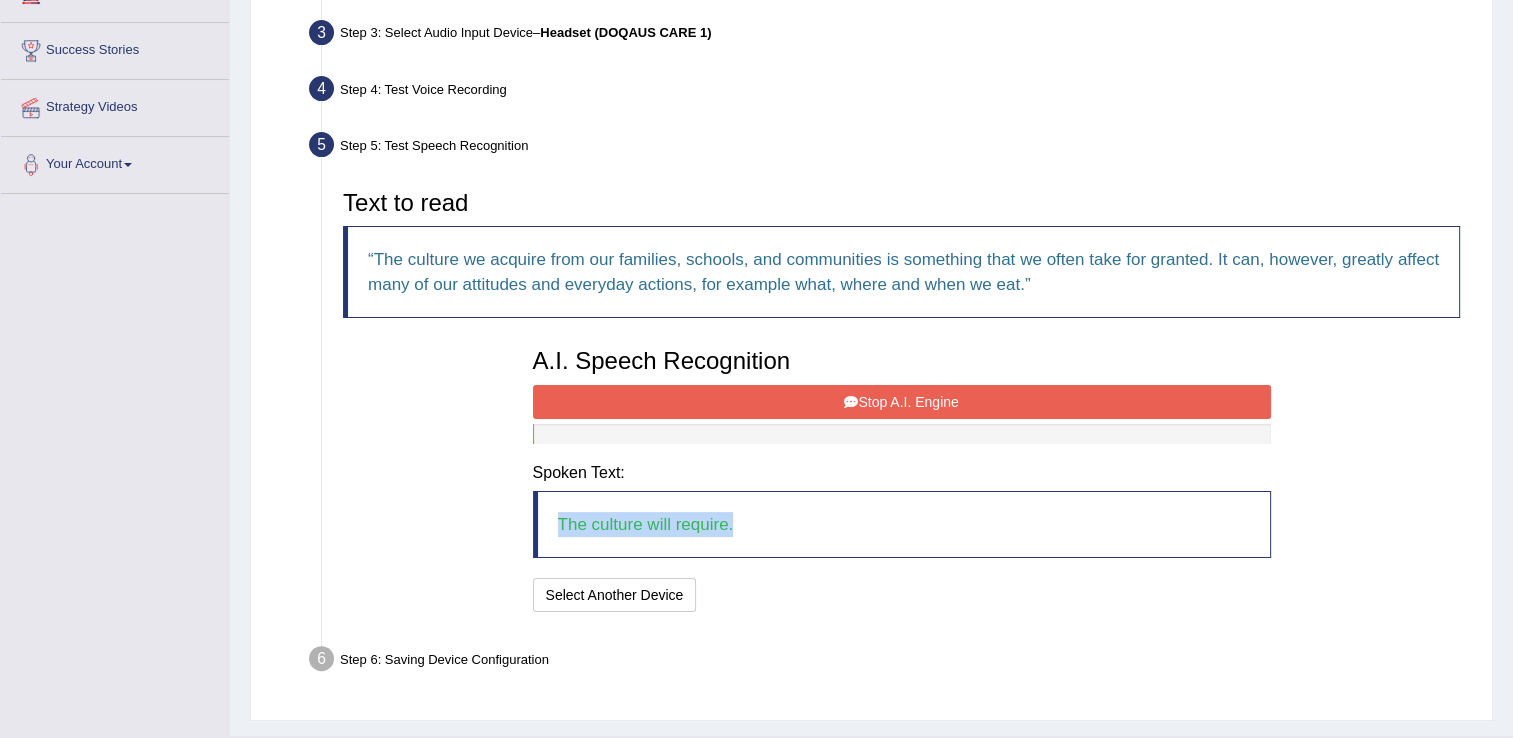 click on "Stop A.I. Engine" at bounding box center (902, 402) 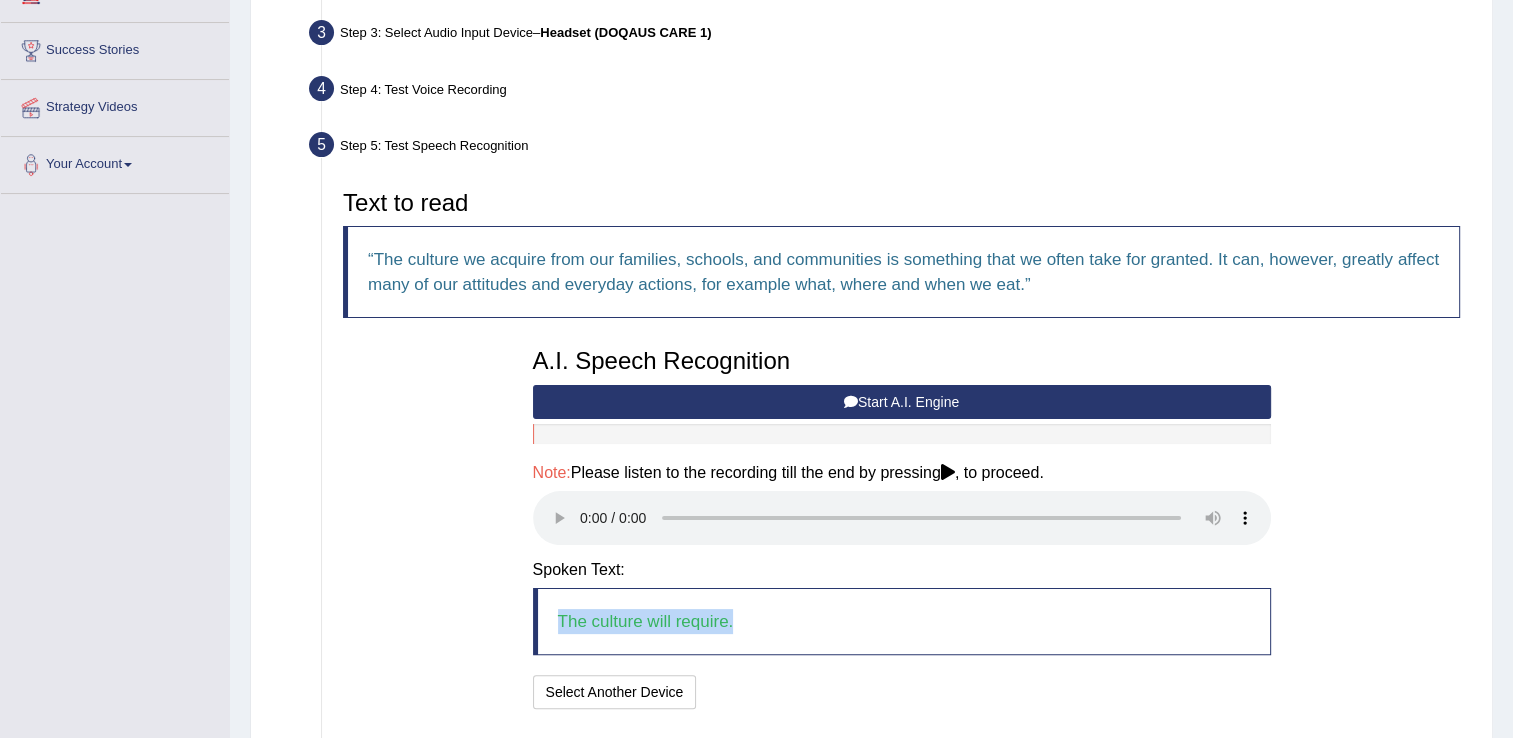 click on "Start A.I. Engine" at bounding box center [902, 402] 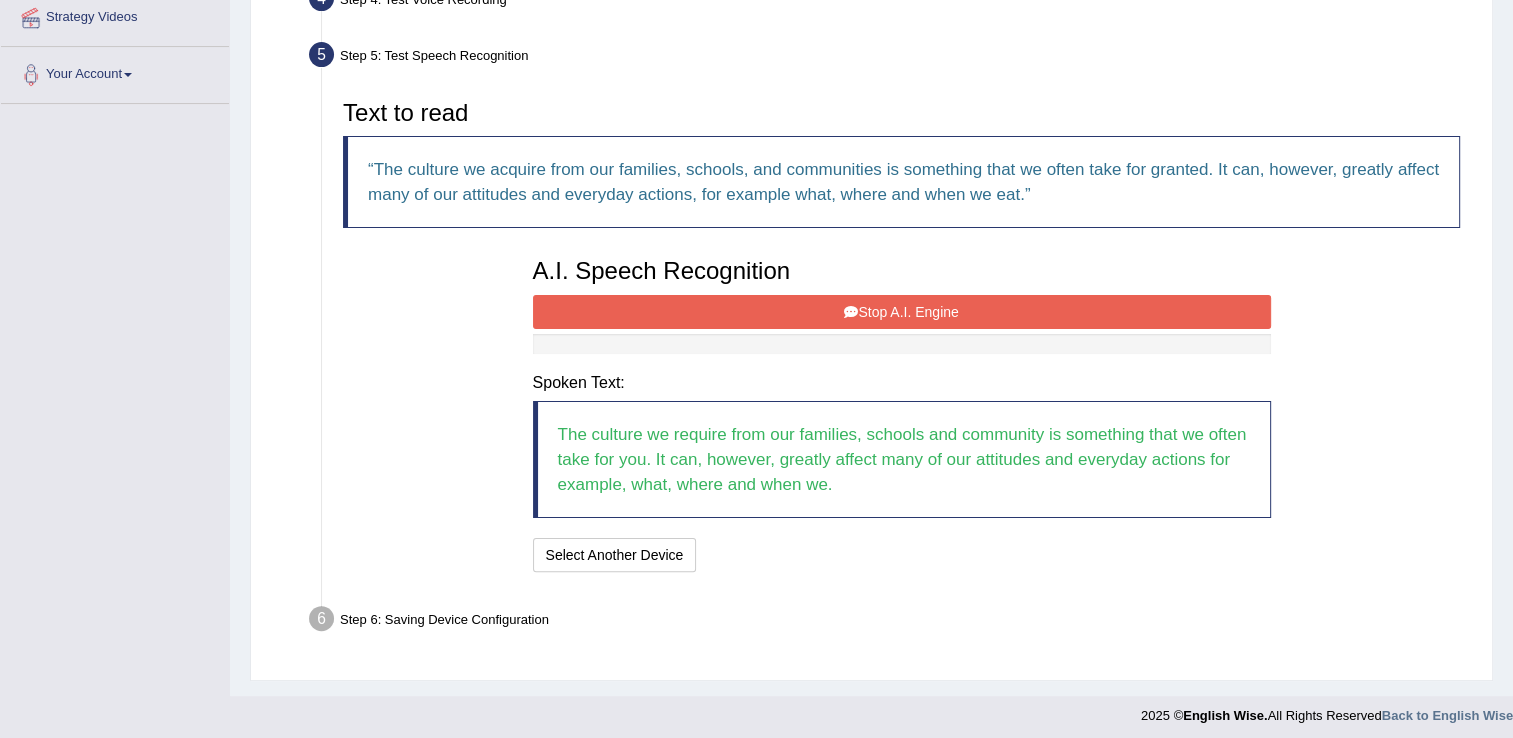 scroll, scrollTop: 399, scrollLeft: 0, axis: vertical 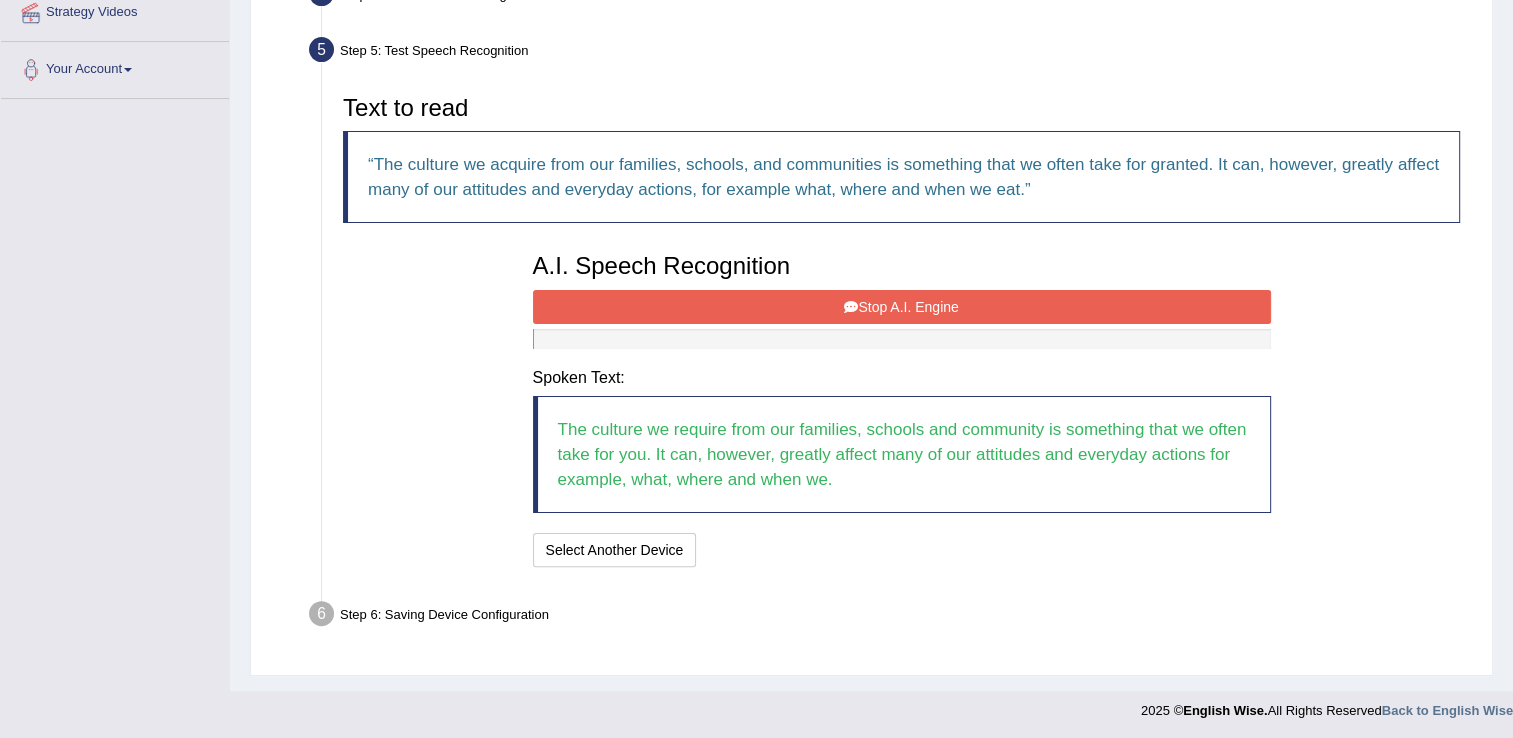 click on "The culture we require from our families, schools and community is something that we often take for you. It can, however, greatly affect many of our attitudes and everyday actions for example, what, where and when we." at bounding box center [902, 454] 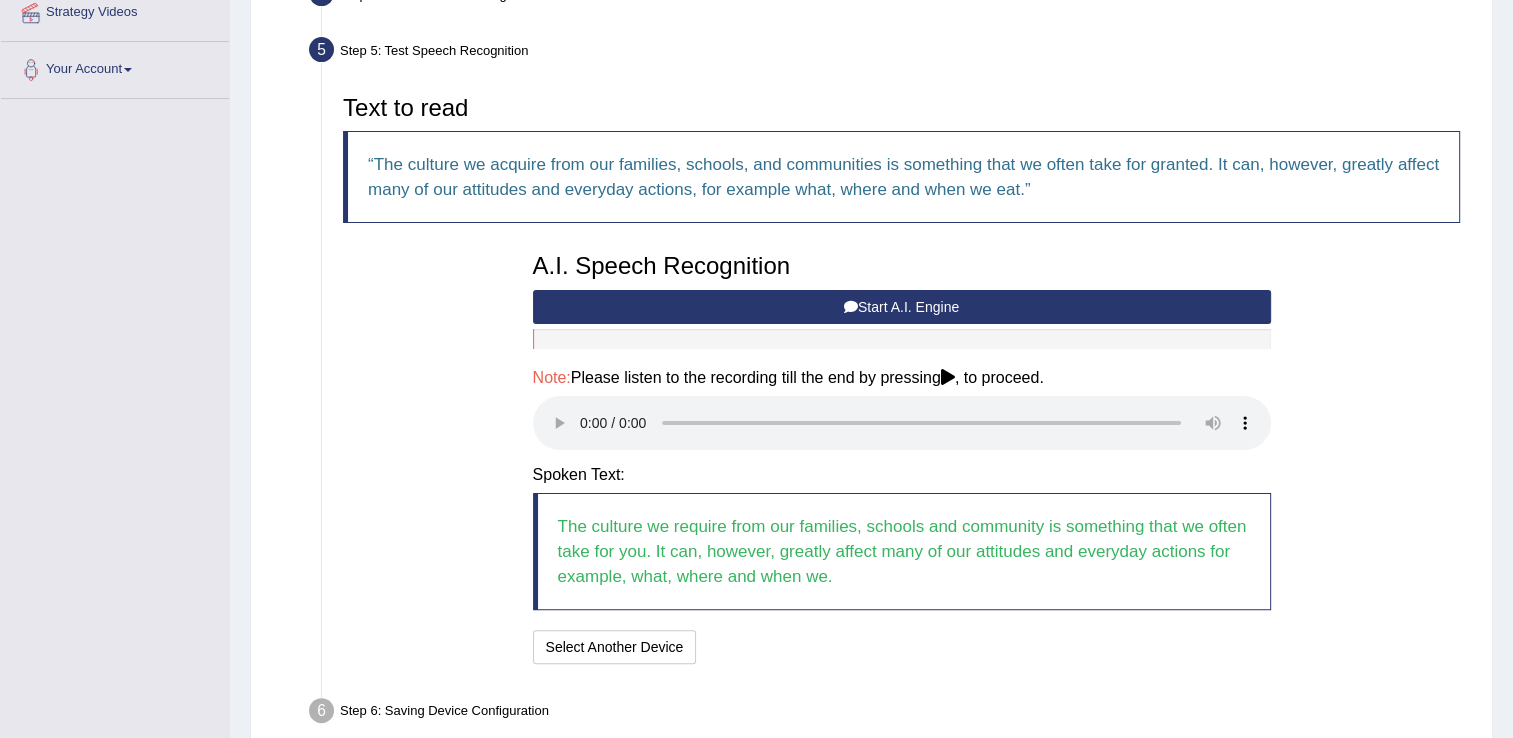 scroll, scrollTop: 396, scrollLeft: 0, axis: vertical 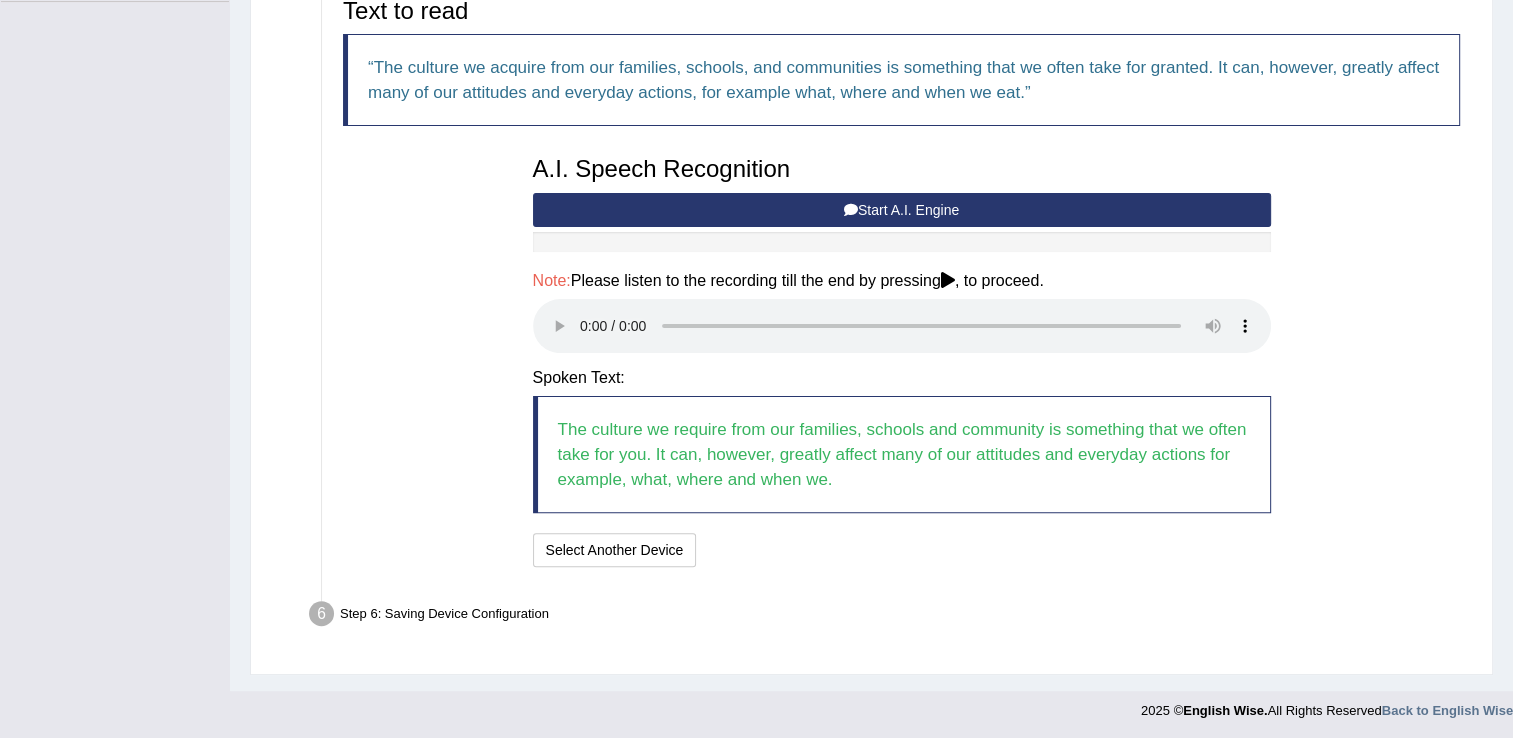 click on "The culture we require from our families, schools and community is something that we often take for you. It can, however, greatly affect many of our attitudes and everyday actions for example, what, where and when we." at bounding box center (902, 454) 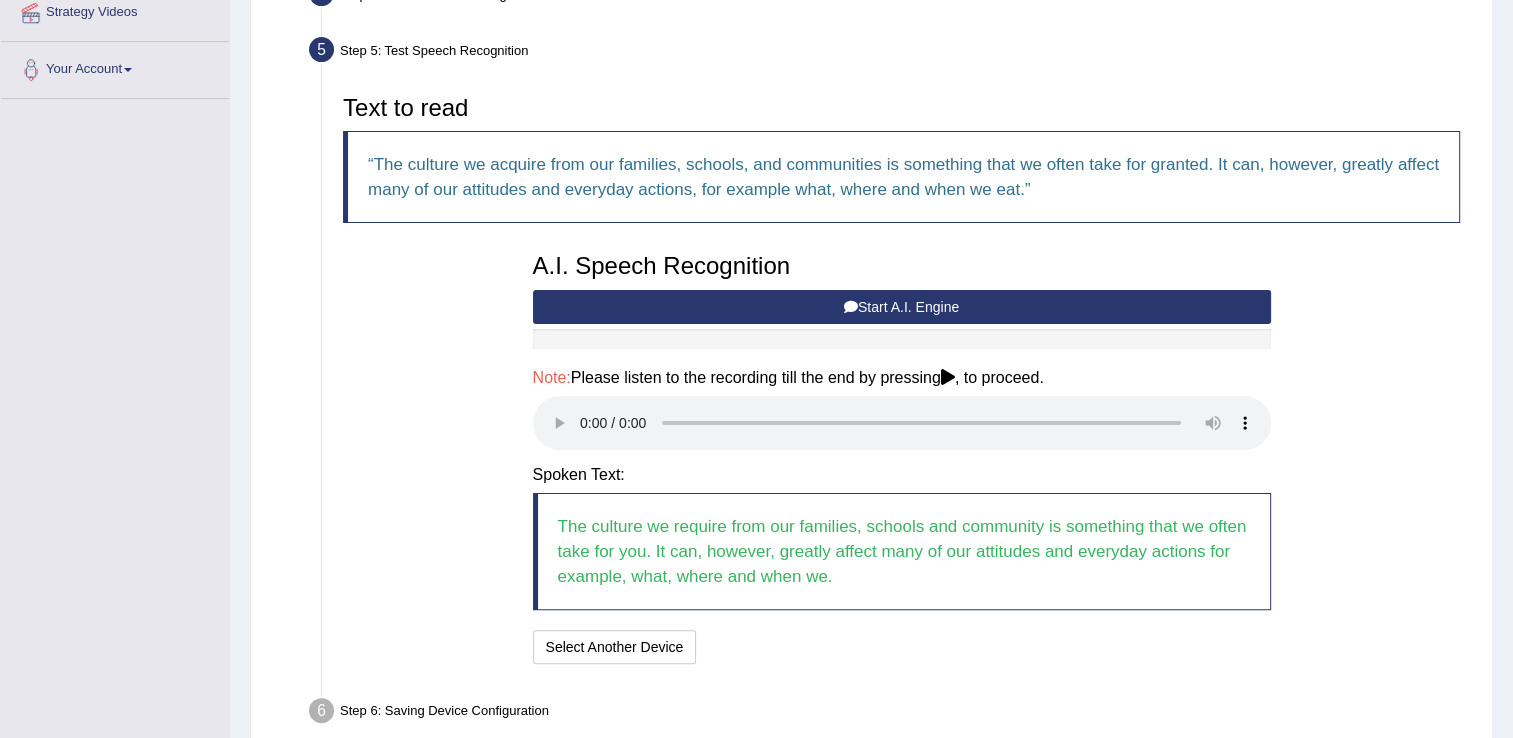 scroll, scrollTop: 396, scrollLeft: 0, axis: vertical 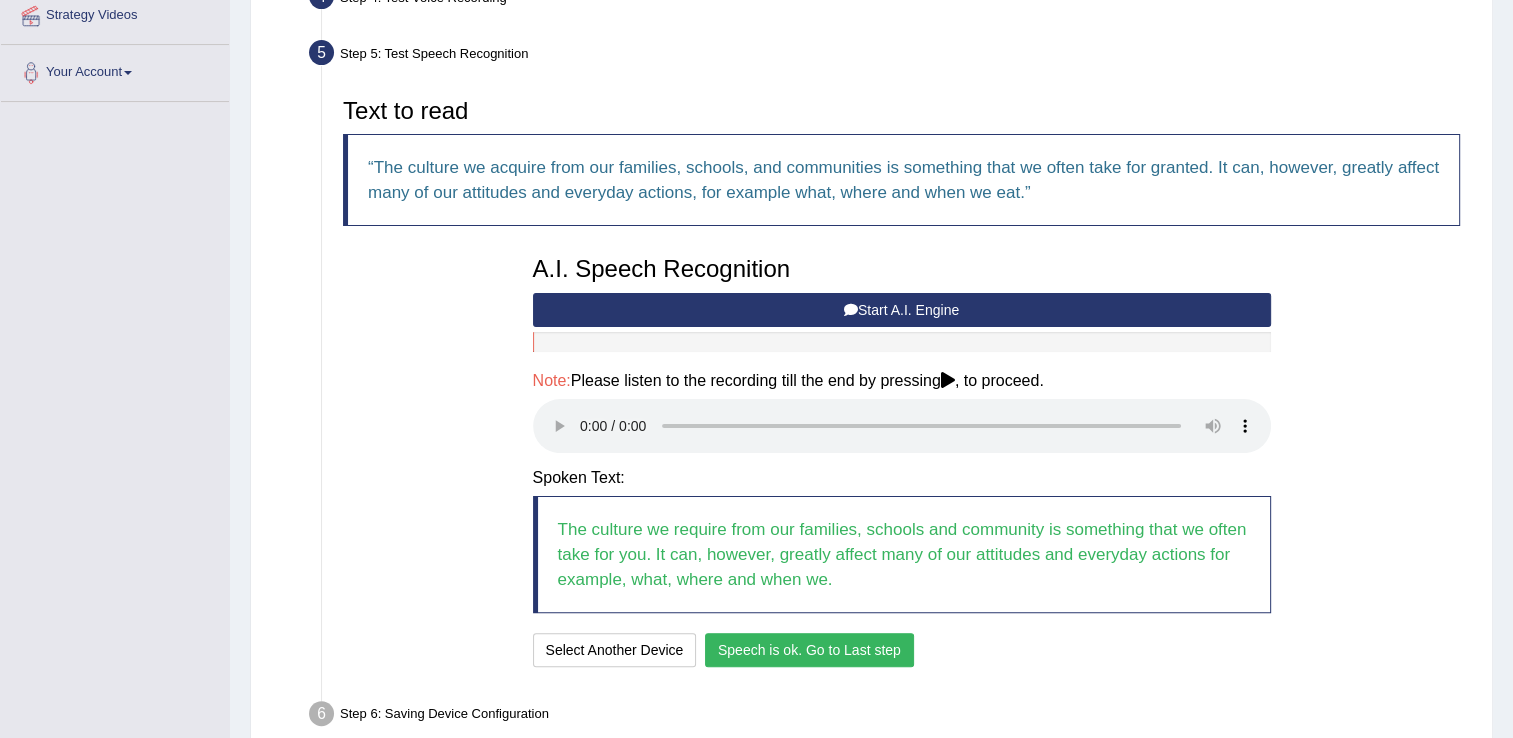 click on "Speech is ok. Go to Last step" at bounding box center [809, 650] 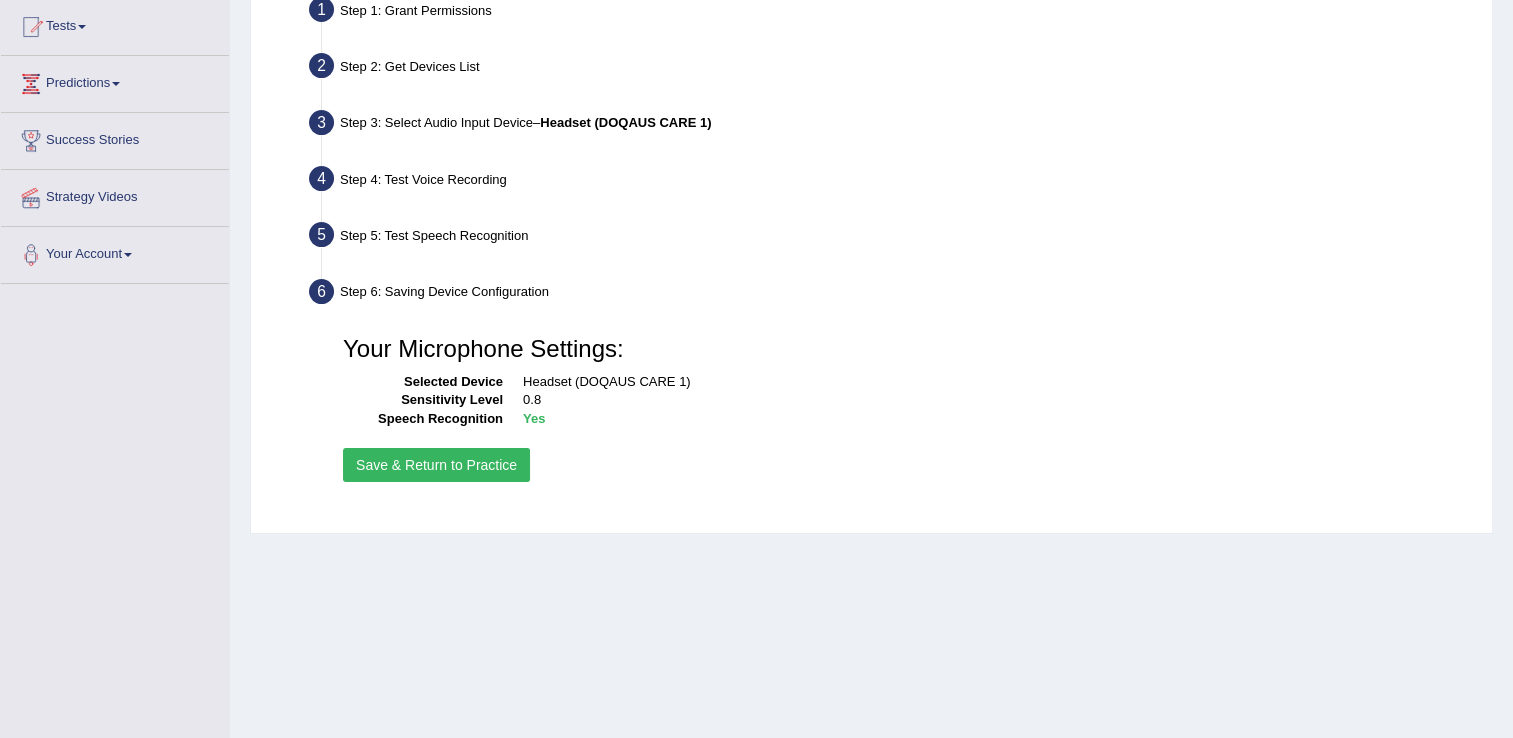 scroll, scrollTop: 212, scrollLeft: 0, axis: vertical 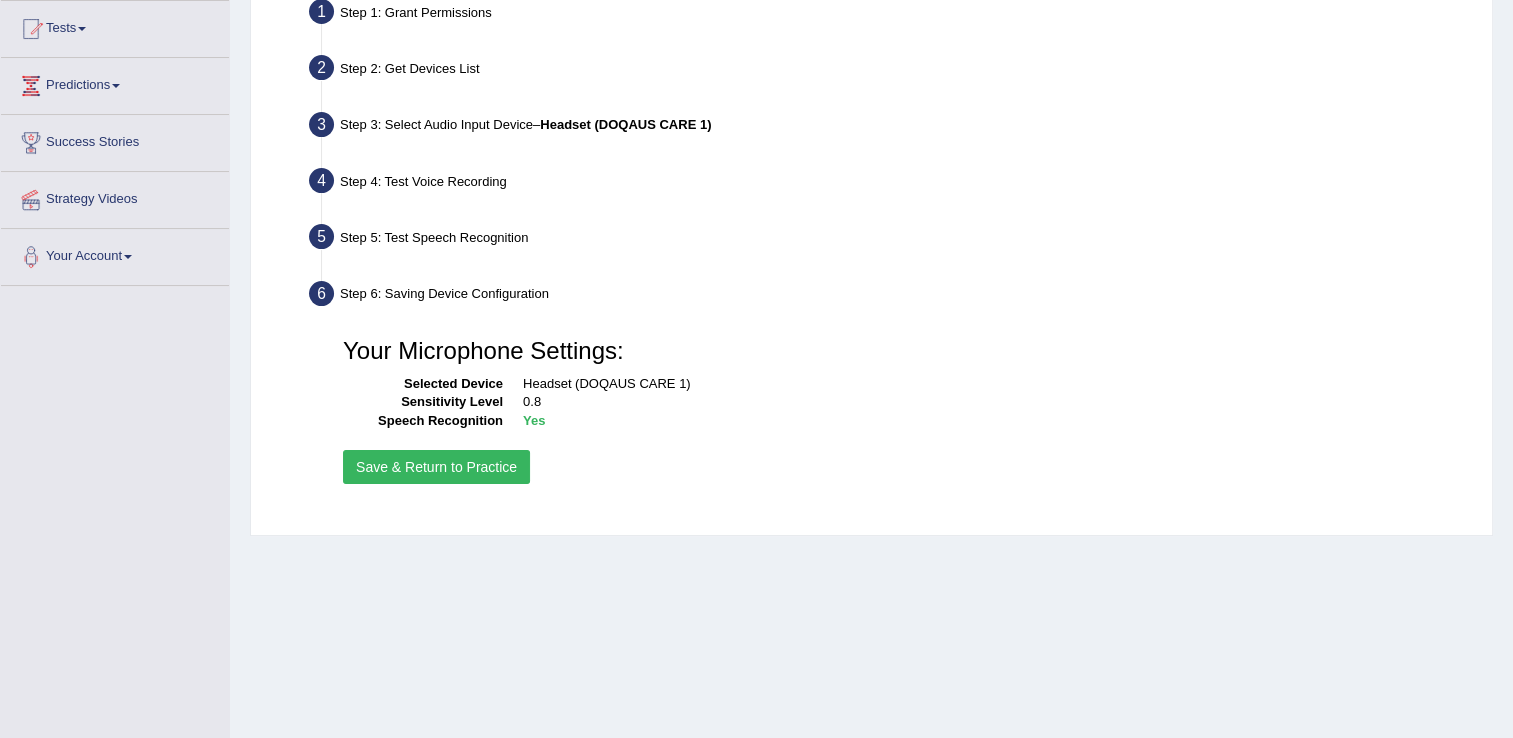 click on "Save & Return to Practice" at bounding box center (436, 467) 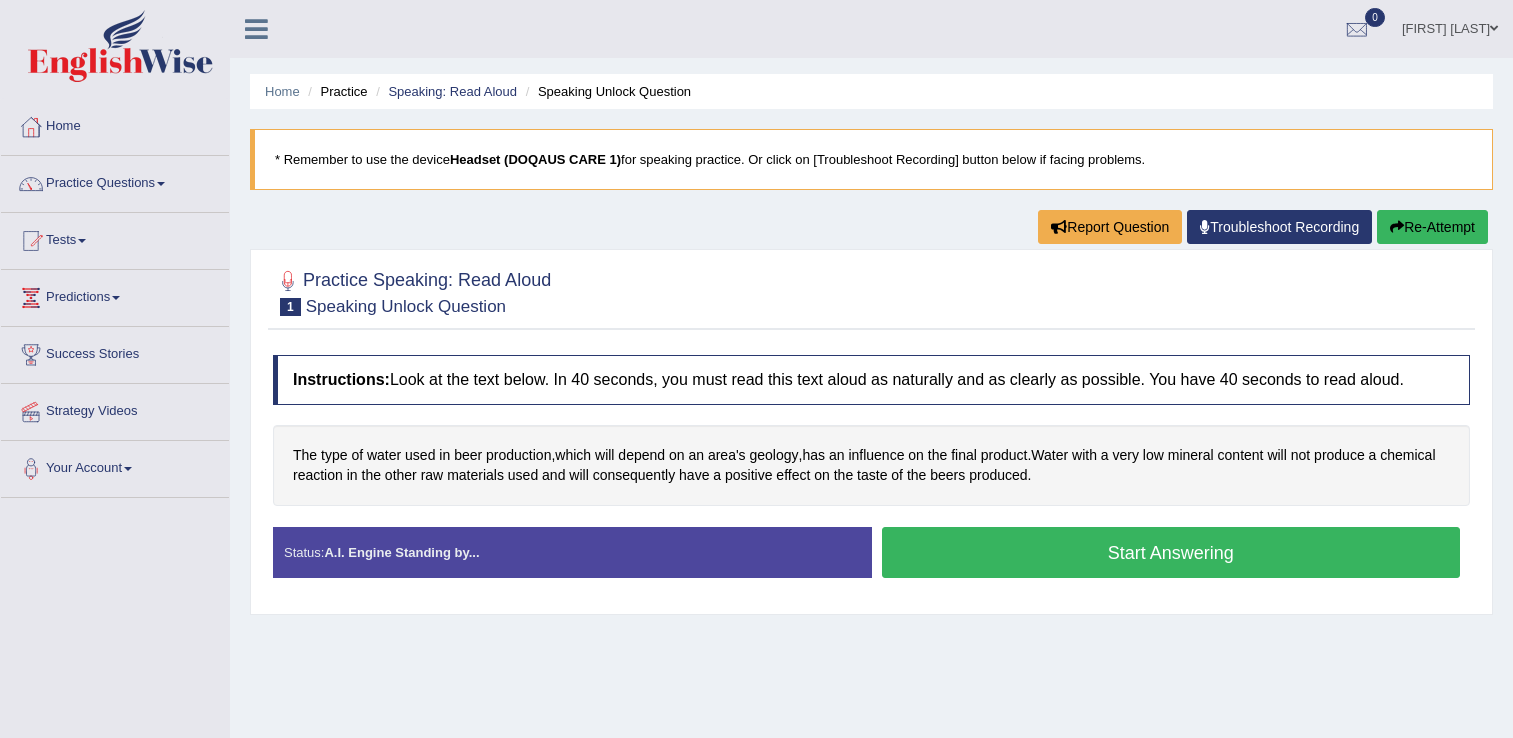 scroll, scrollTop: 0, scrollLeft: 0, axis: both 